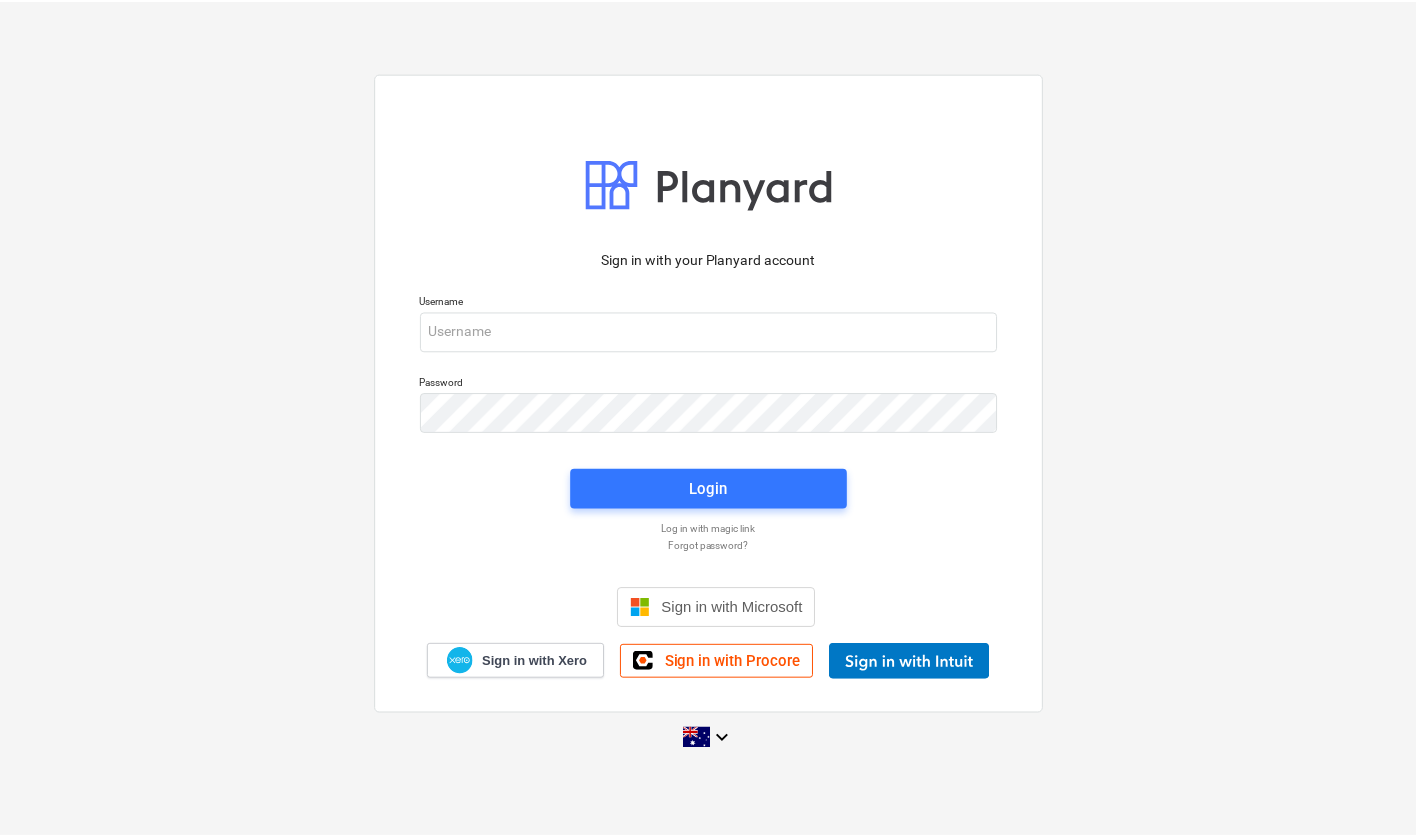 scroll, scrollTop: 0, scrollLeft: 0, axis: both 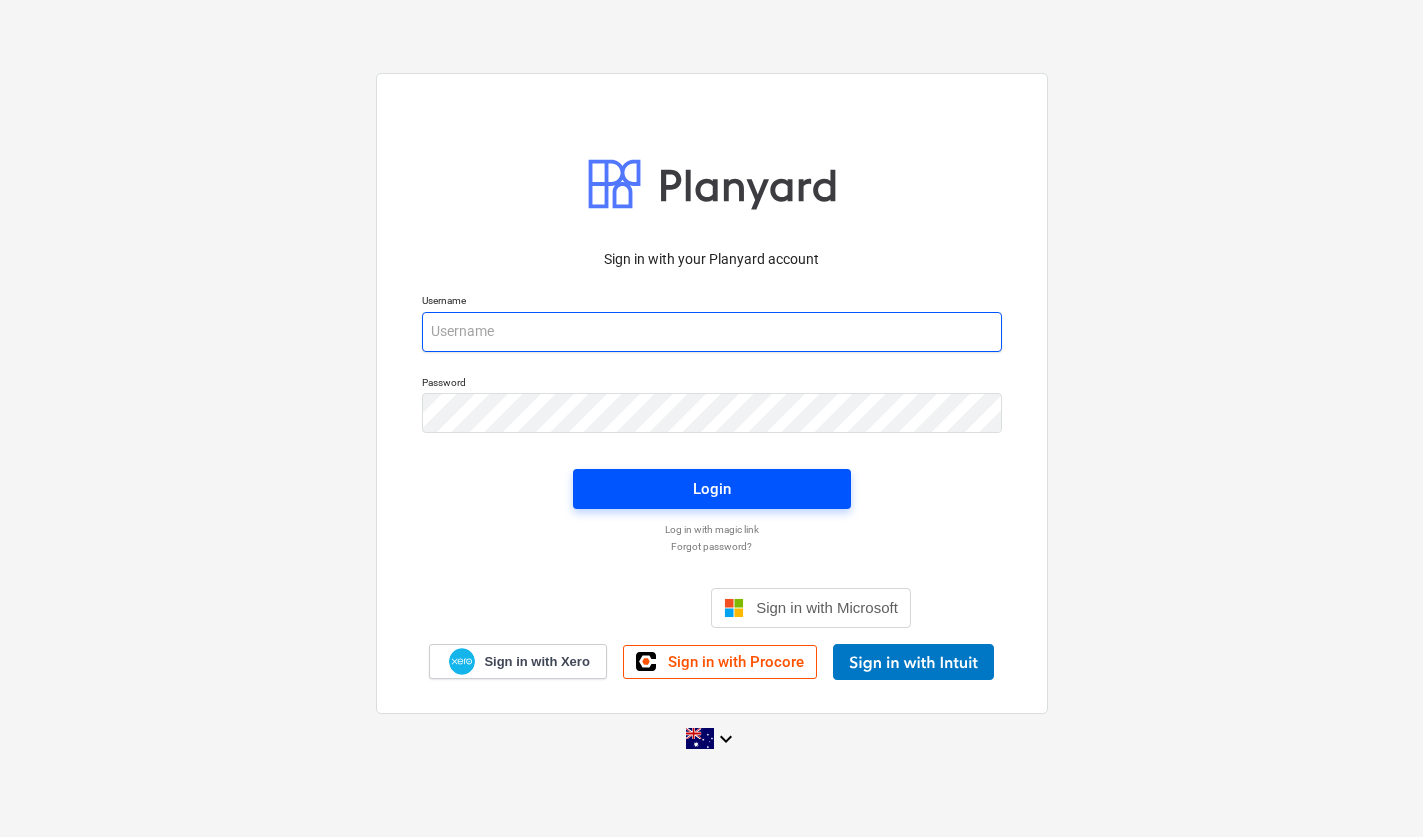 type on "jkeane@keanegroup.com.au" 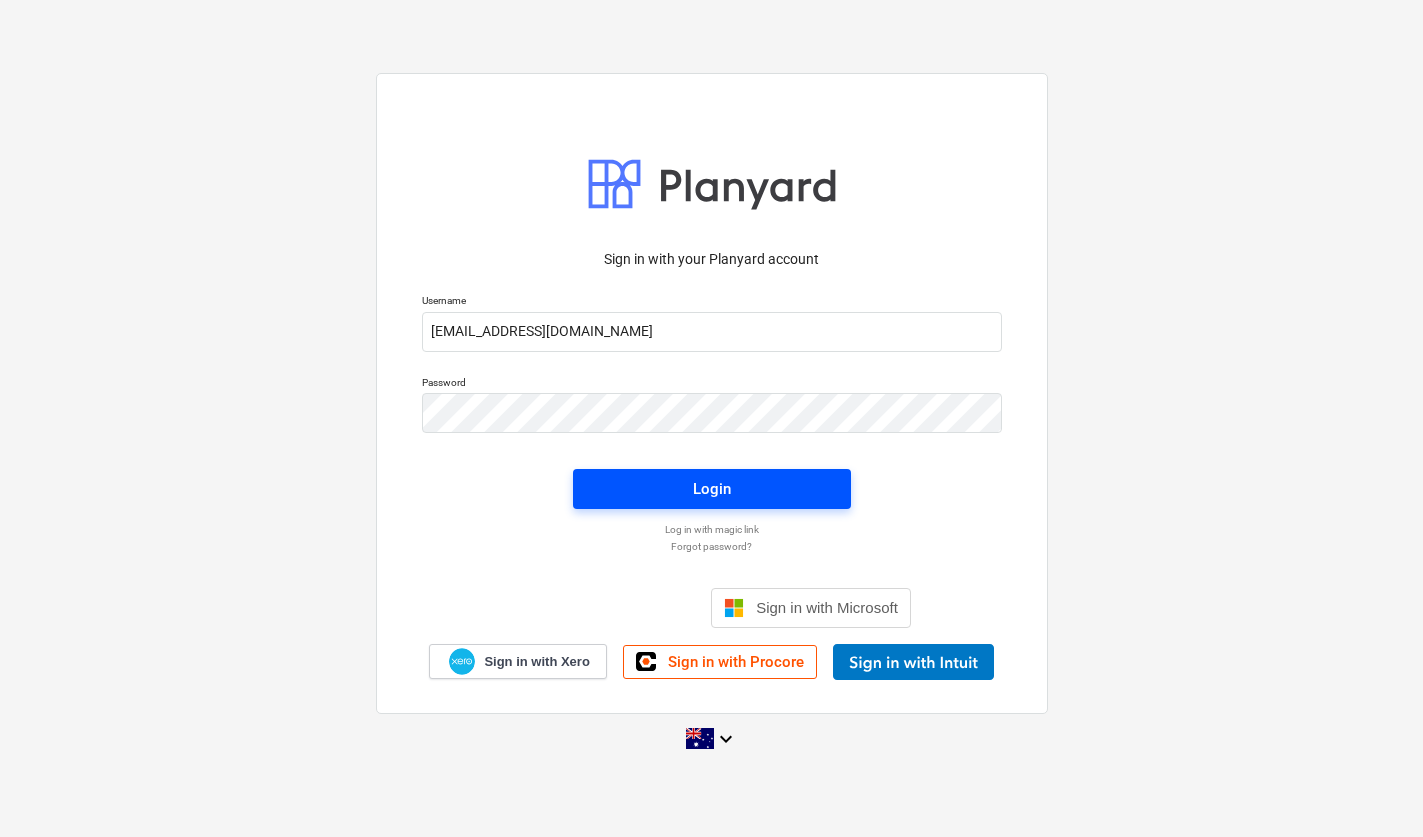 click on "Login" at bounding box center [712, 489] 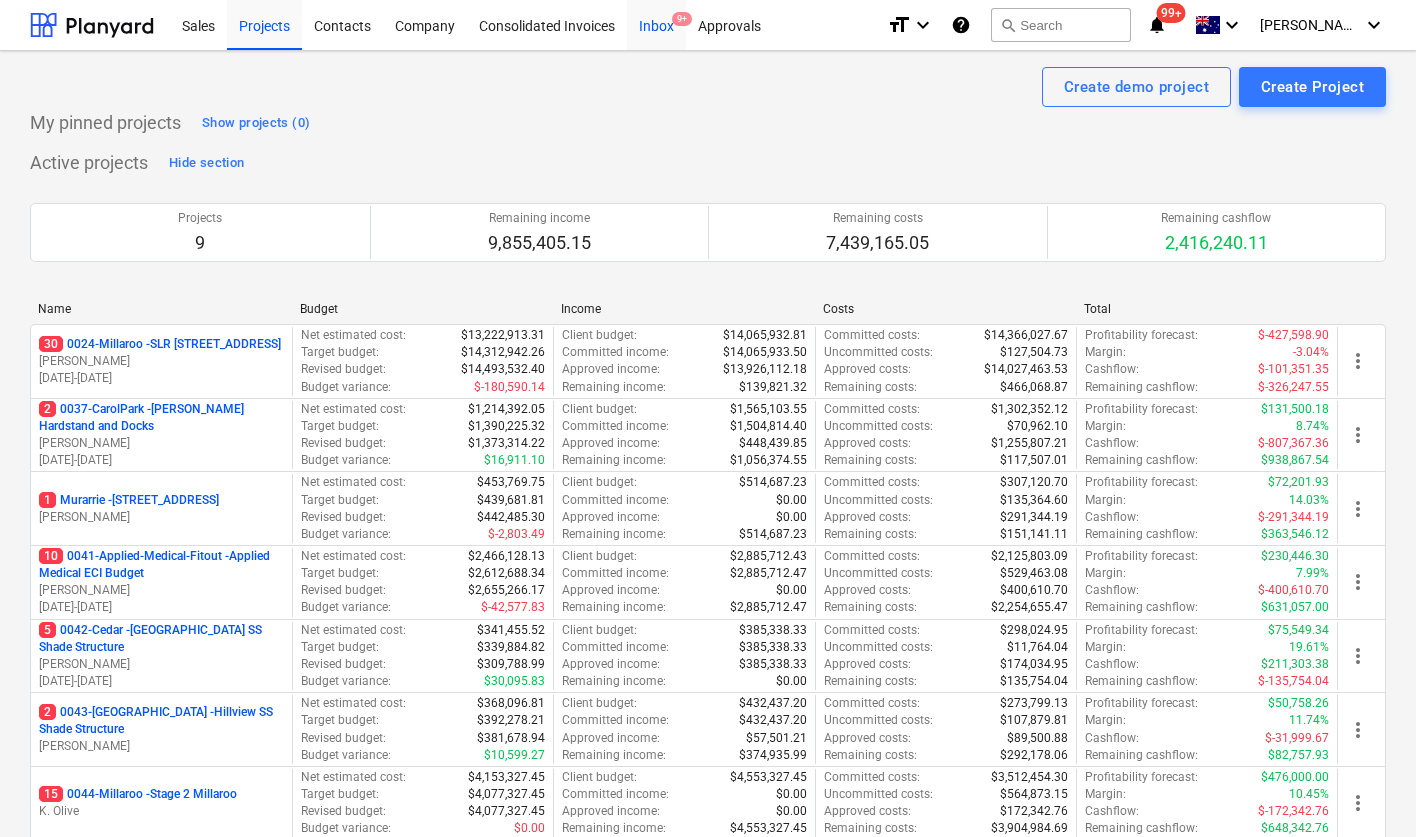 click on "Inbox 9+" at bounding box center (656, 24) 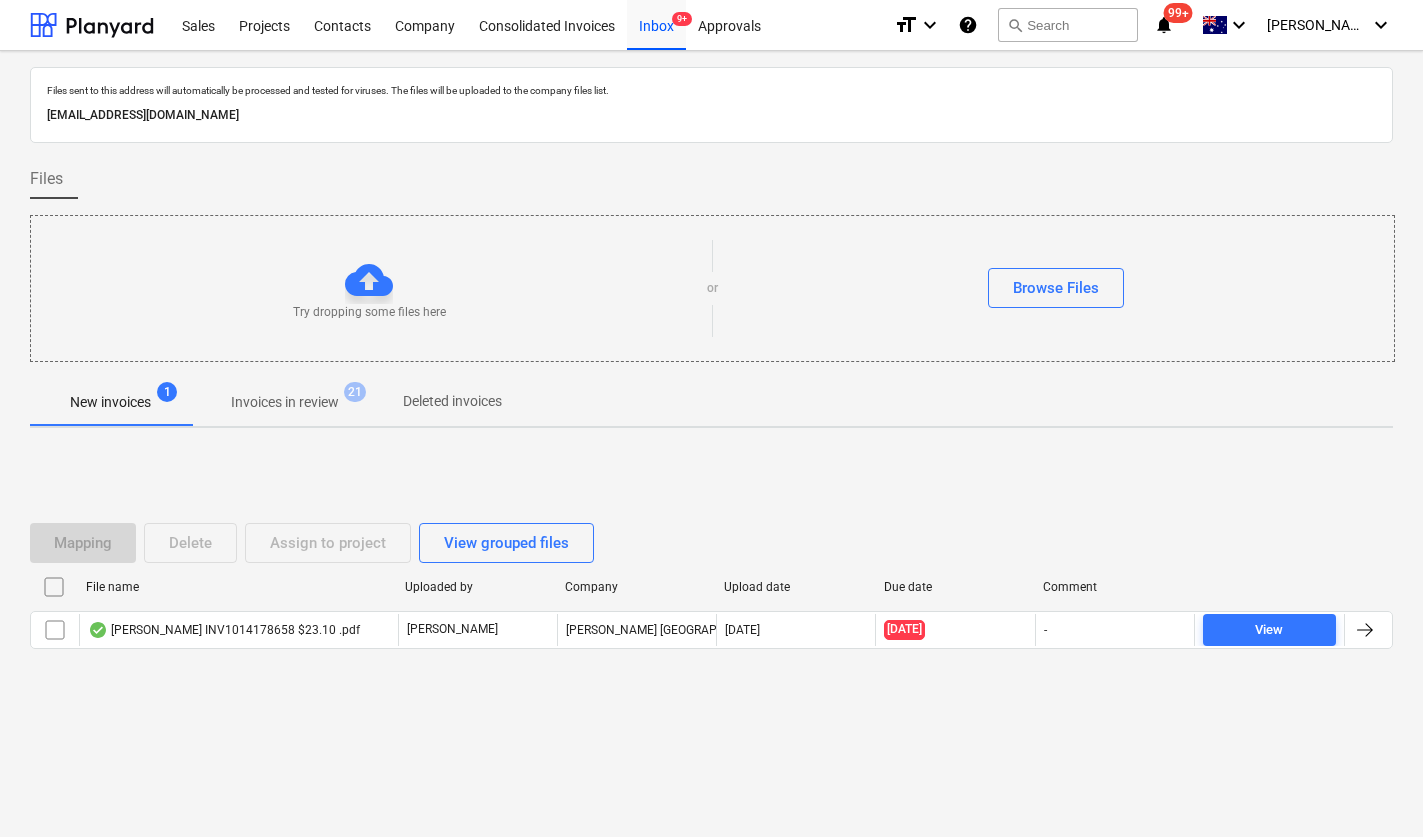 click on "Invoices in review" at bounding box center [285, 402] 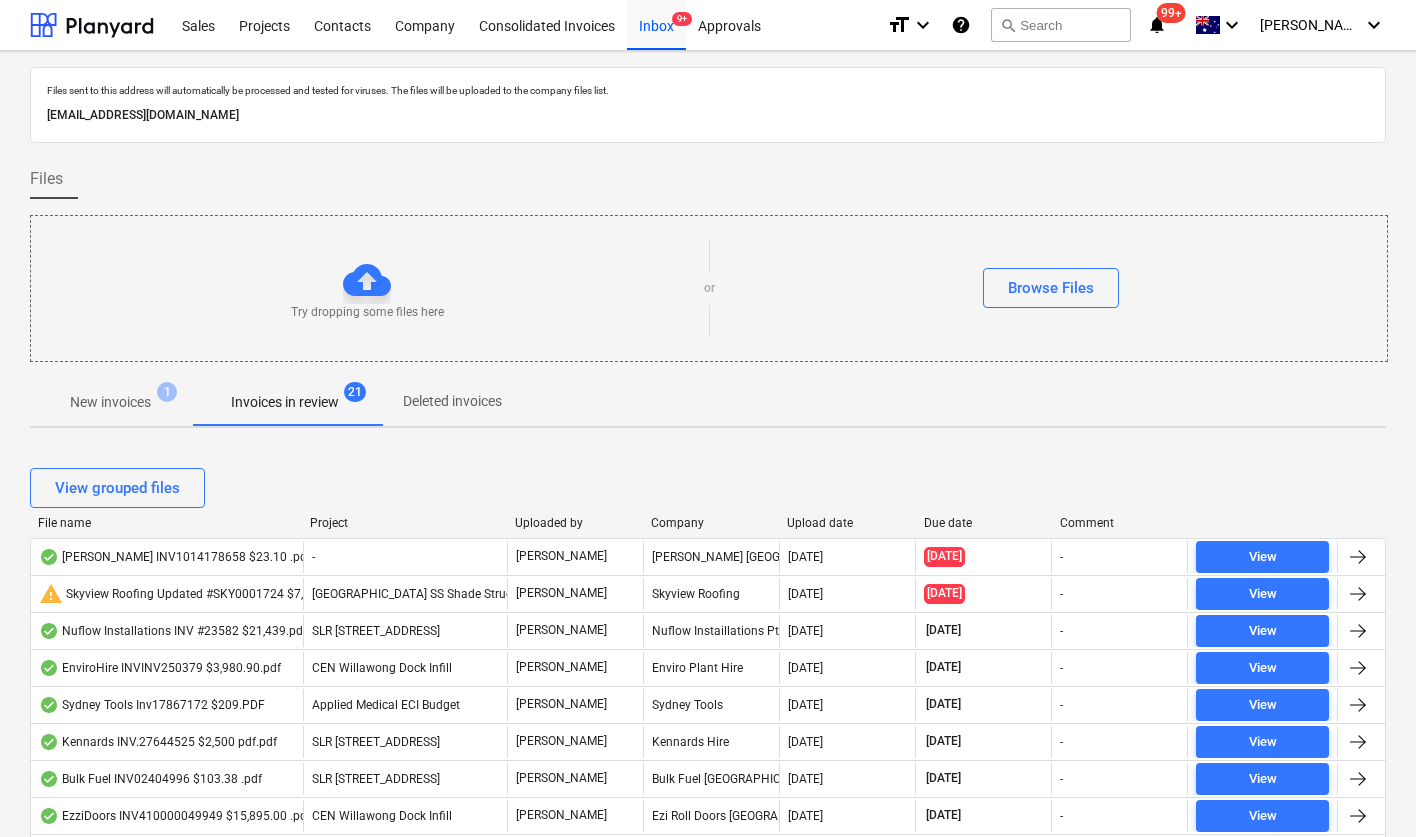 click on "File name" at bounding box center (166, 523) 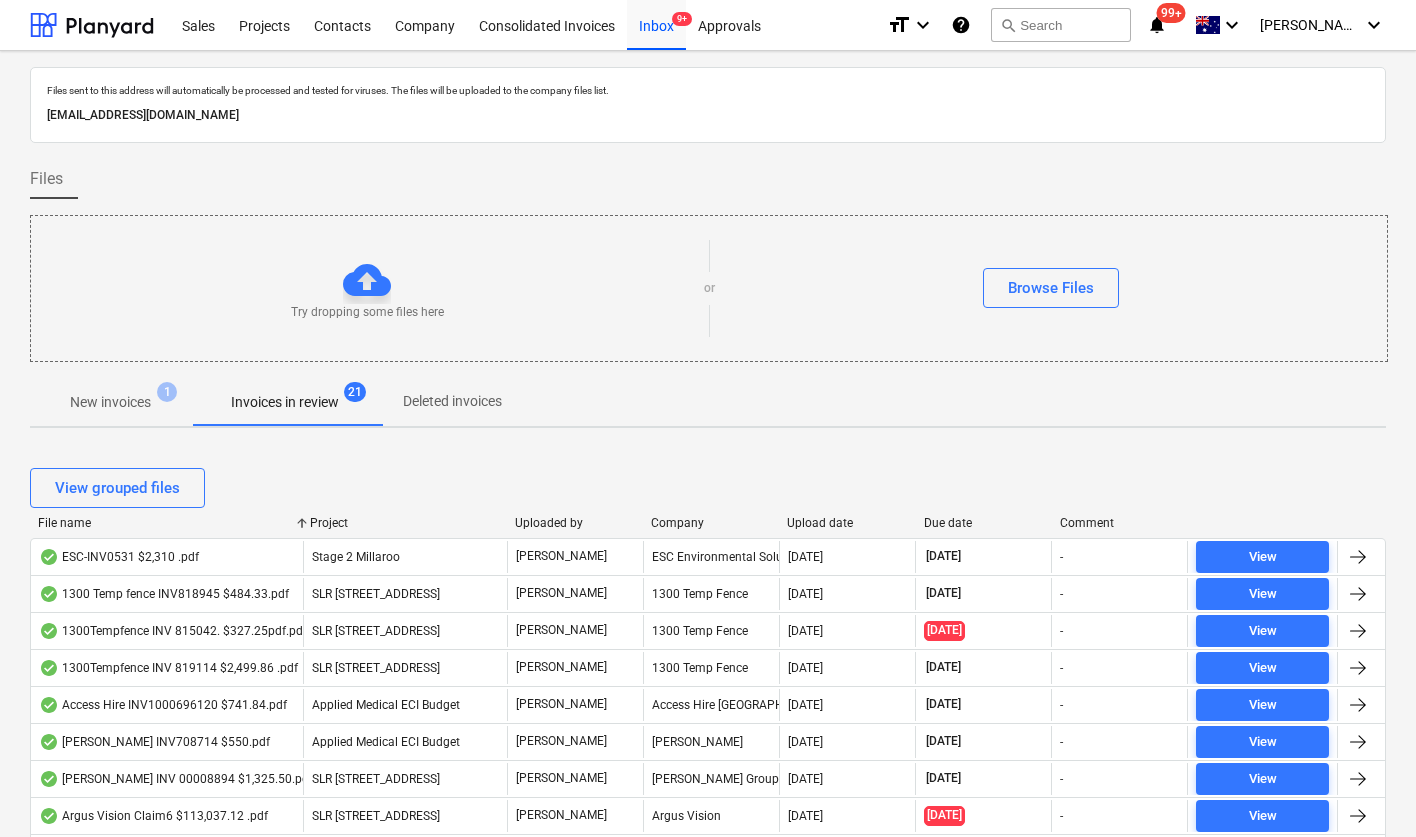 click at bounding box center (916, 523) 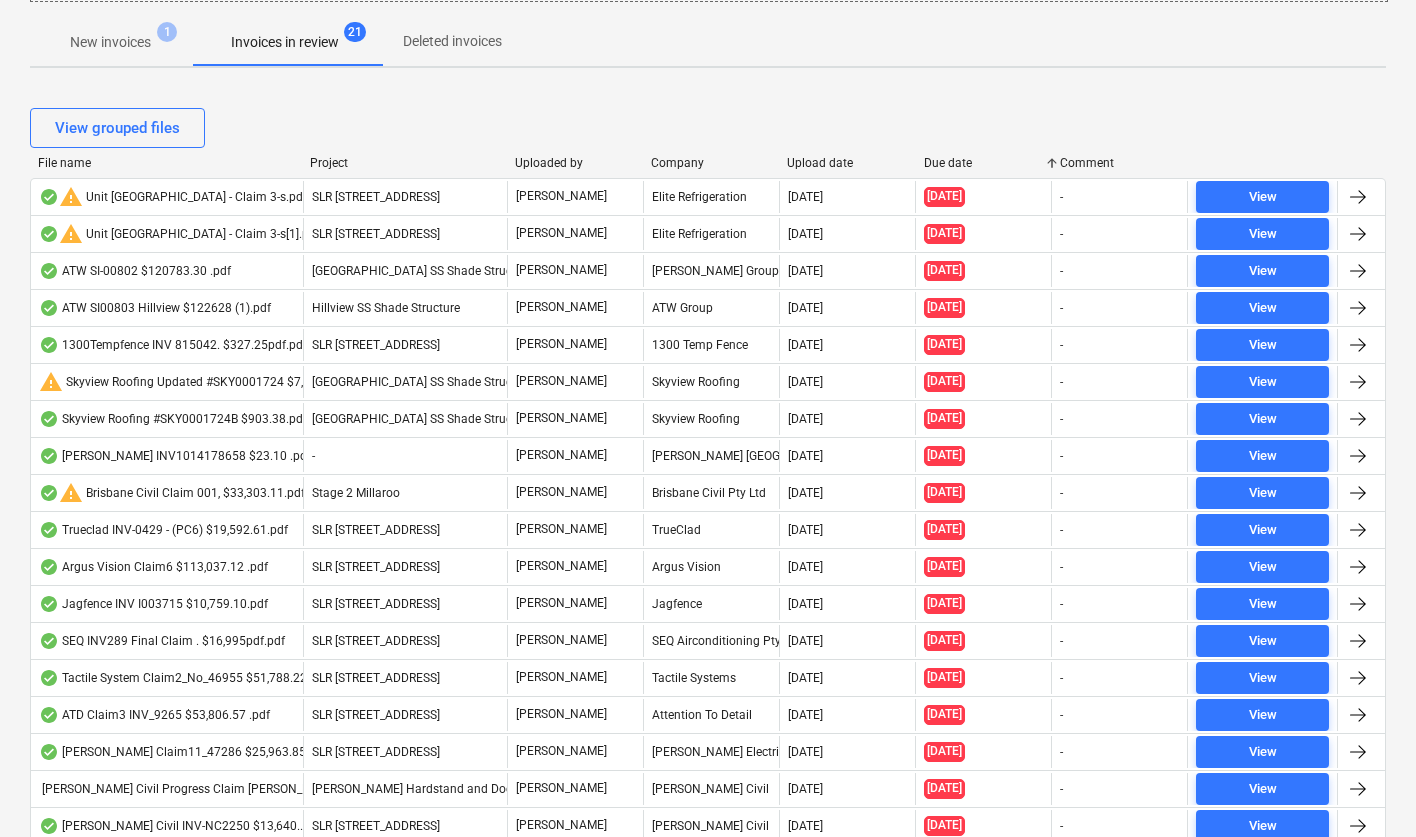 scroll, scrollTop: 377, scrollLeft: 0, axis: vertical 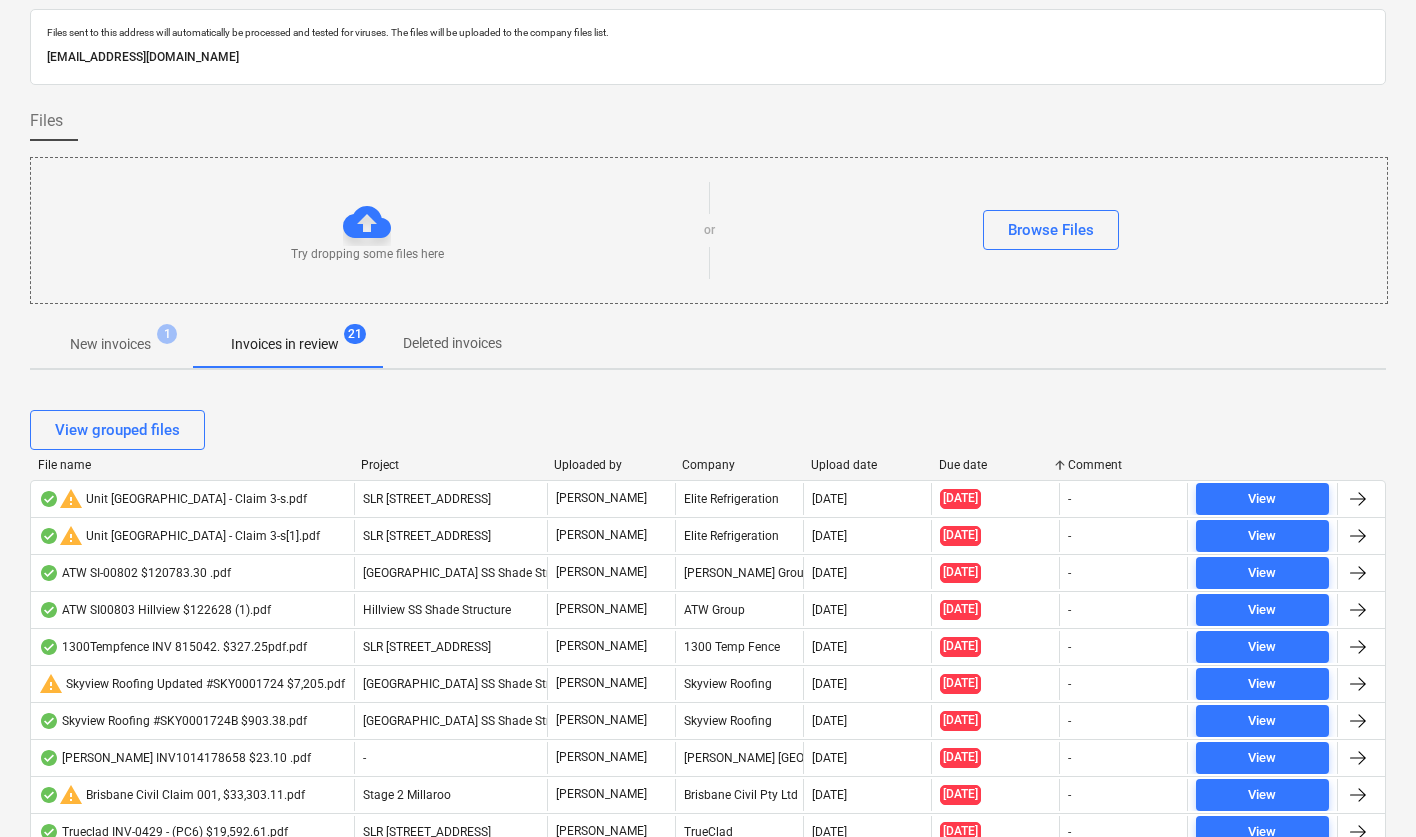 drag, startPoint x: 304, startPoint y: 463, endPoint x: 355, endPoint y: 463, distance: 51 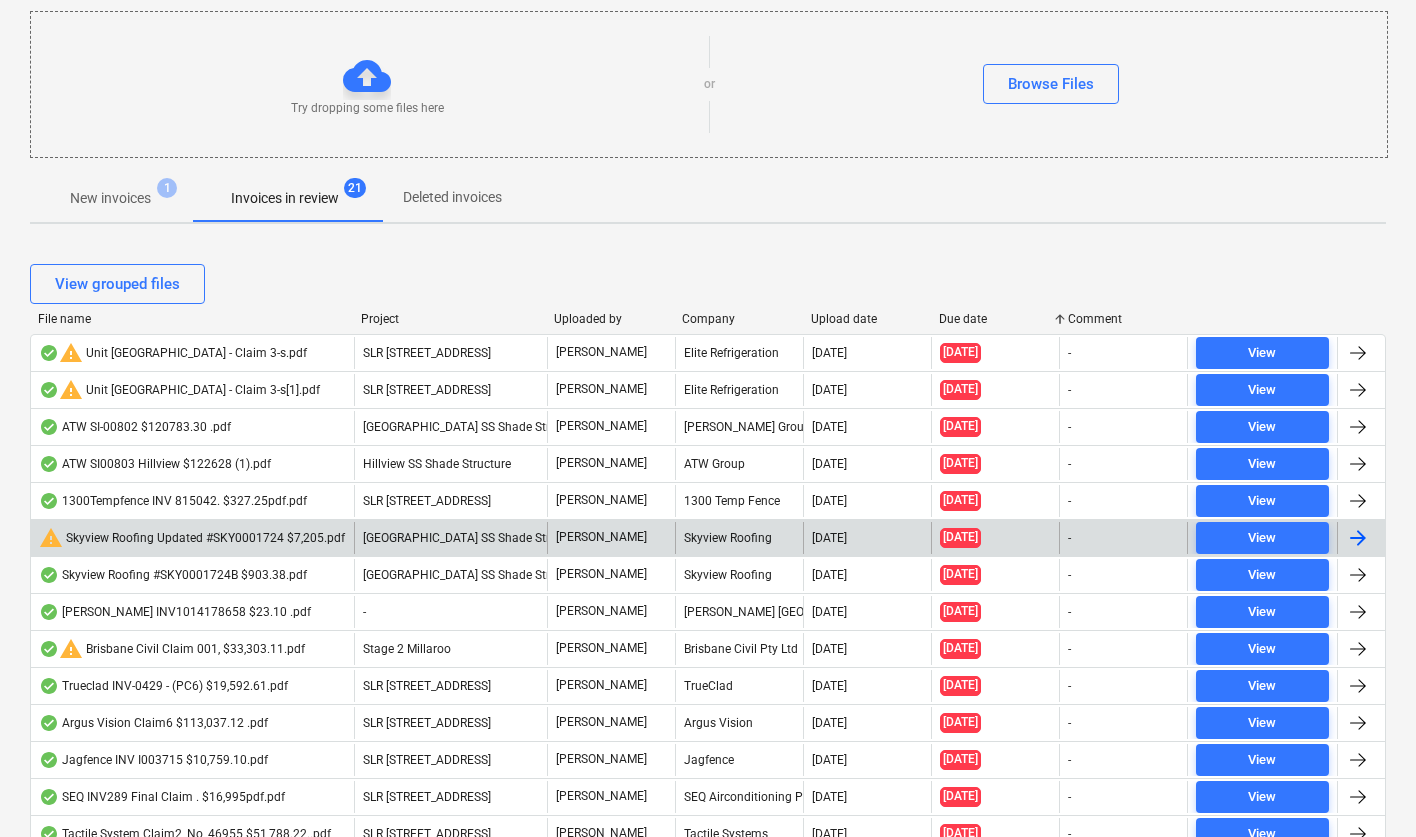 scroll, scrollTop: 0, scrollLeft: 0, axis: both 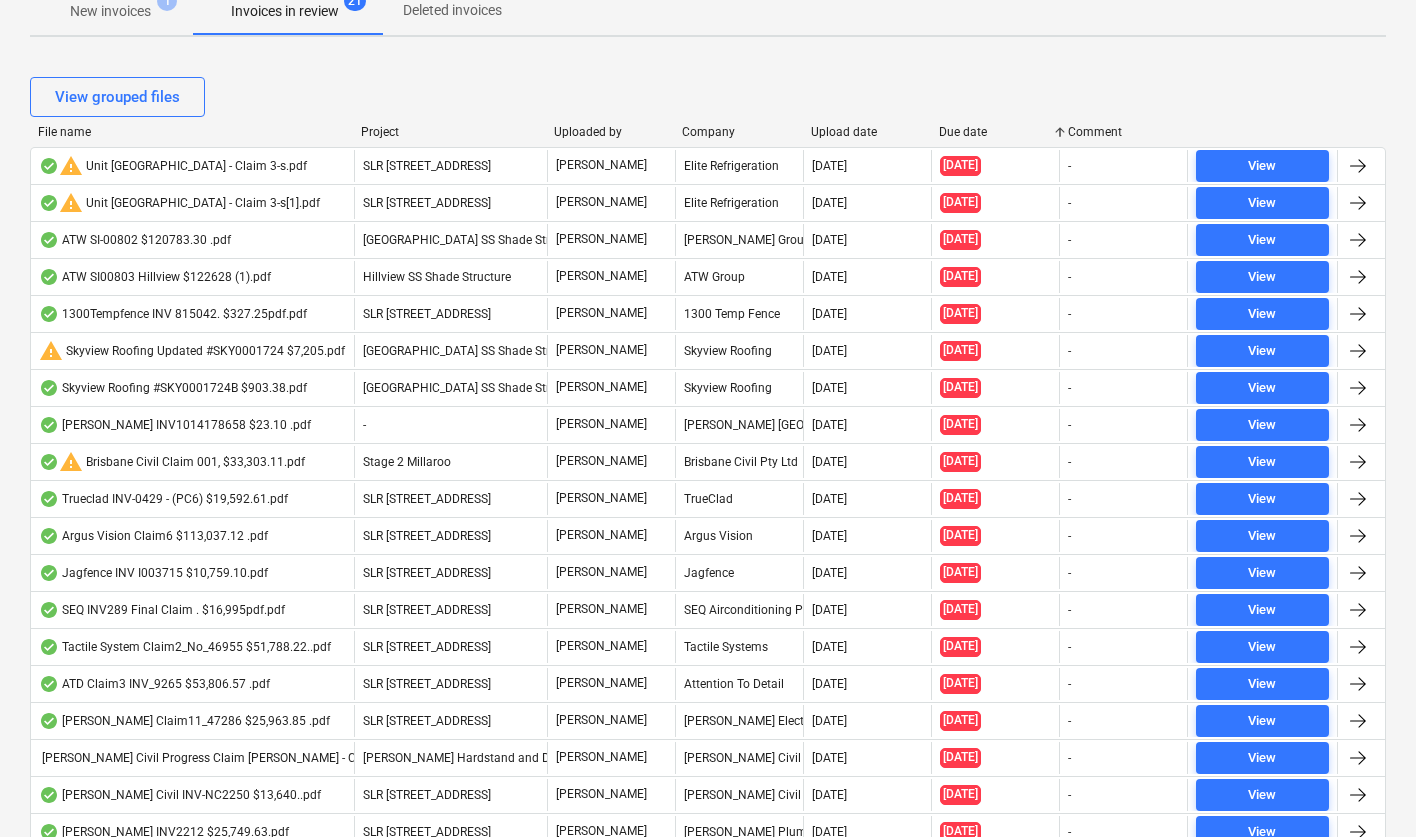 click on "View grouped files" at bounding box center (708, 97) 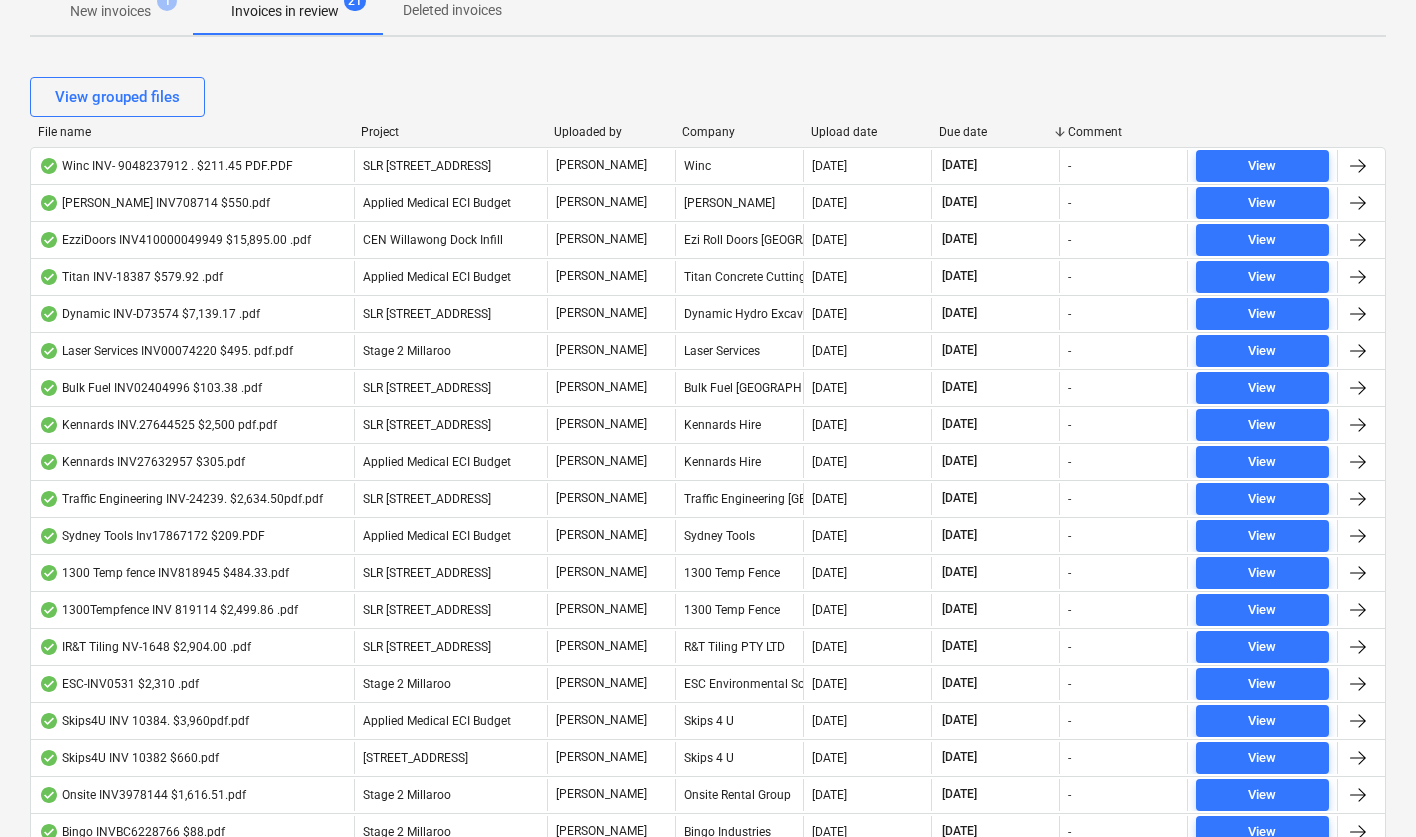 click on "Due date" at bounding box center [995, 132] 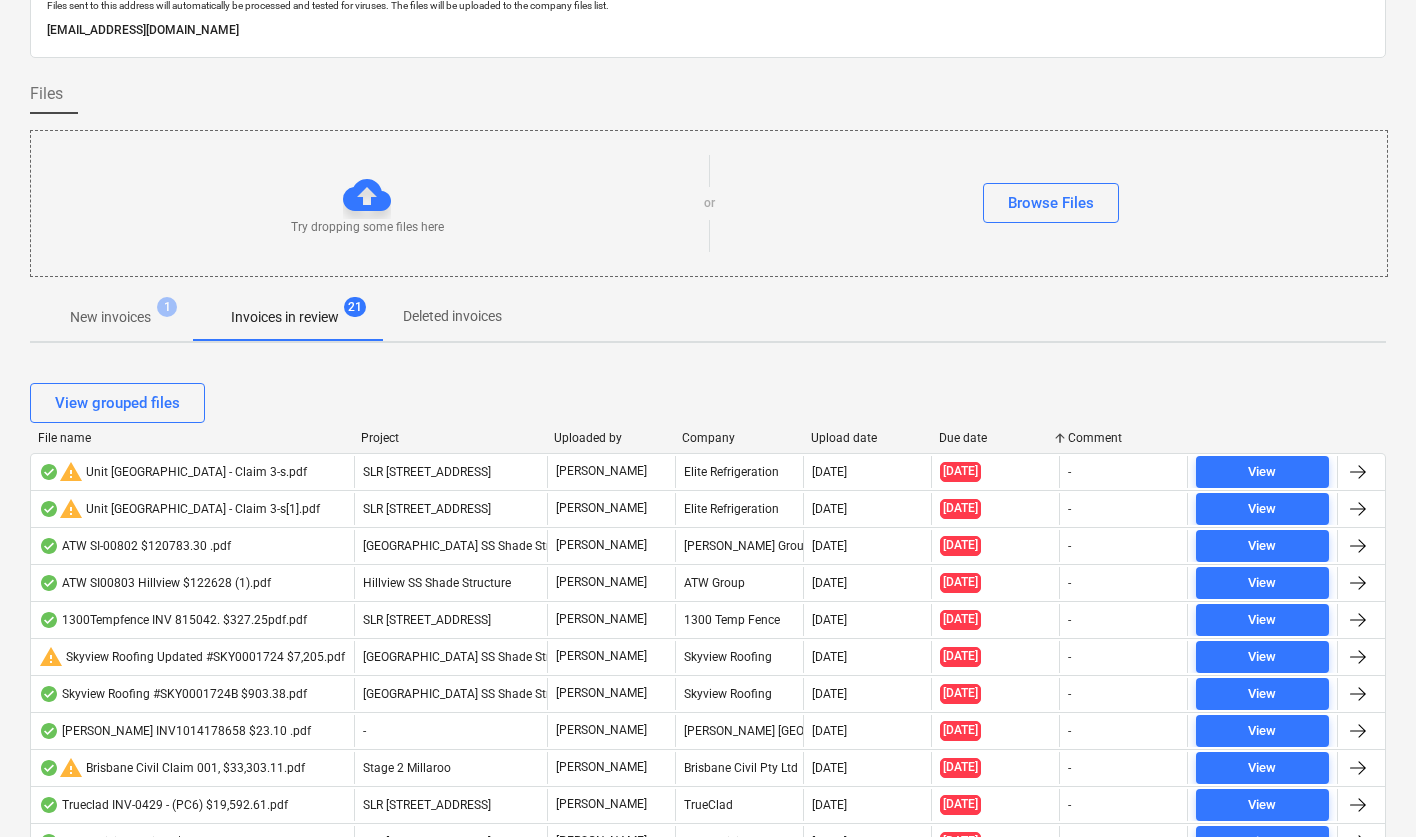 scroll, scrollTop: 181, scrollLeft: 0, axis: vertical 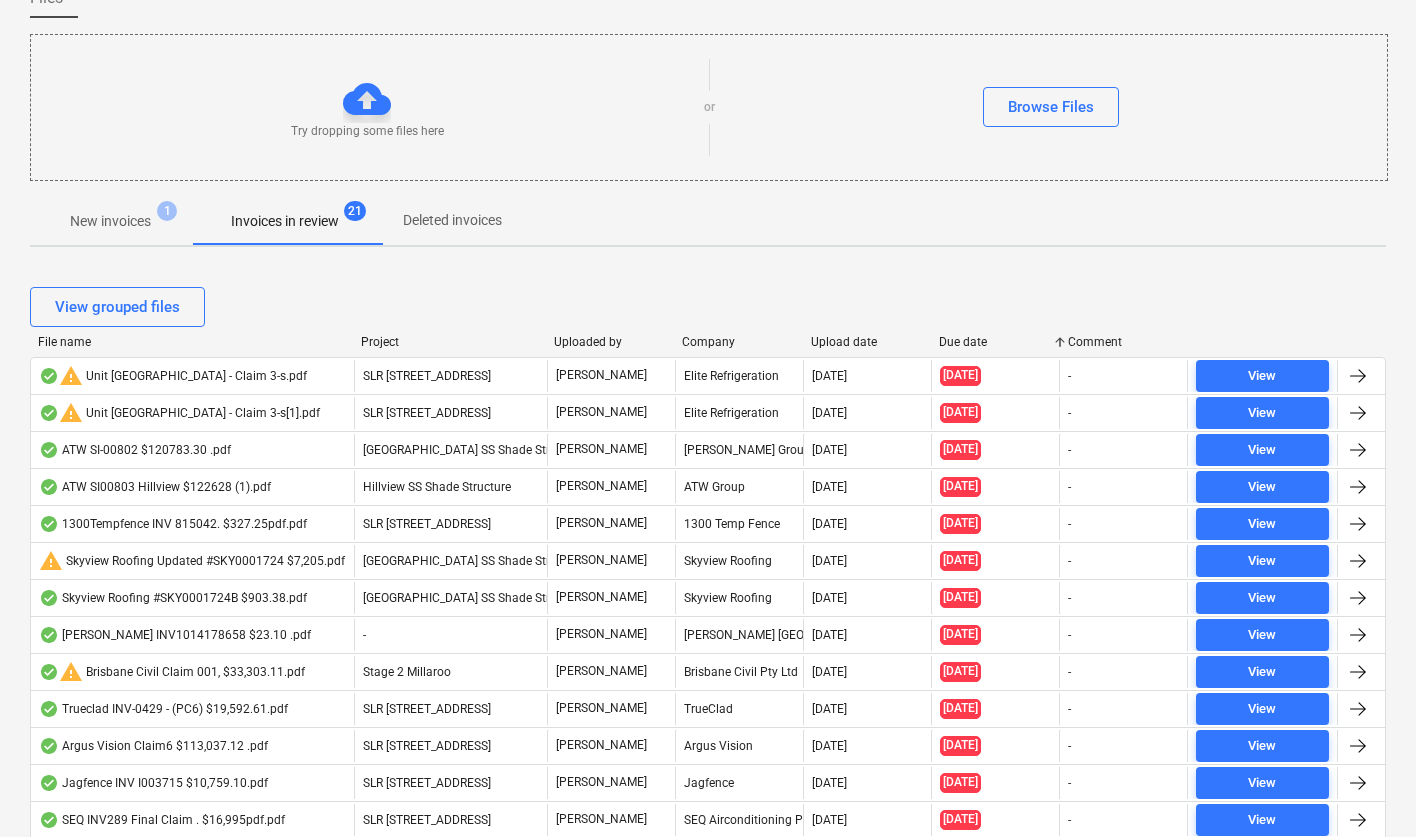 click on "File name" at bounding box center [191, 342] 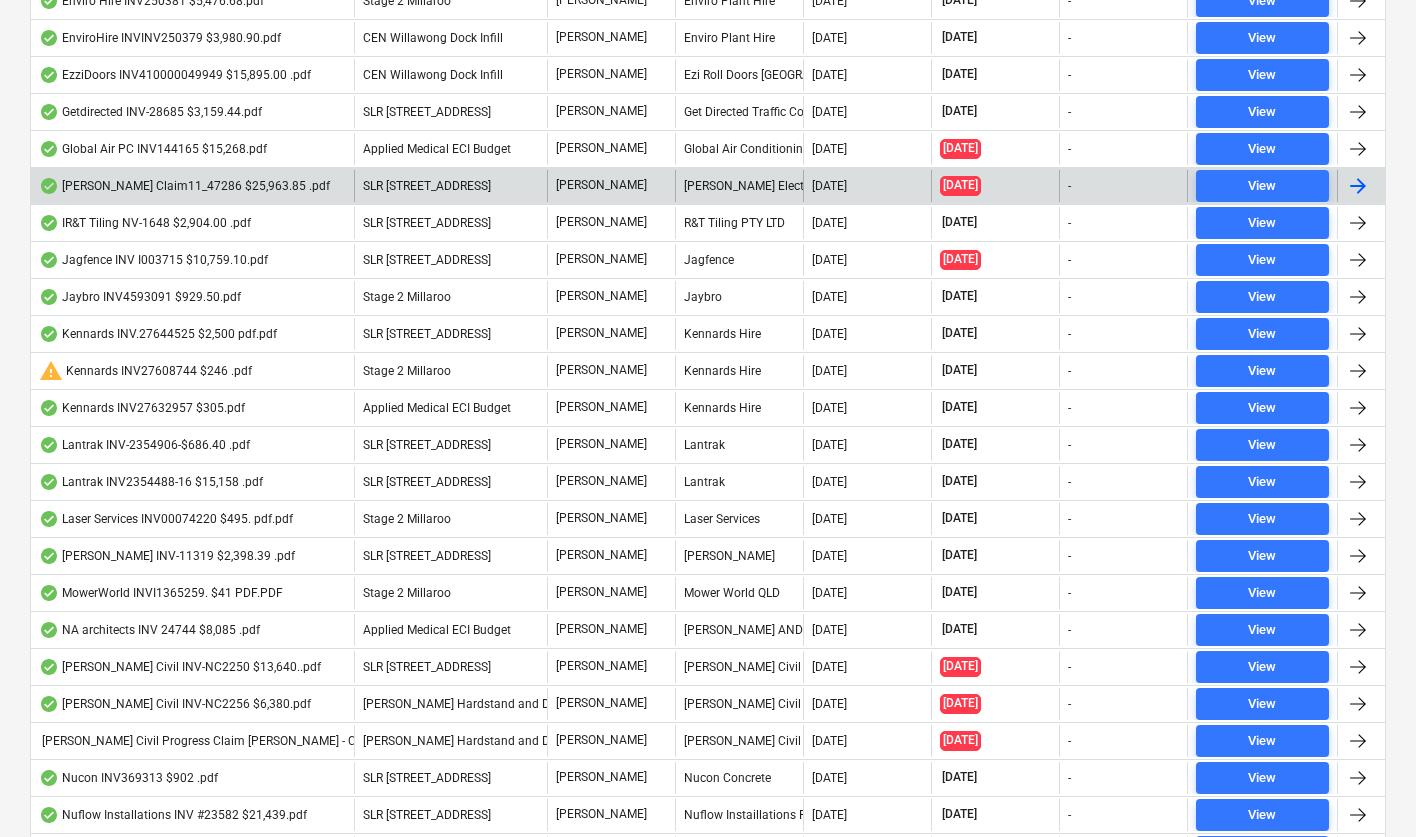 scroll, scrollTop: 0, scrollLeft: 0, axis: both 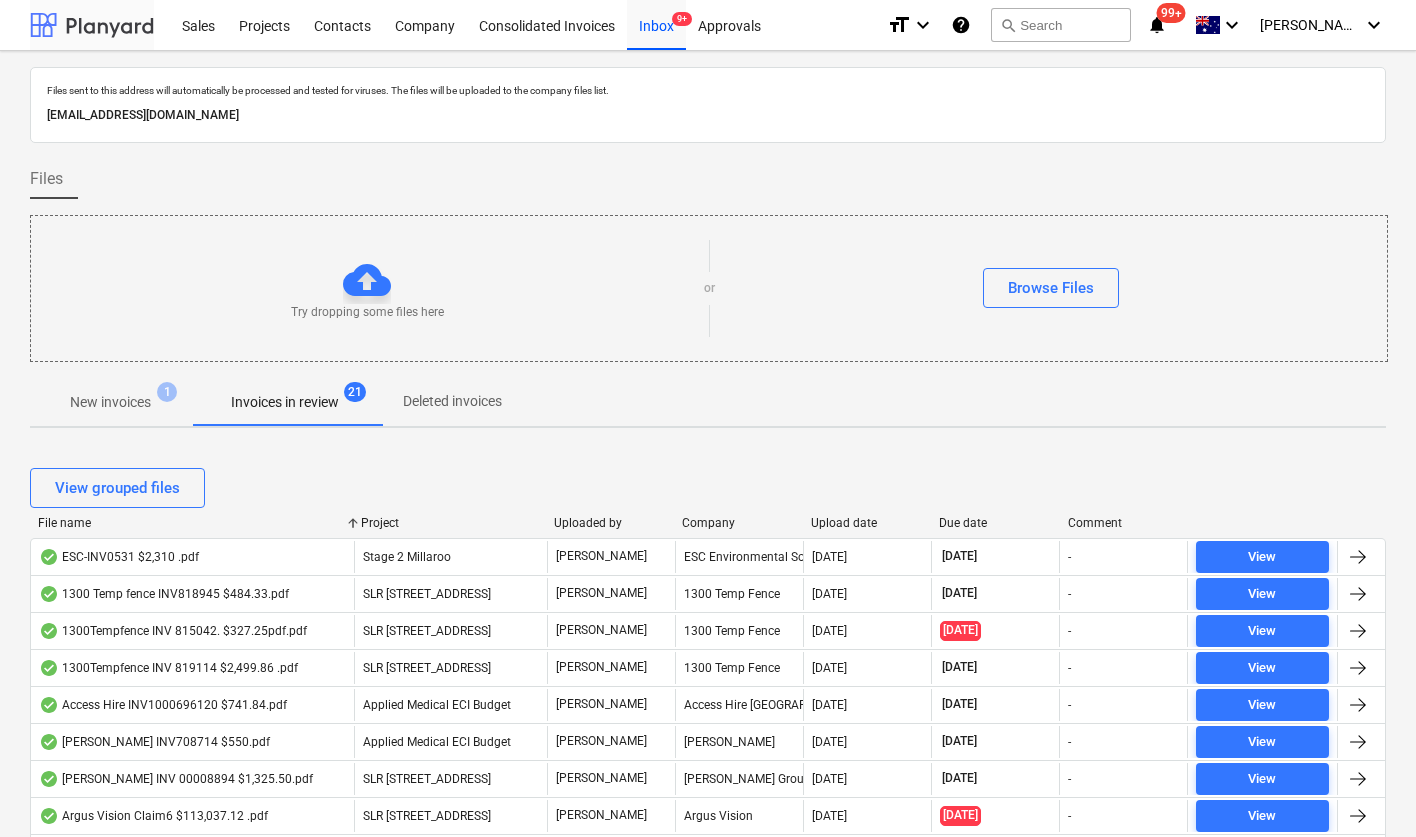 click at bounding box center (92, 25) 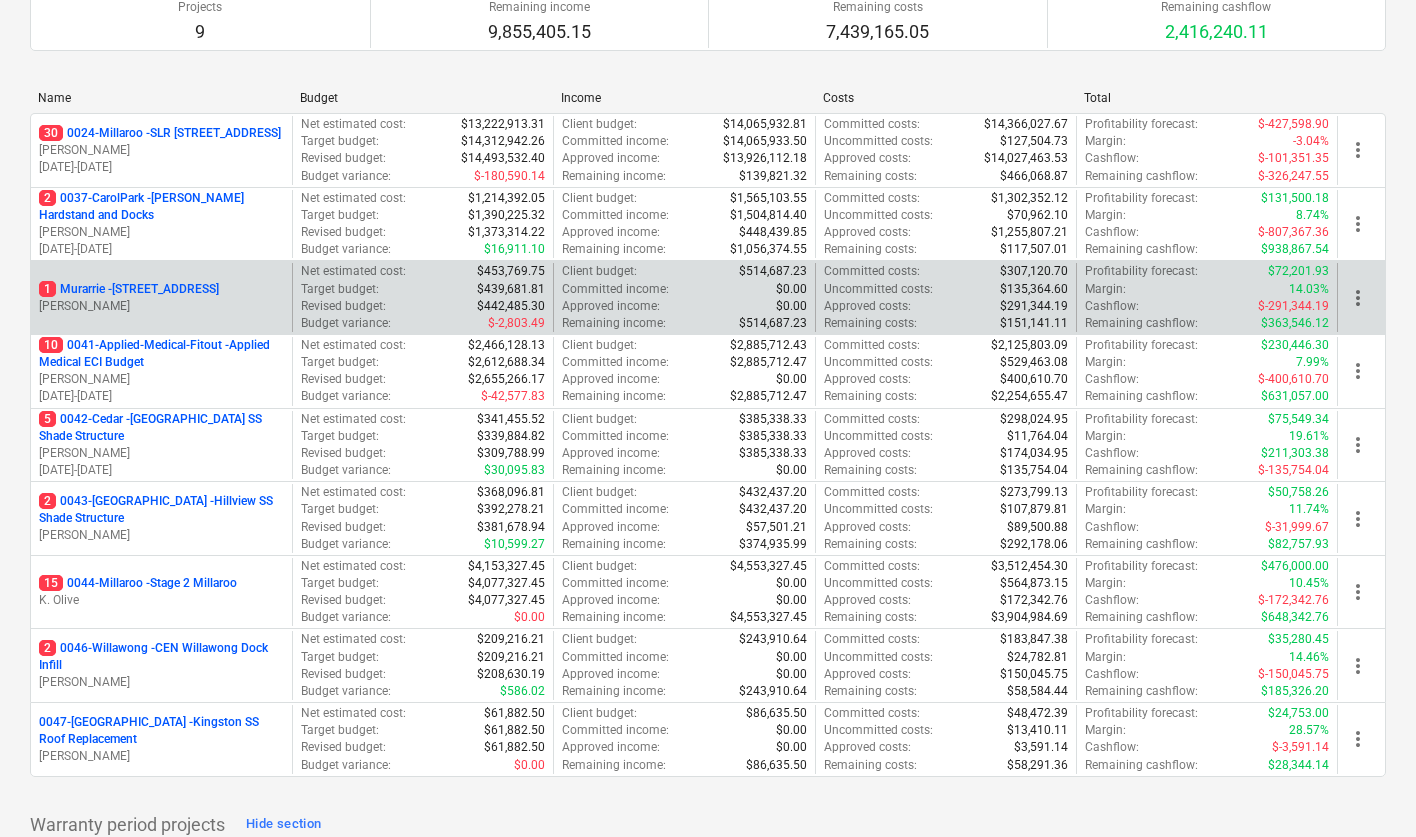 scroll, scrollTop: 212, scrollLeft: 0, axis: vertical 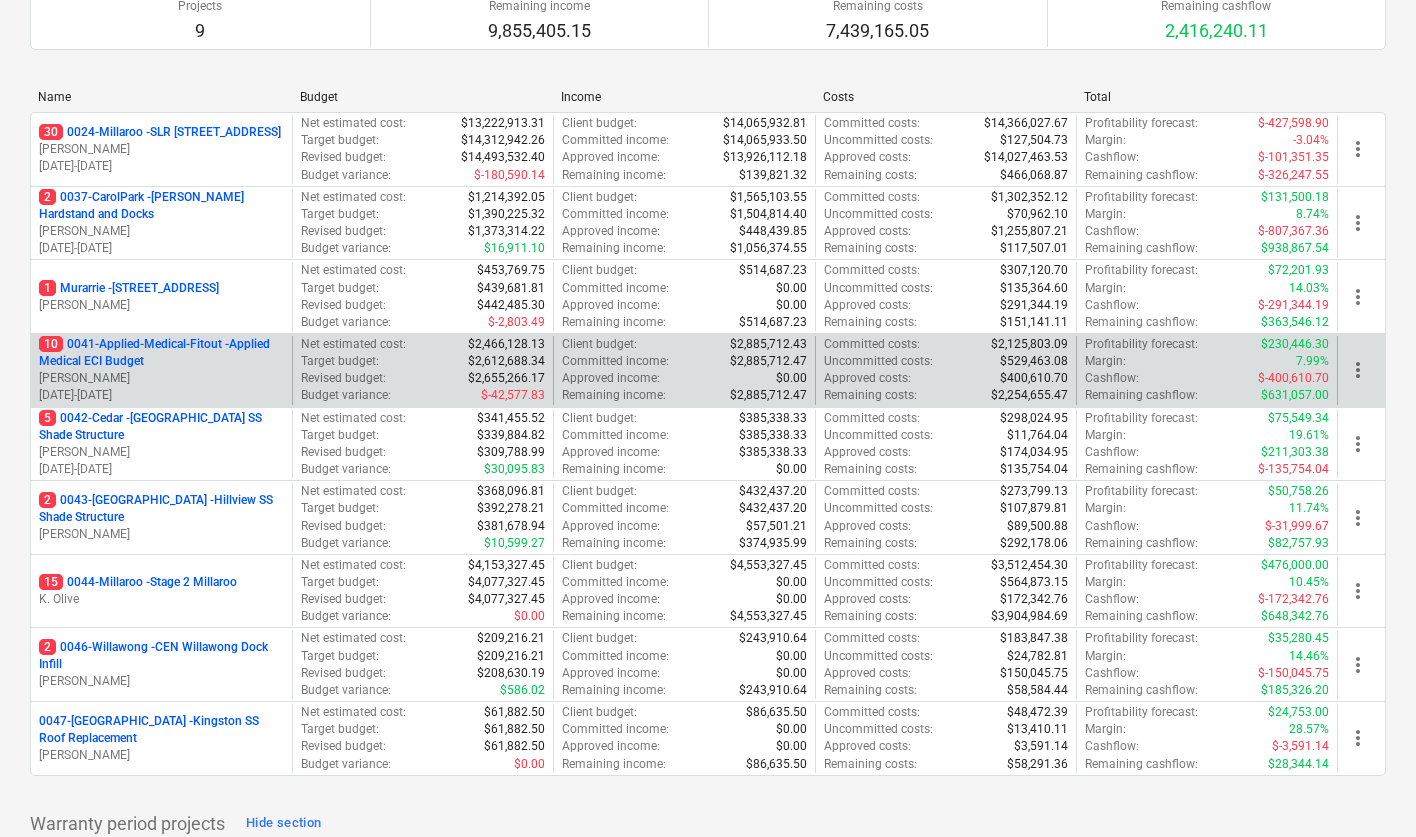 click on "10  0041-Applied-Medical-Fitout -  Applied Medical ECI Budget" at bounding box center [161, 353] 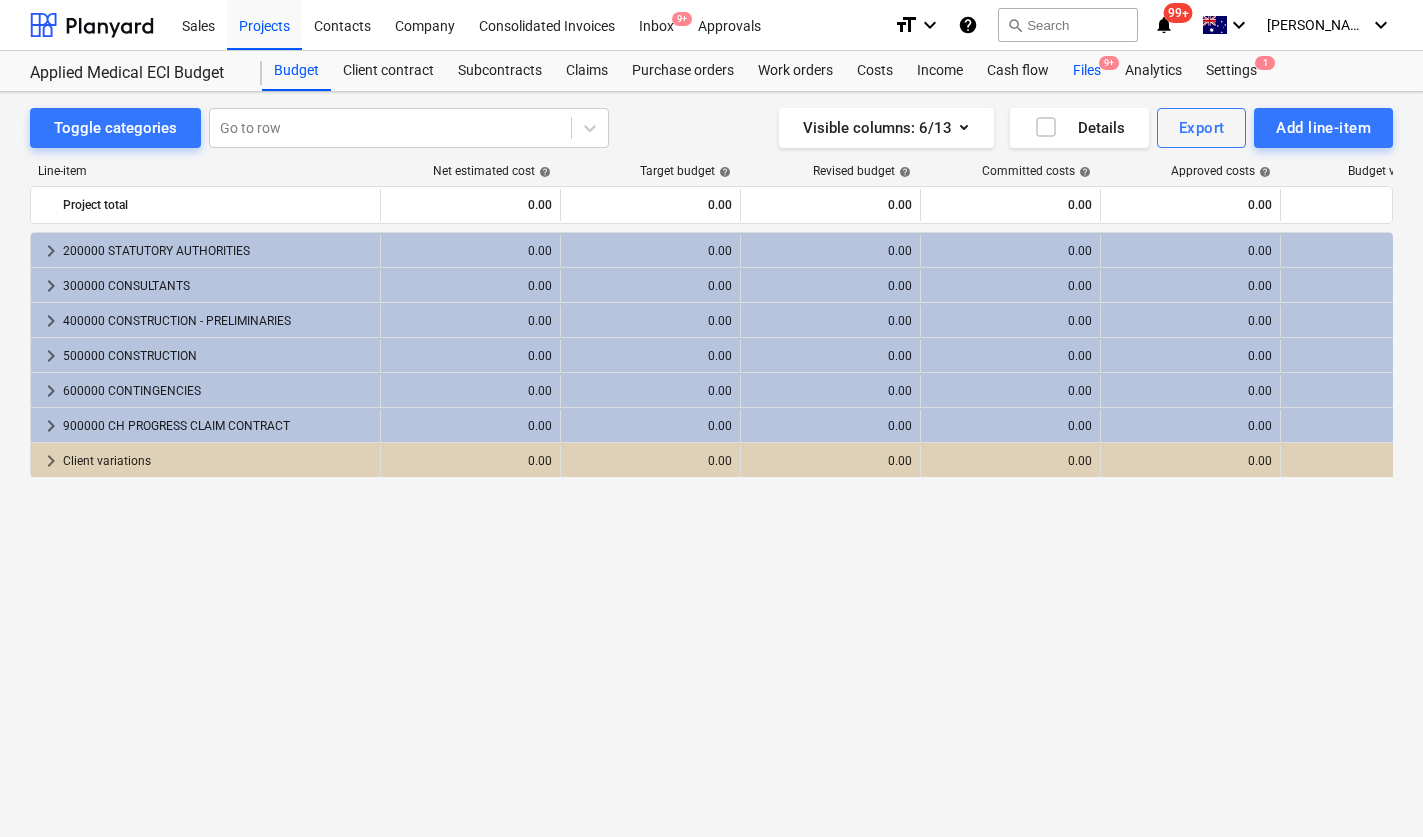 click on "Files 9+" at bounding box center (1087, 71) 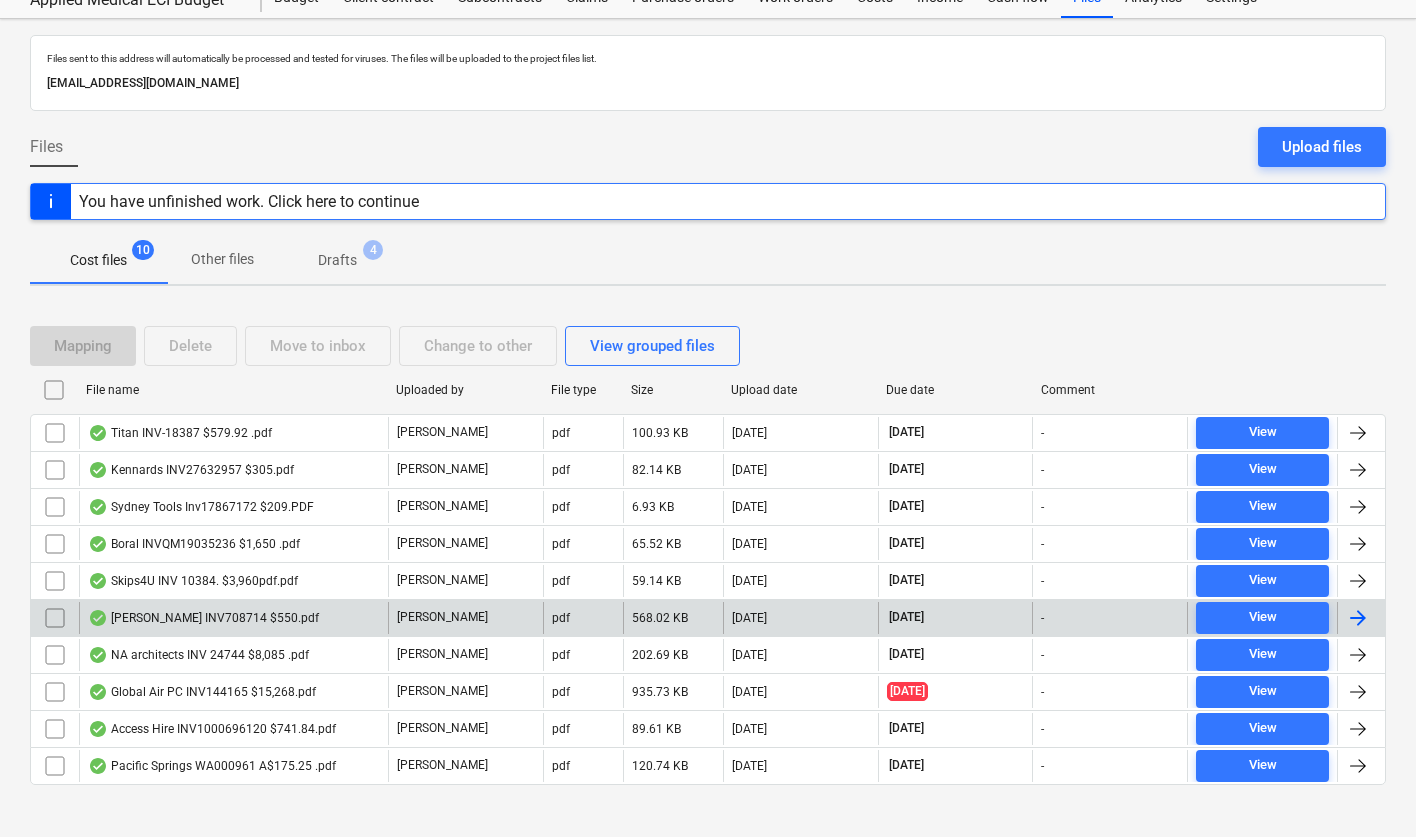 scroll, scrollTop: 93, scrollLeft: 0, axis: vertical 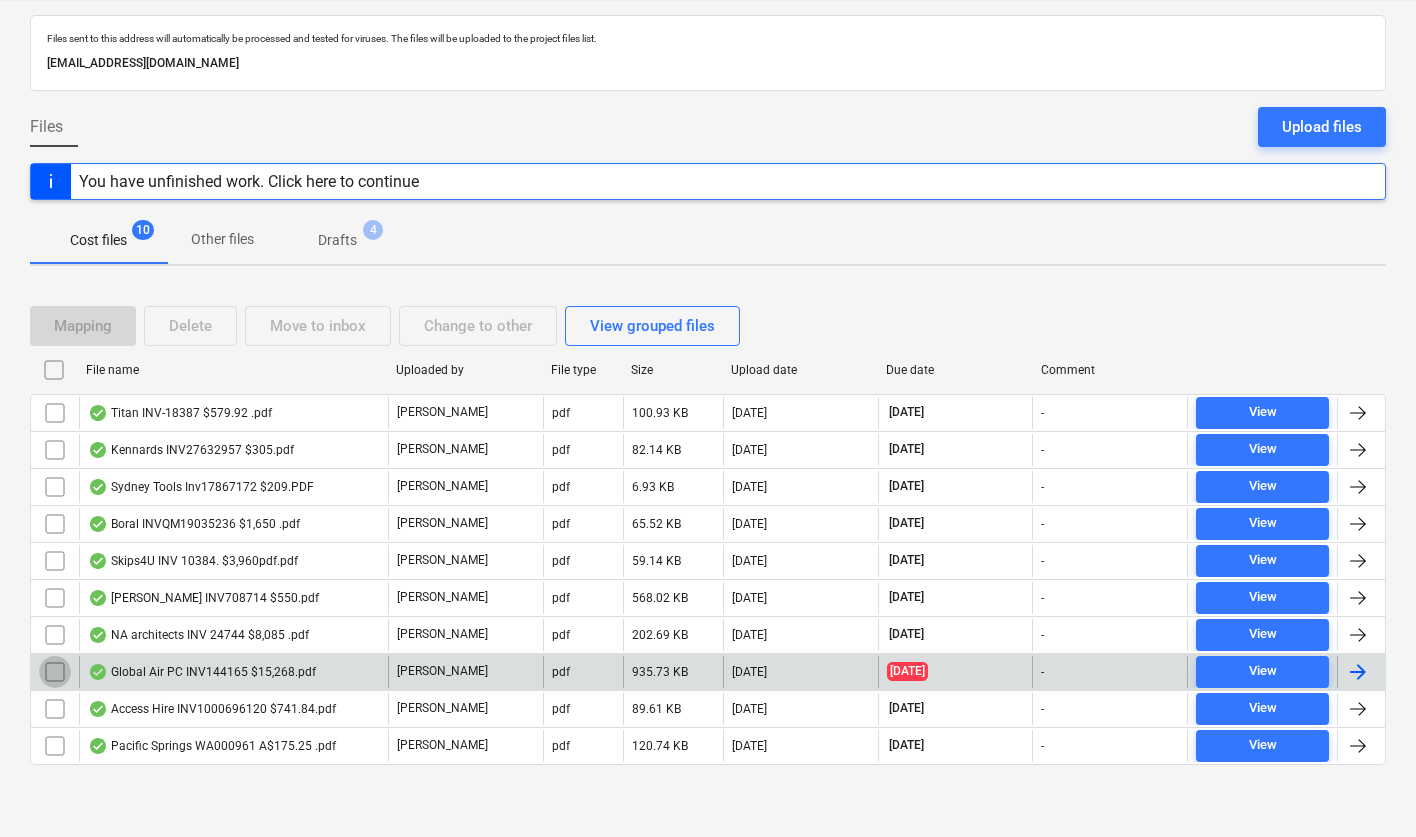 click at bounding box center (55, 672) 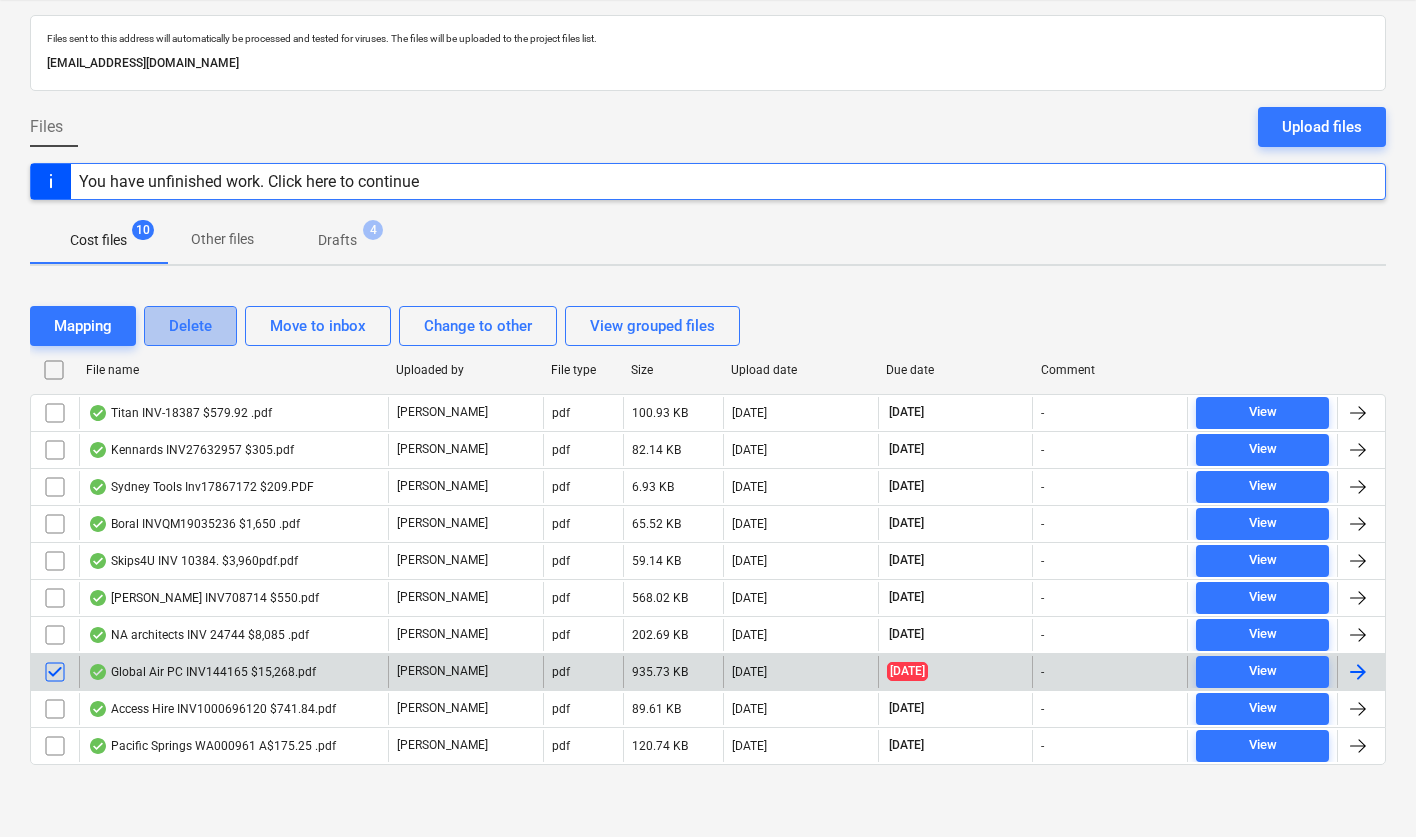 click on "Delete" at bounding box center [190, 326] 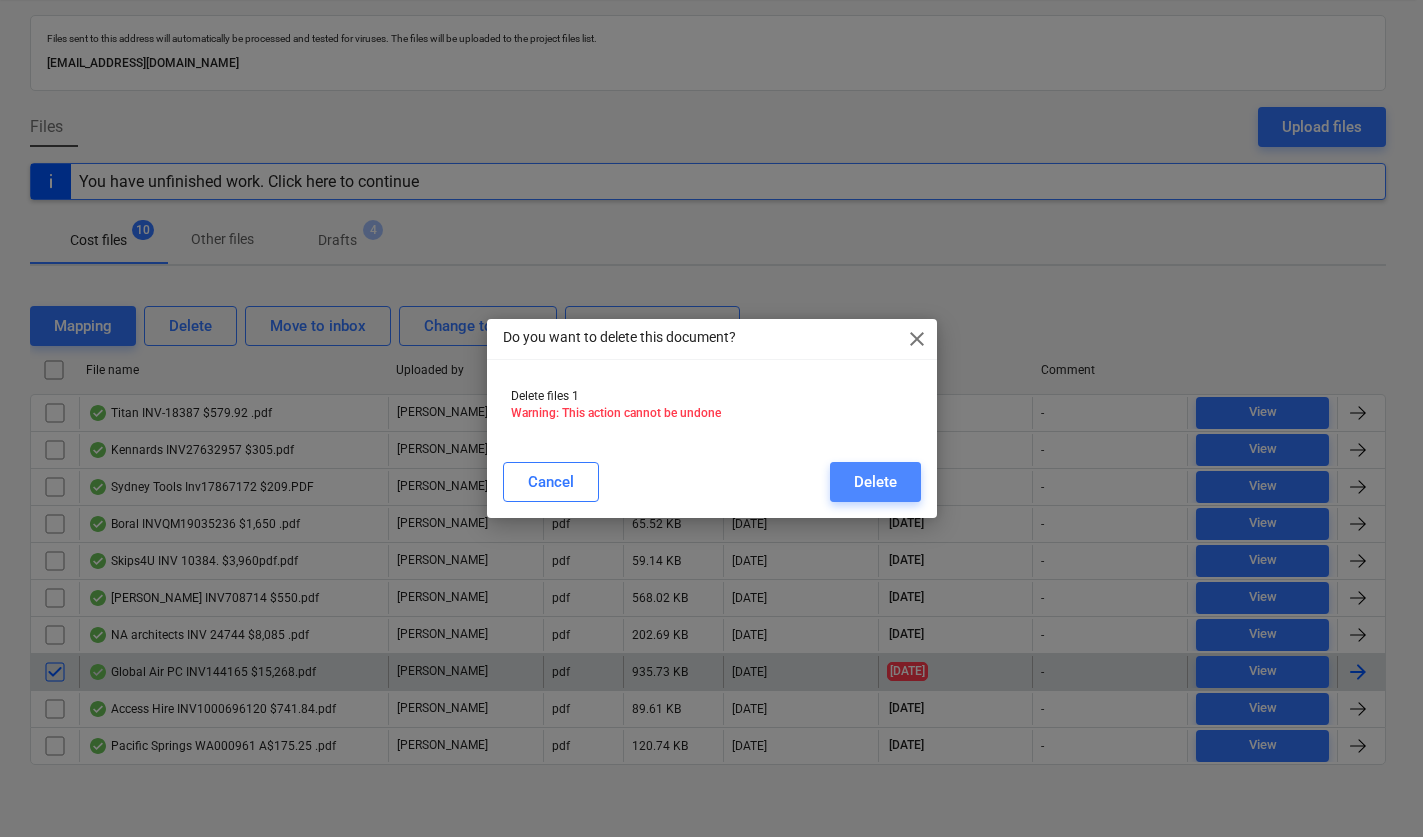 click on "Delete" at bounding box center [875, 482] 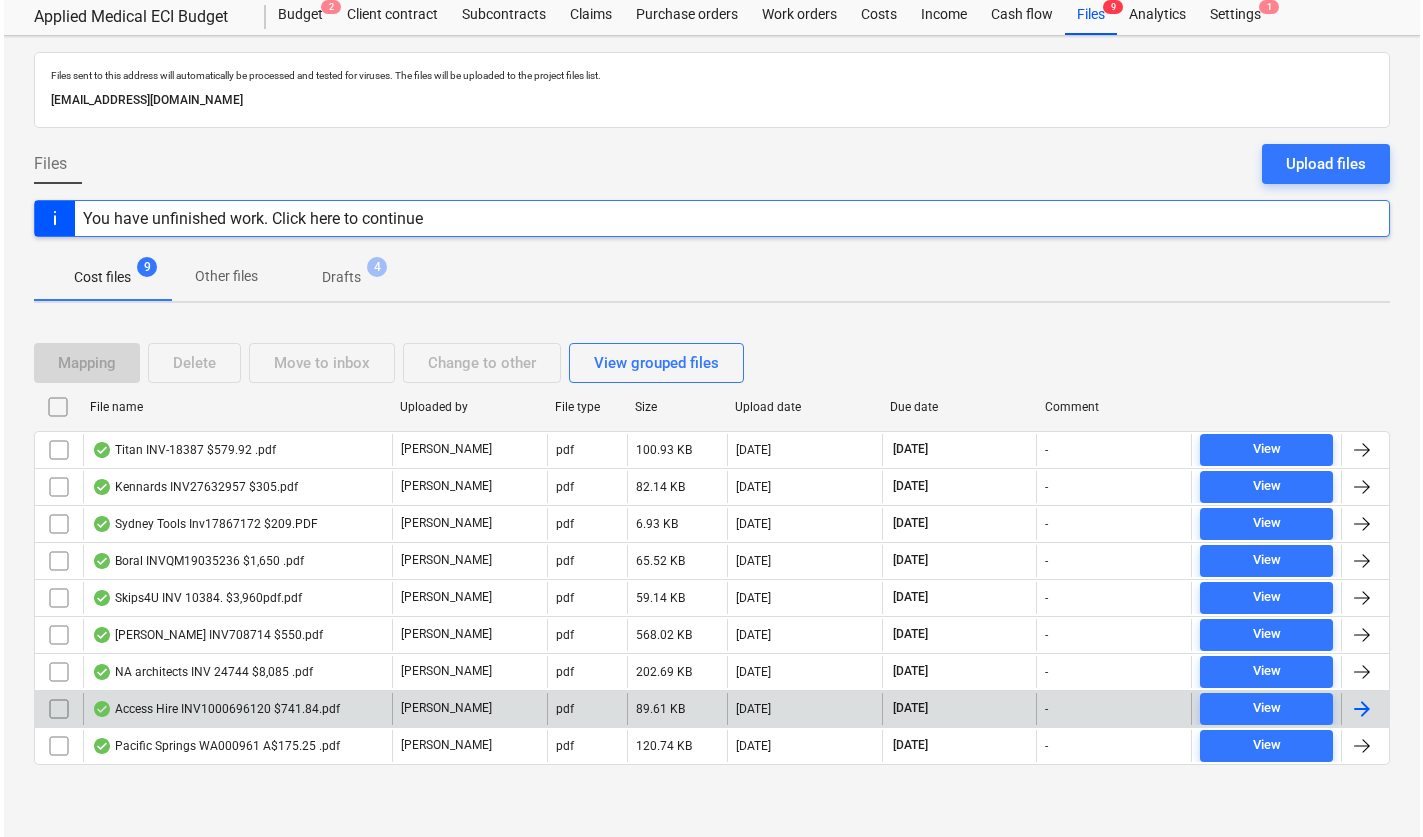 scroll, scrollTop: 0, scrollLeft: 0, axis: both 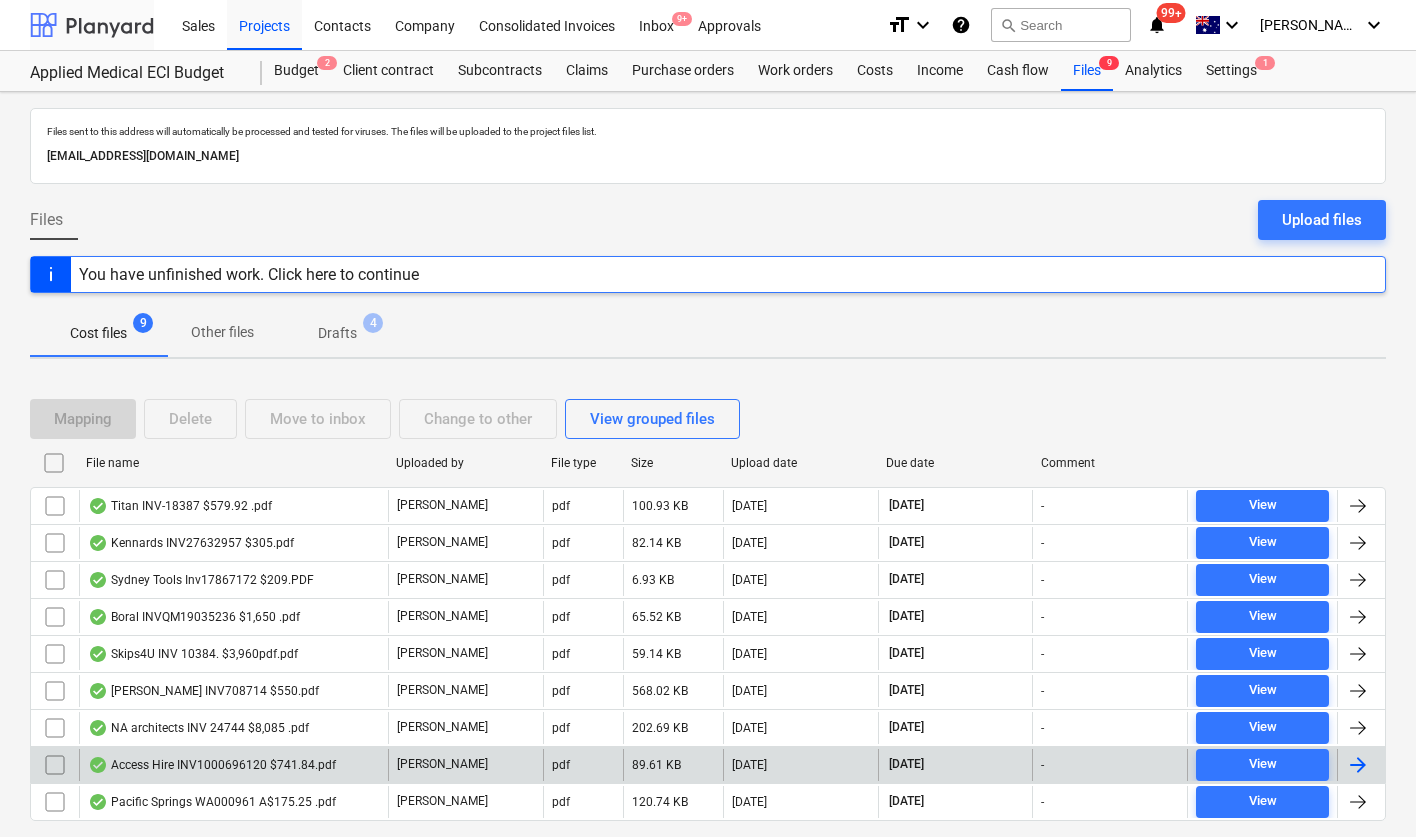 click at bounding box center (92, 25) 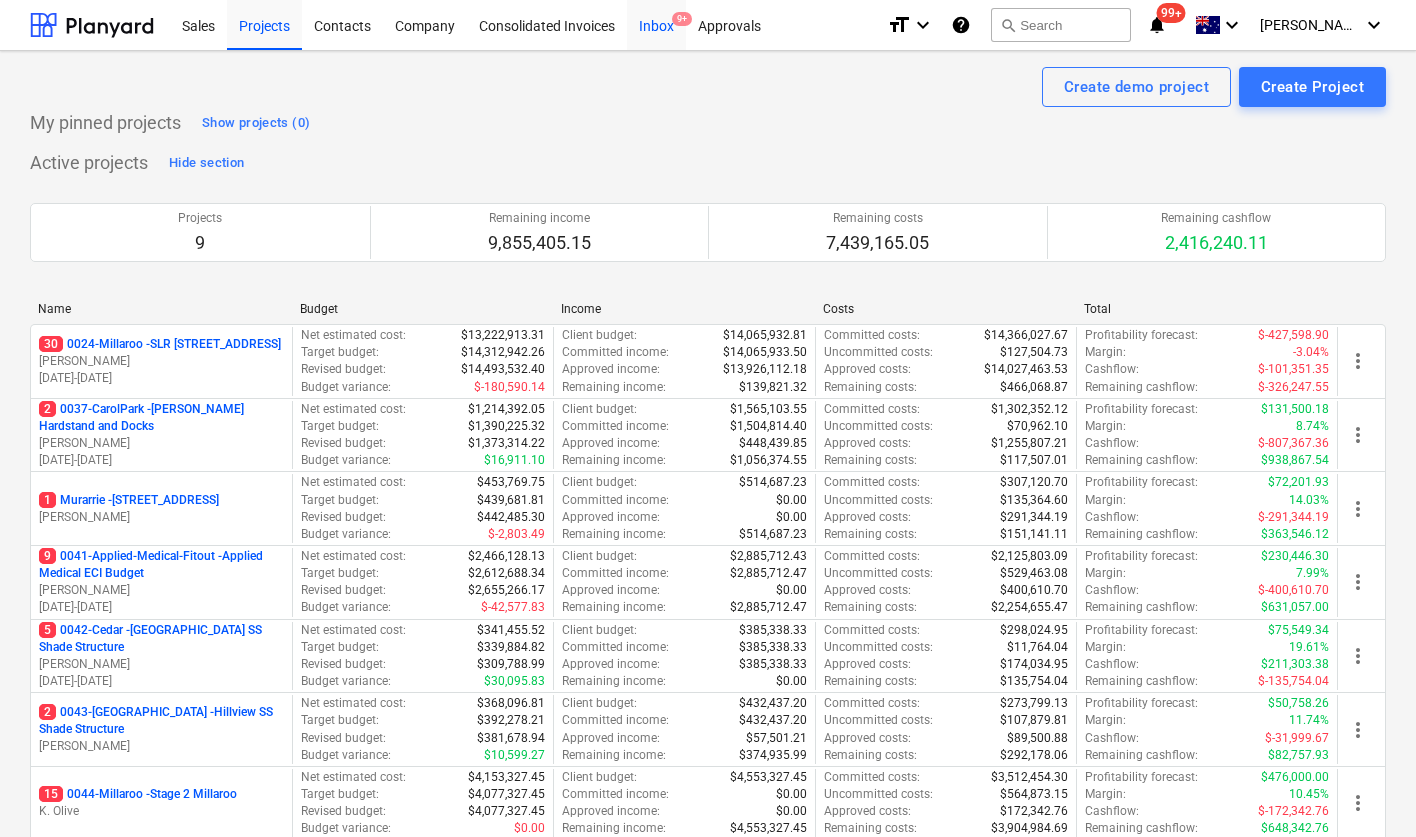 click on "Inbox 9+" at bounding box center [656, 24] 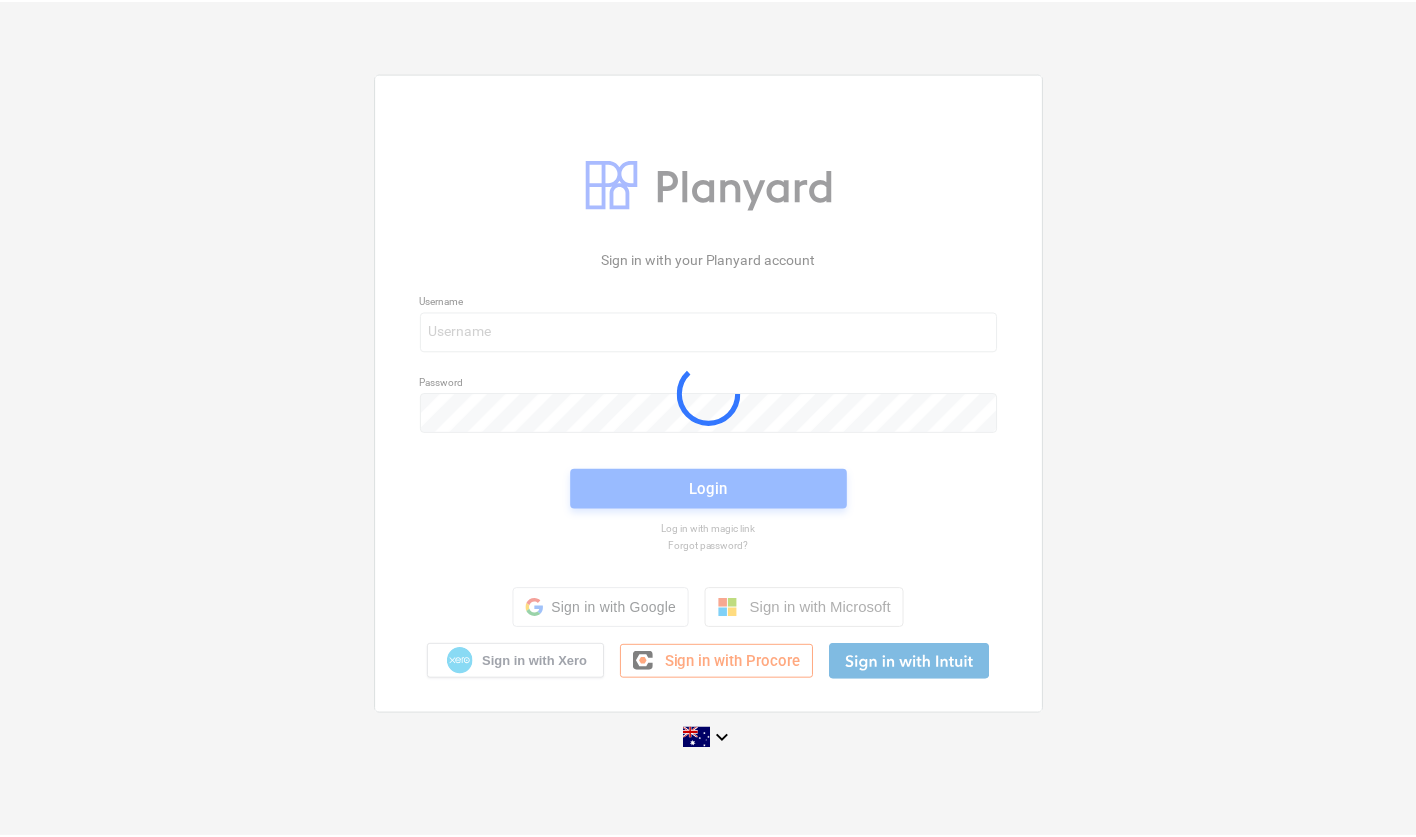 scroll, scrollTop: 0, scrollLeft: 0, axis: both 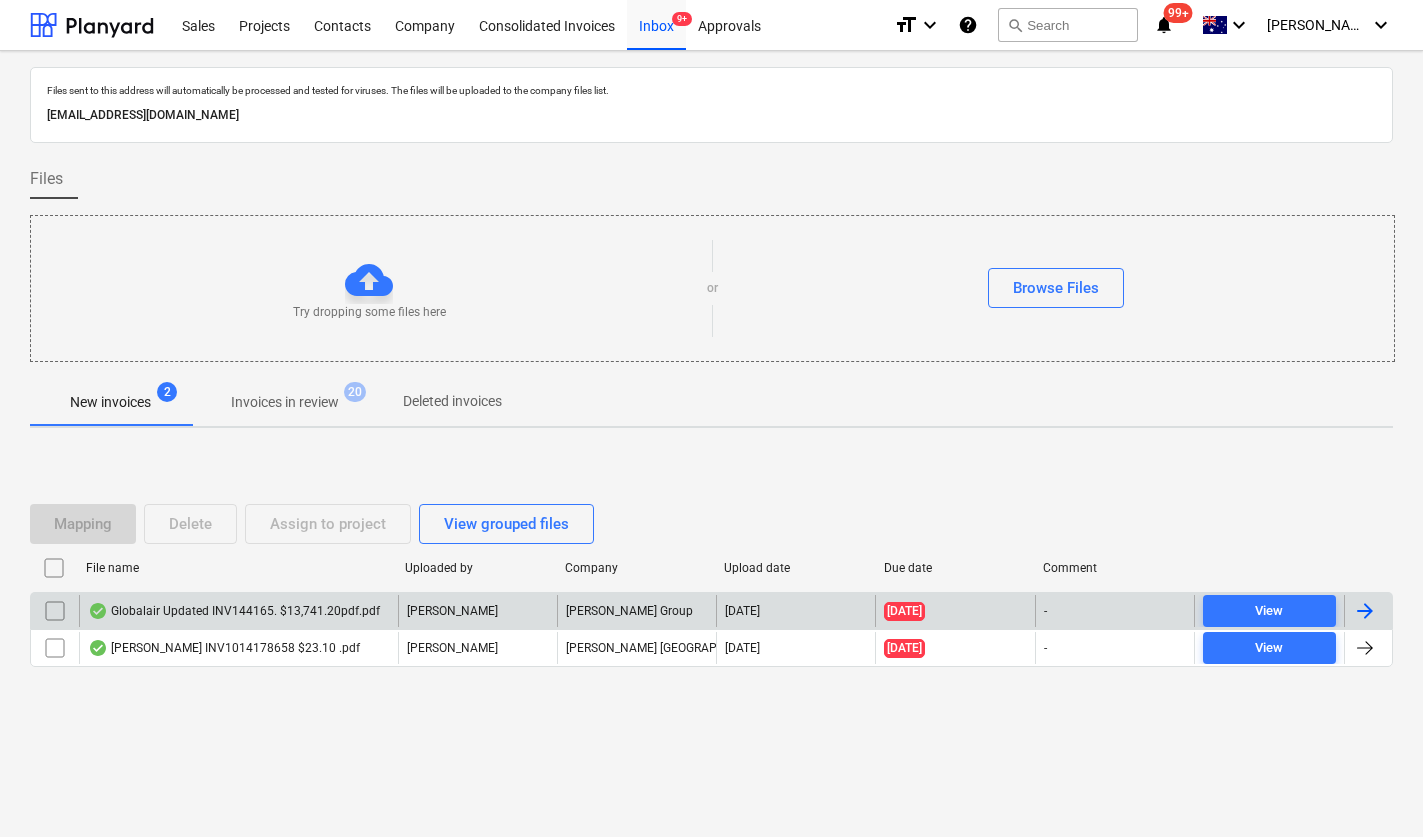 click on "Globalair Updated INV144165. $13,741.20pdf.pdf" at bounding box center (234, 611) 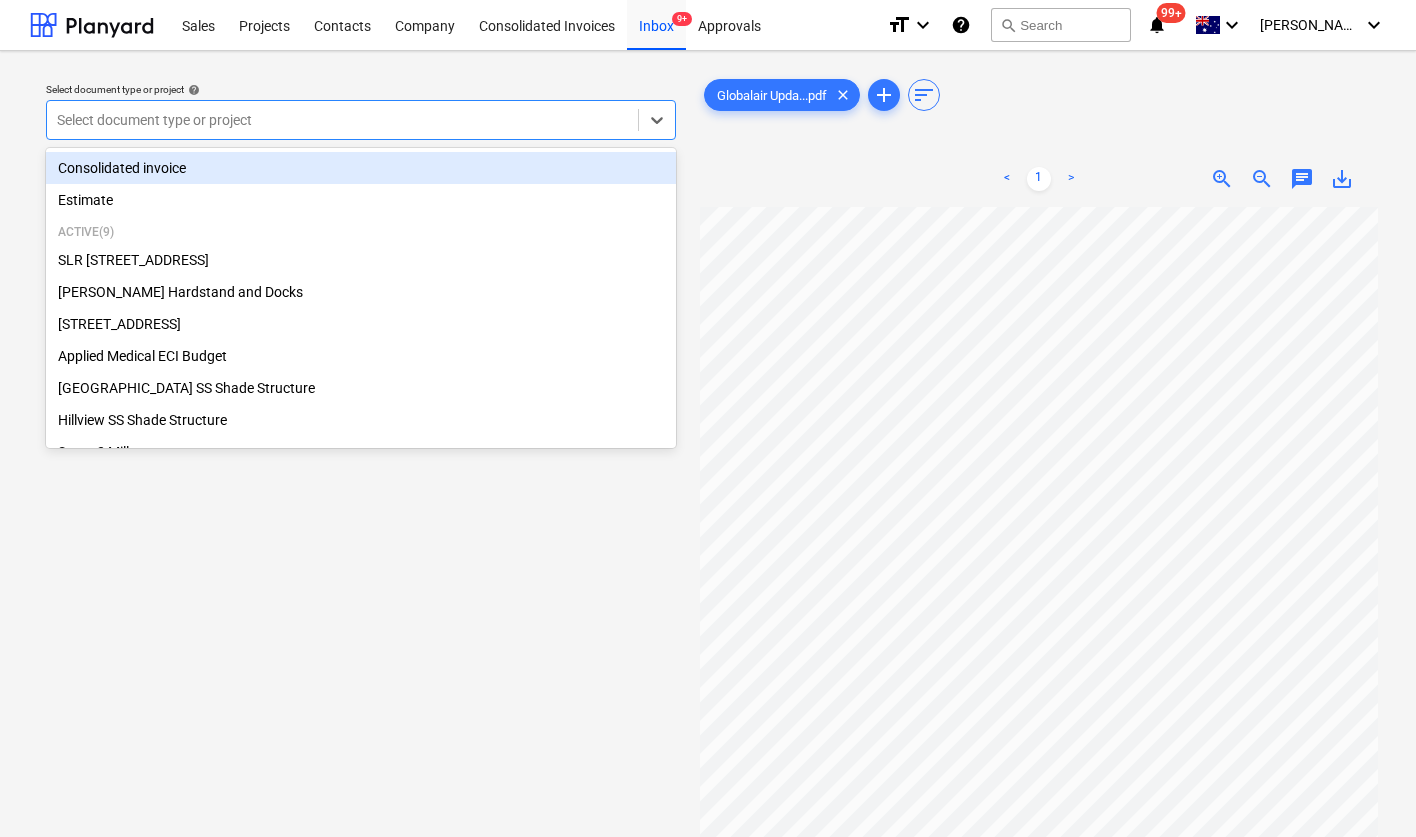 click at bounding box center (342, 120) 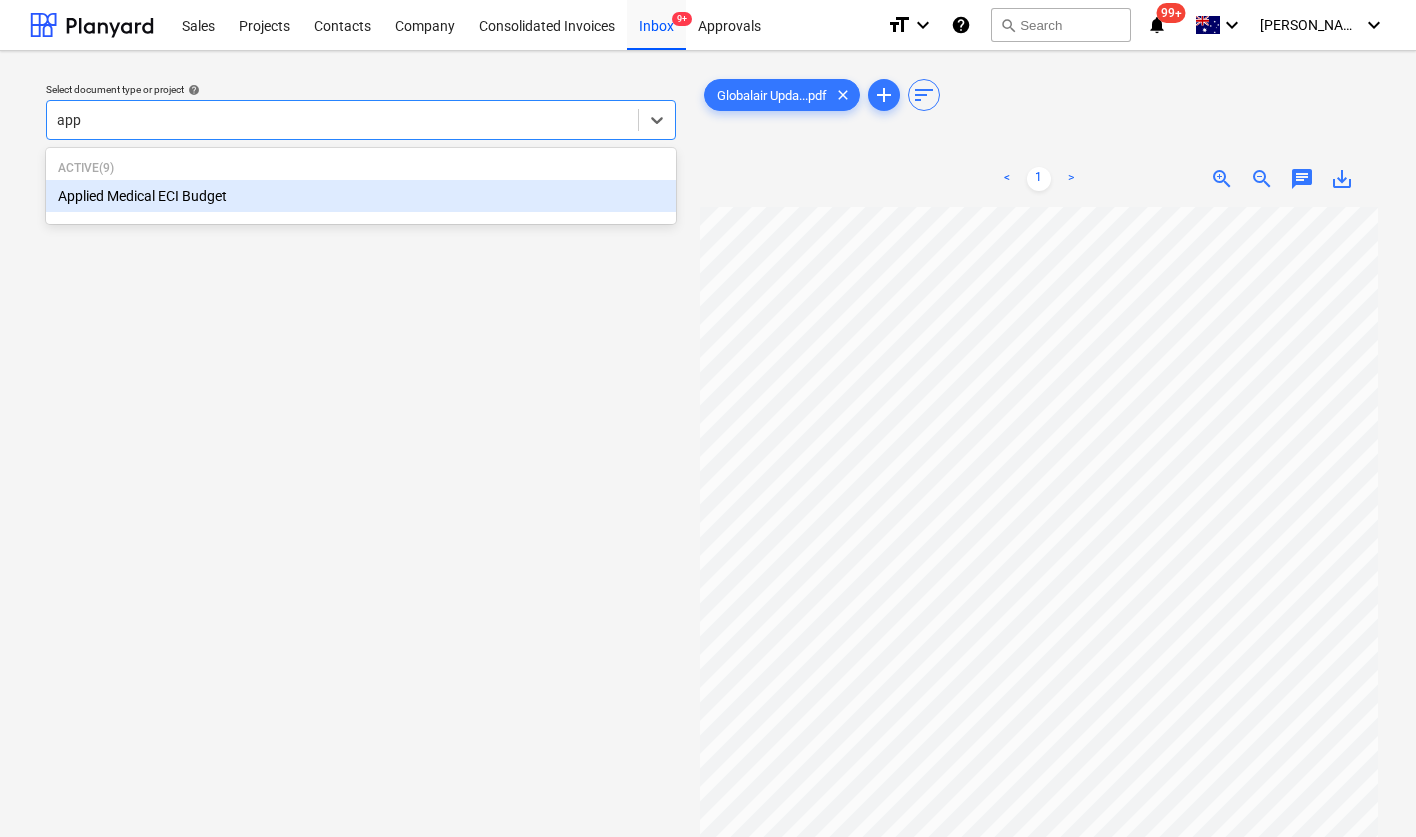 type on "appl" 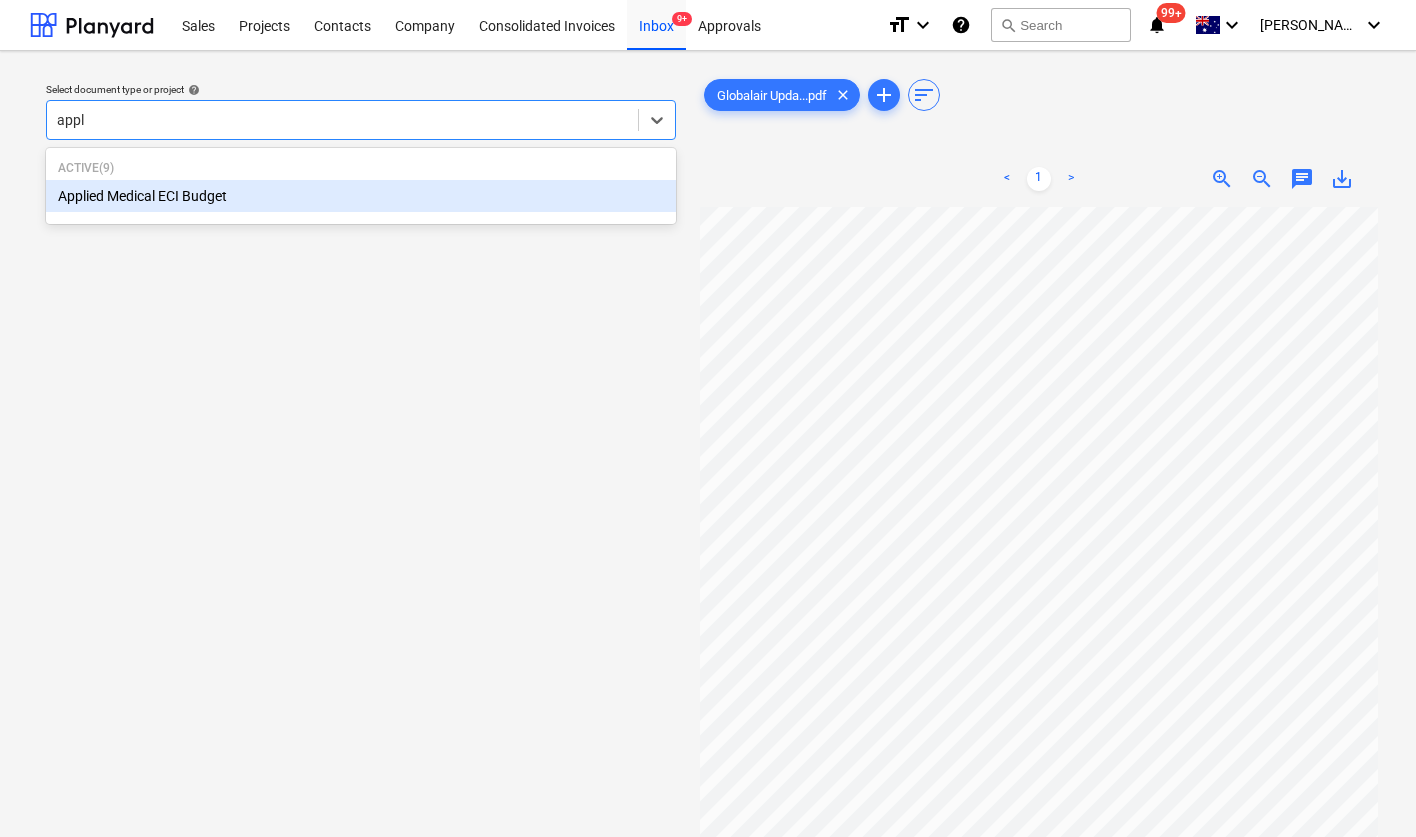 click on "Applied Medical ECI Budget" at bounding box center [361, 196] 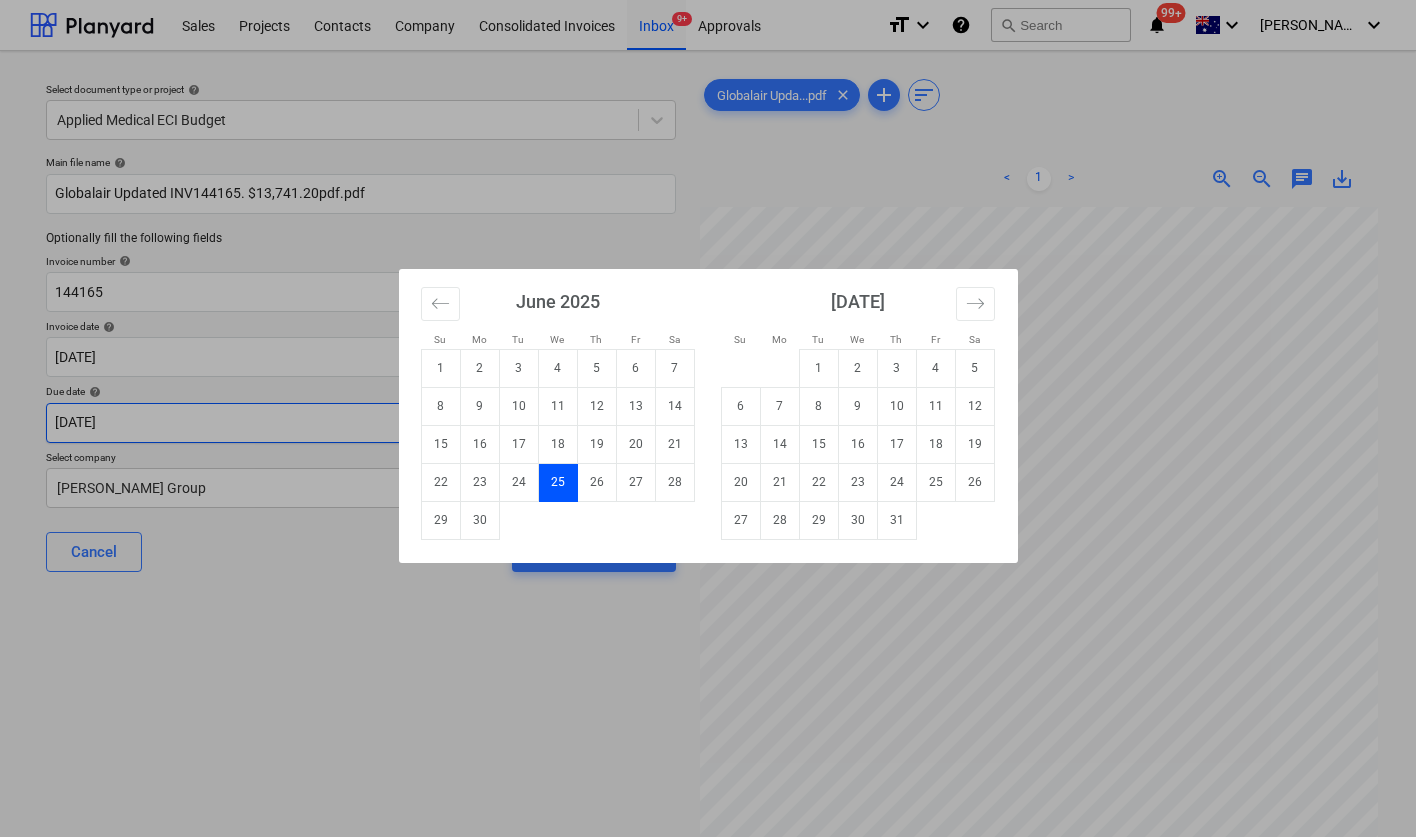 click on "Sales Projects Contacts Company Consolidated Invoices Inbox 9+ Approvals format_size keyboard_arrow_down help search Search notifications 99+ keyboard_arrow_down J. Keane keyboard_arrow_down Select document type or project help Applied Medical ECI Budget Main file name help Globalair Updated INV144165. $13,741.20pdf.pdf Optionally fill the following fields Invoice number help 144165 Invoice date help 25 Jun 2025 25.06.2025 Press the down arrow key to interact with the calendar and
select a date. Press the question mark key to get the keyboard shortcuts for changing dates. Due date help 25 Jun 2025 25.06.2025 Press the down arrow key to interact with the calendar and
select a date. Press the question mark key to get the keyboard shortcuts for changing dates. Select company Keane Group   Cancel Assign to project Globalair Upda...pdf clear add sort < 1 > zoom_in zoom_out chat 0 save_alt
Su Mo Tu We Th Fr Sa Su Mo Tu We Th Fr Sa May 2025 1 2 3 4 5 6 7 8 9 10 11 12 13 14 15 16 17 18 19 20 21" at bounding box center (708, 418) 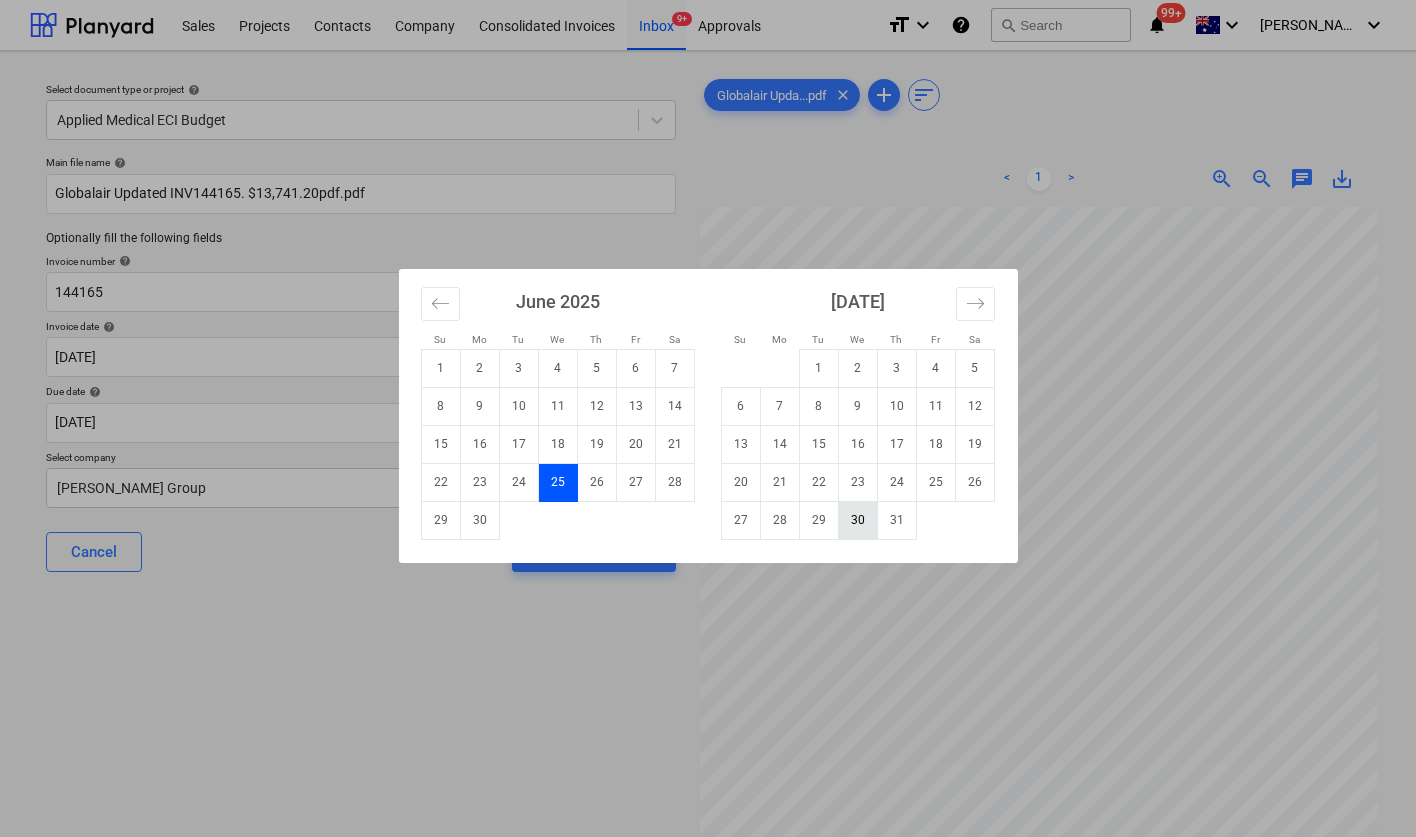 click on "30" at bounding box center [857, 520] 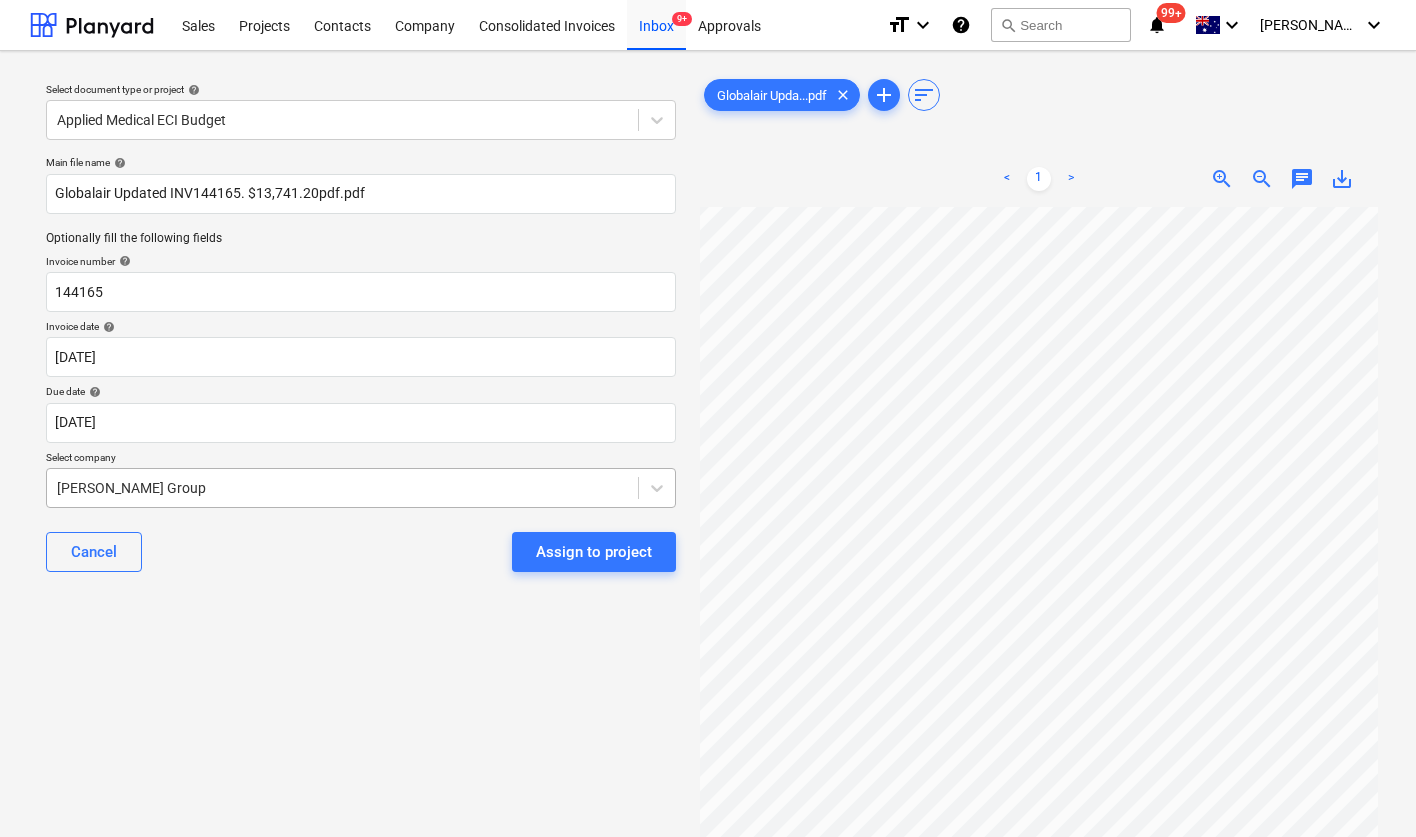 scroll, scrollTop: 120, scrollLeft: 0, axis: vertical 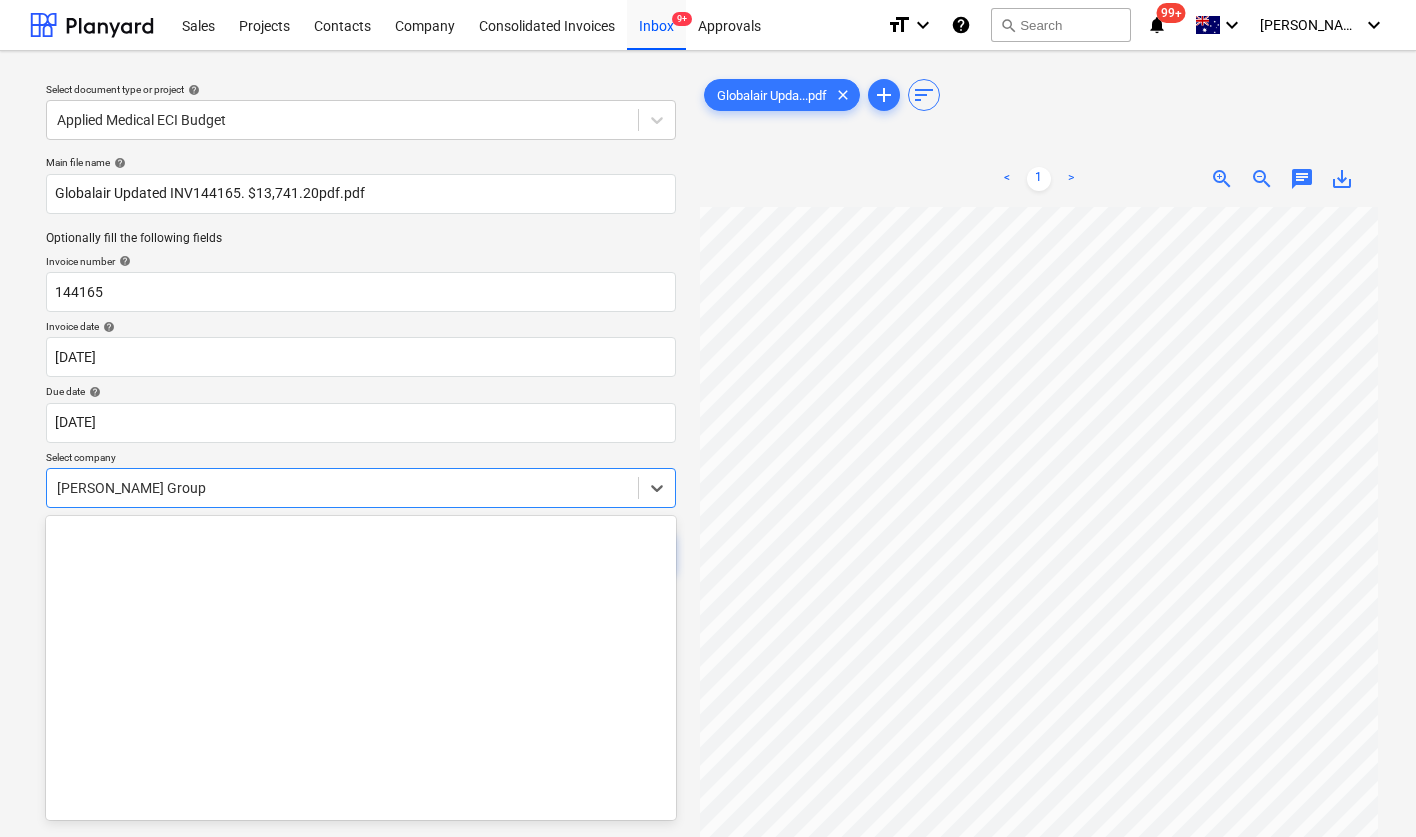 click at bounding box center [342, 488] 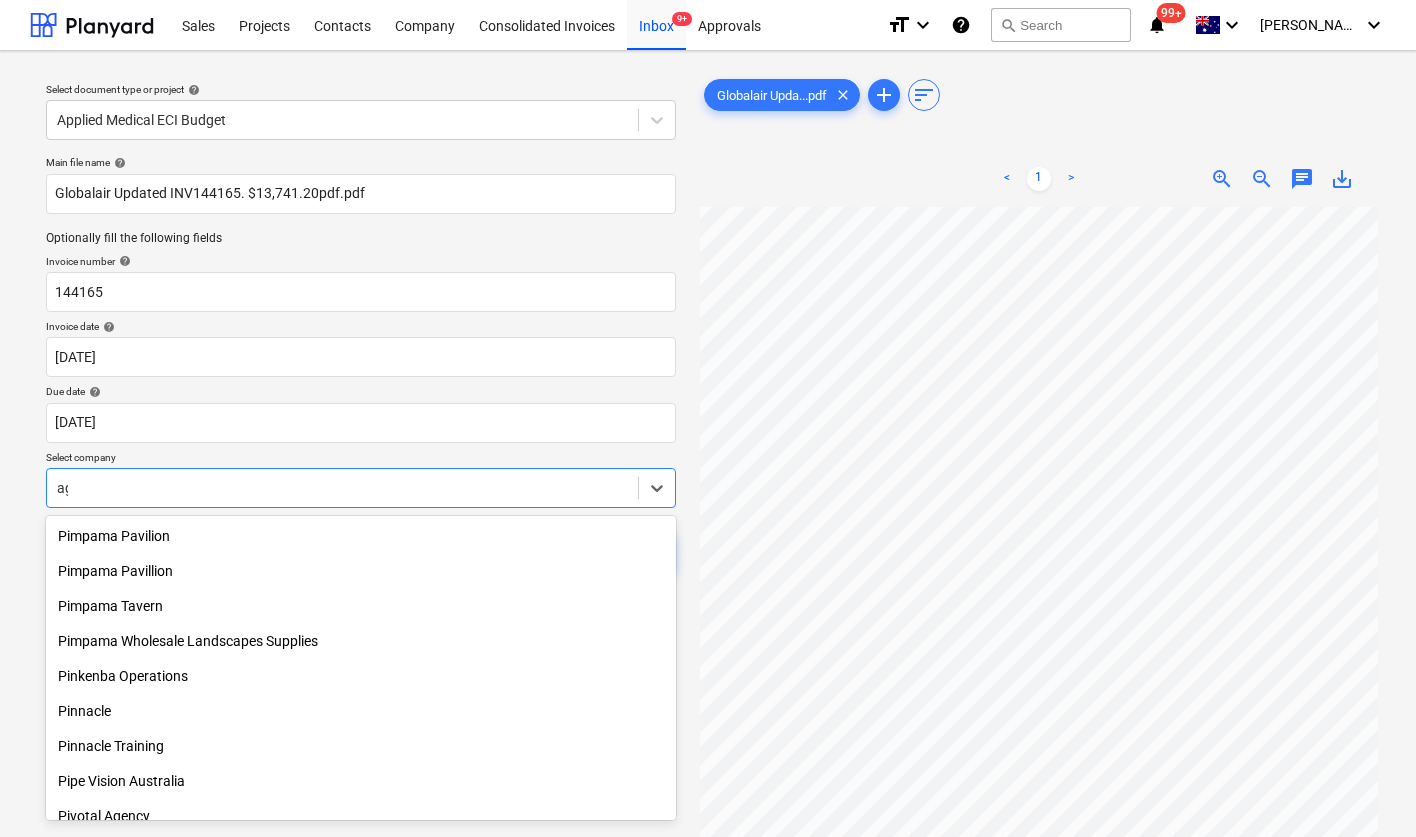 scroll, scrollTop: 0, scrollLeft: 0, axis: both 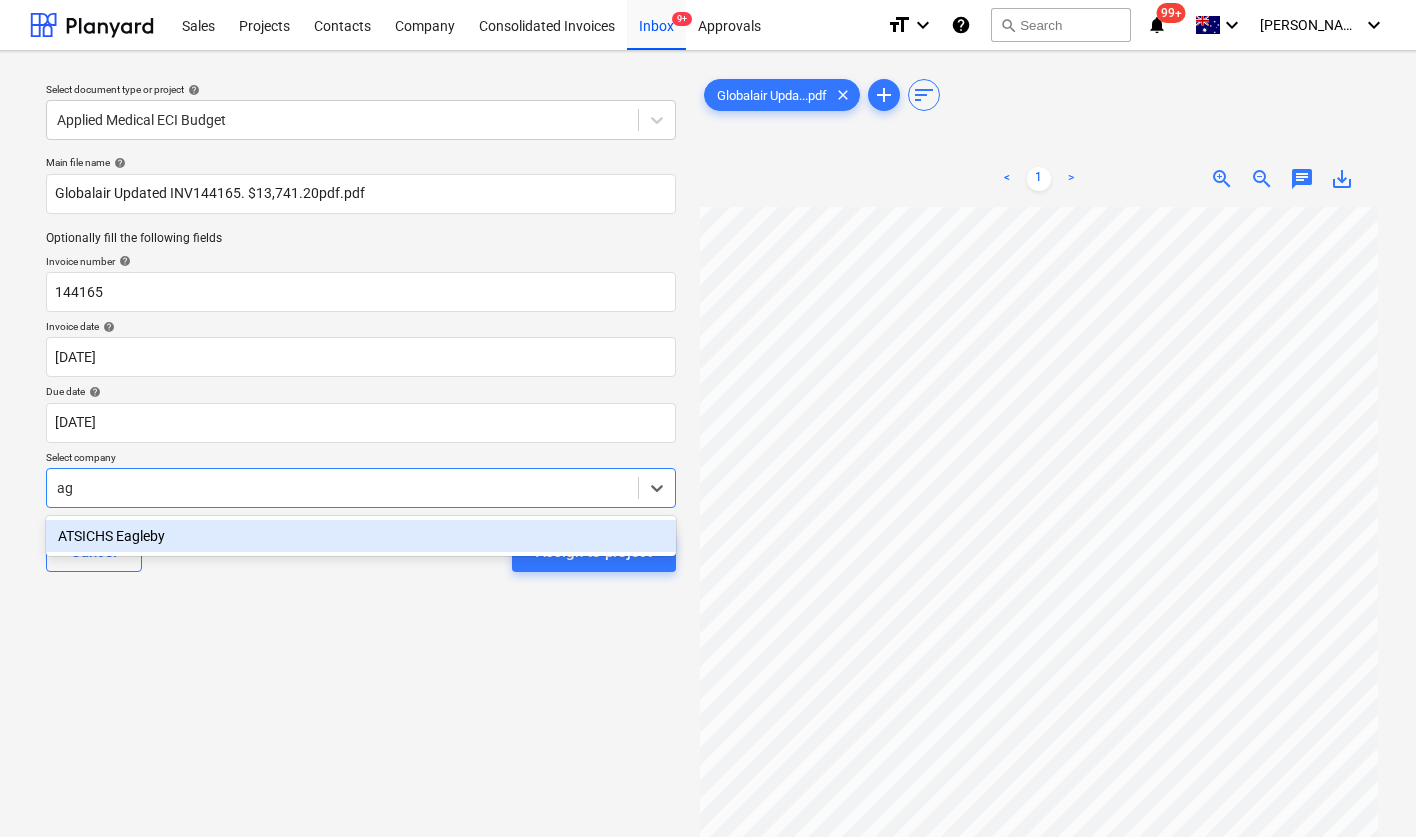 type on "a" 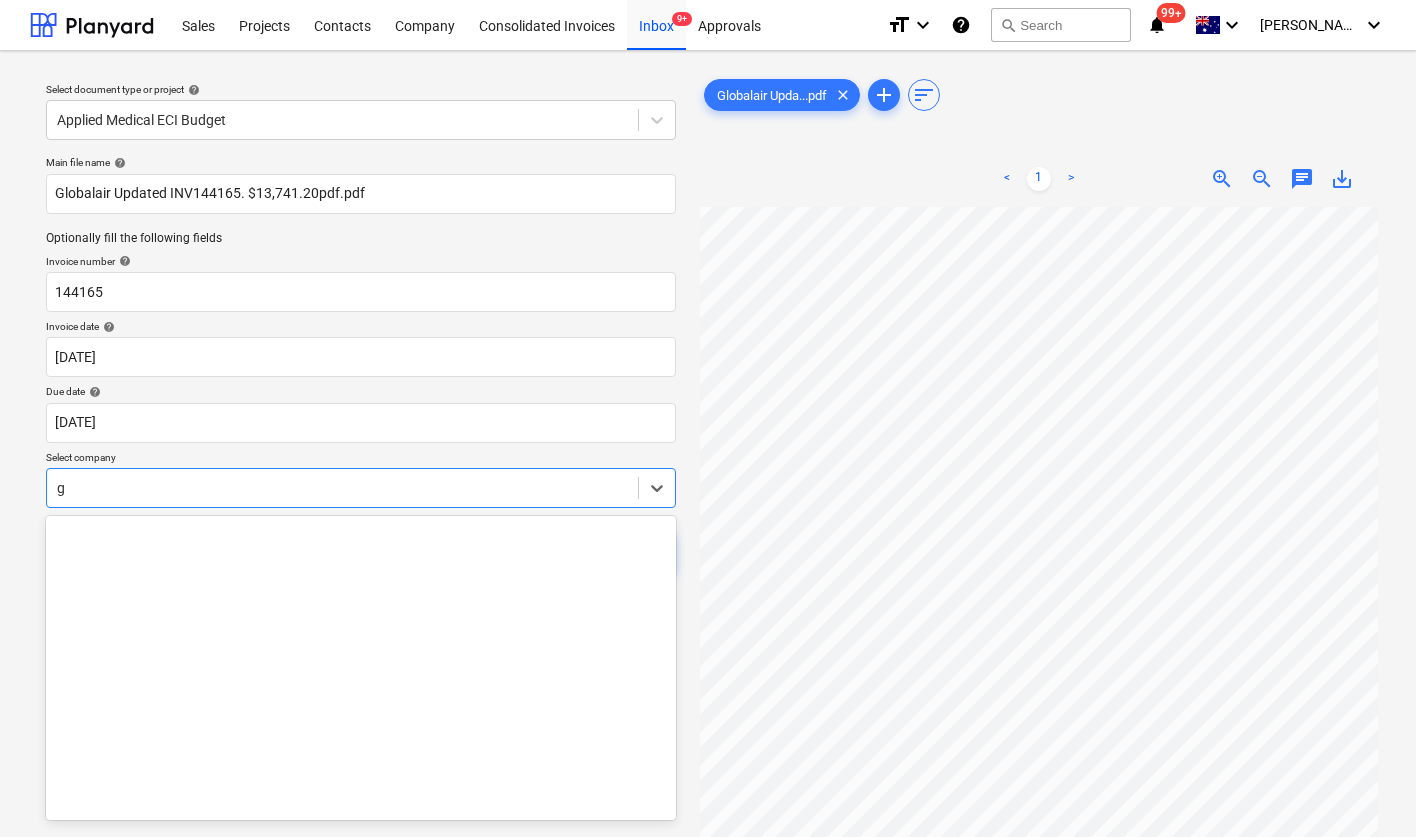 scroll, scrollTop: 890, scrollLeft: 0, axis: vertical 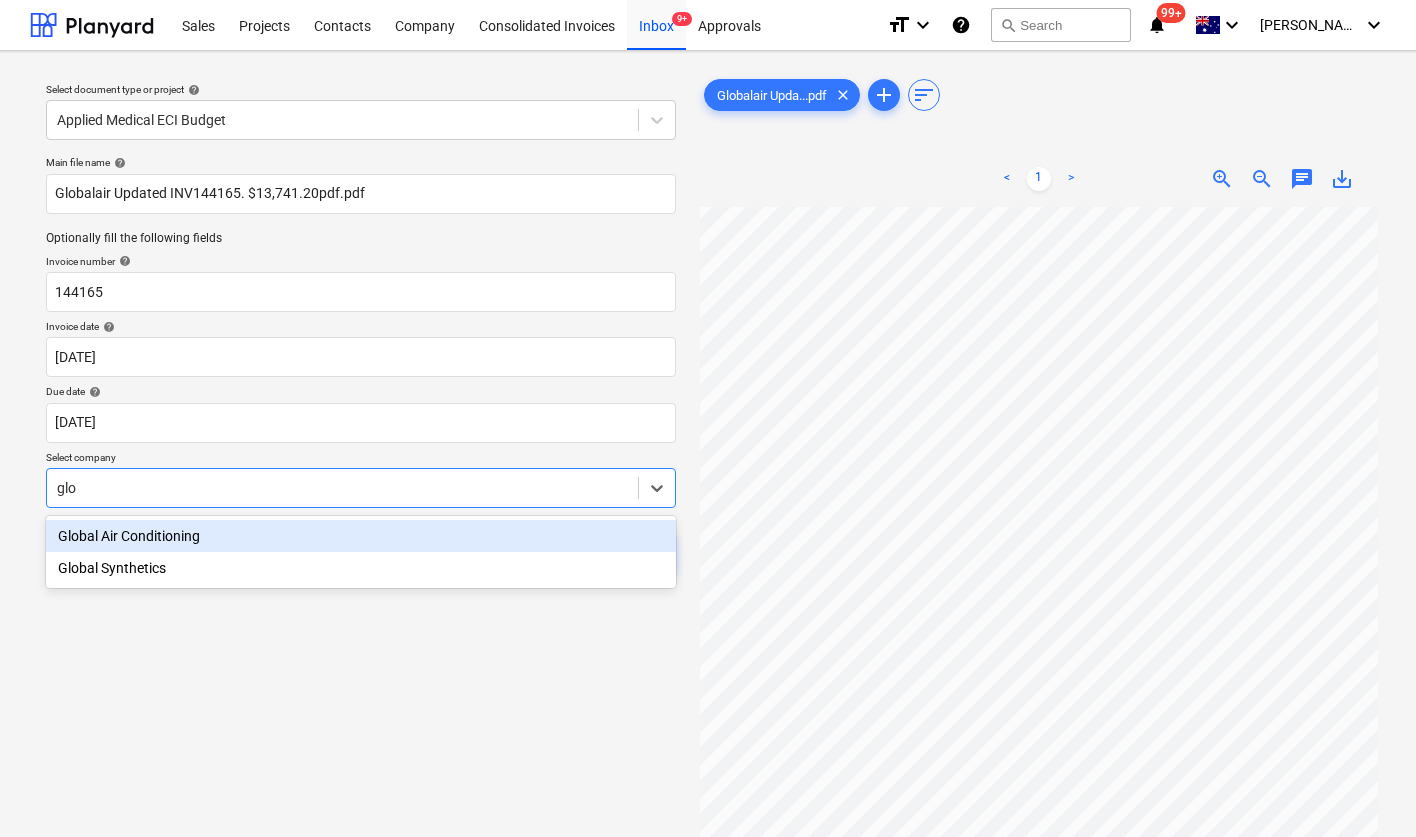 type on "glob" 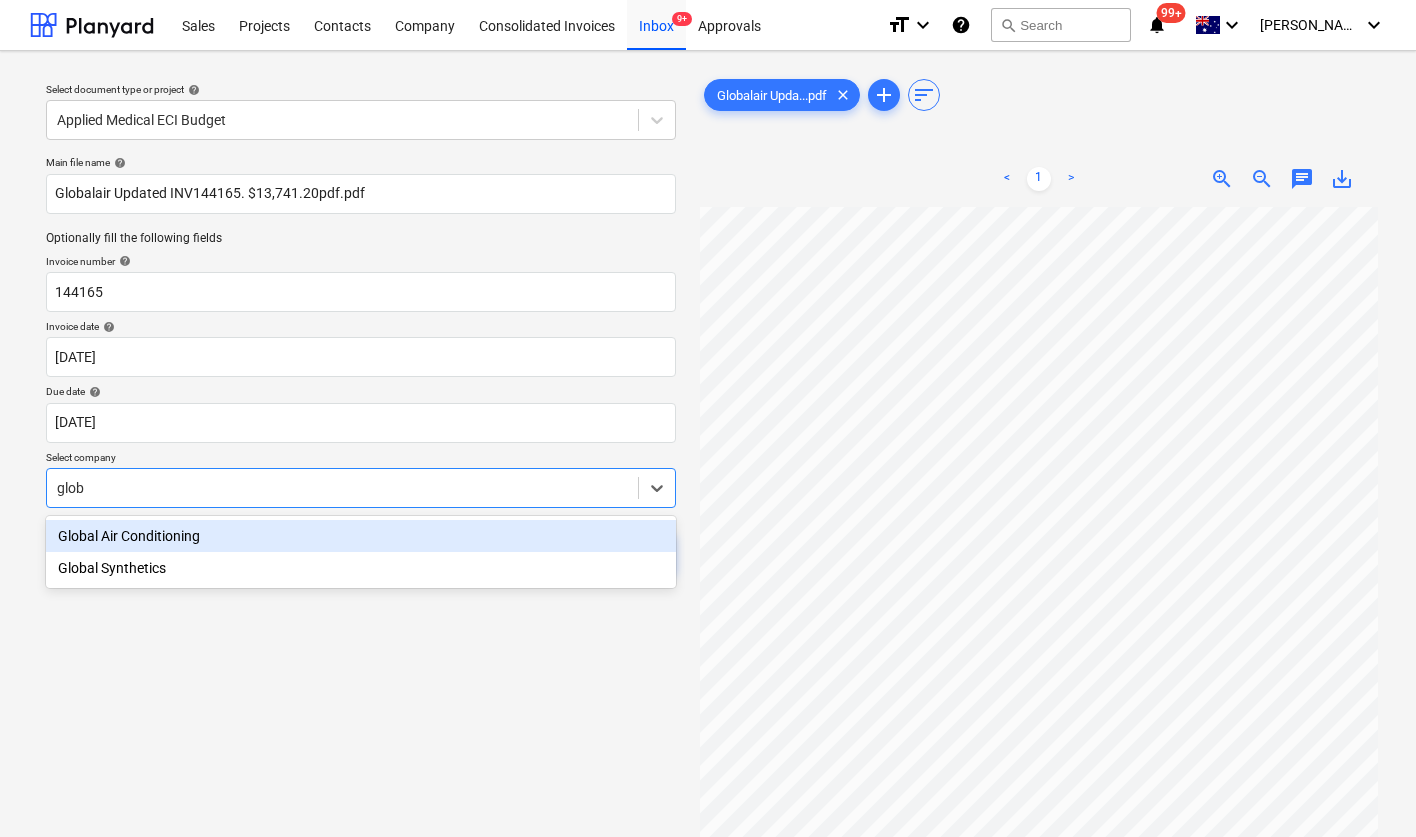 click on "Global Air Conditioning" at bounding box center (361, 536) 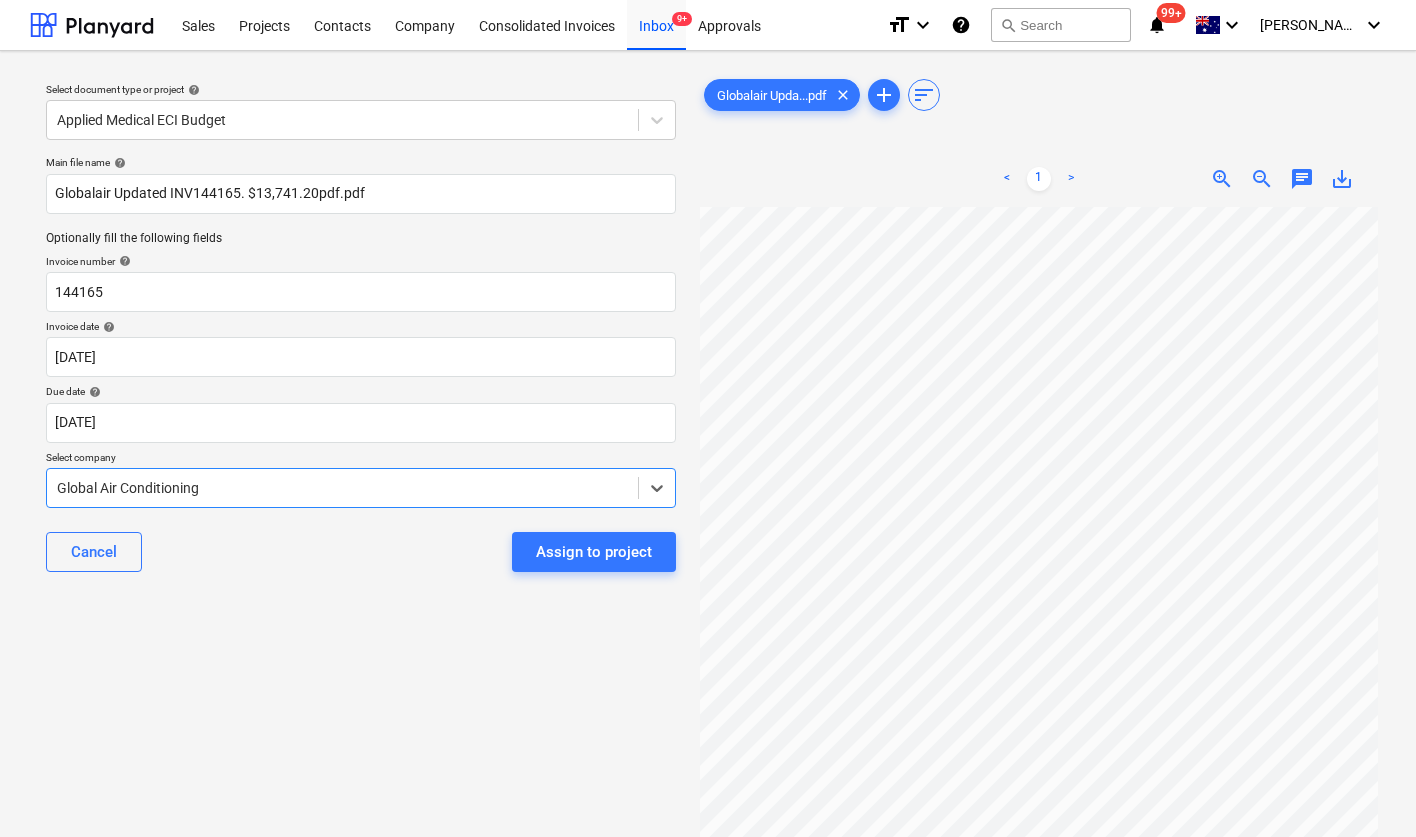 click on "Select document type or project help Applied Medical ECI Budget Main file name help Globalair Updated INV144165. $13,741.20pdf.pdf Optionally fill the following fields Invoice number help 144165 Invoice date help 25 Jun 2025 25.06.2025 Press the down arrow key to interact with the calendar and
select a date. Press the question mark key to get the keyboard shortcuts for changing dates. Due date help 30 Jul 2025 30.07.2025 Press the down arrow key to interact with the calendar and
select a date. Press the question mark key to get the keyboard shortcuts for changing dates. Select company option Global Air Conditioning  , selected.   Select is focused ,type to refine list, press Down to open the menu,  Global Air Conditioning   Cancel Assign to project" at bounding box center (361, 531) 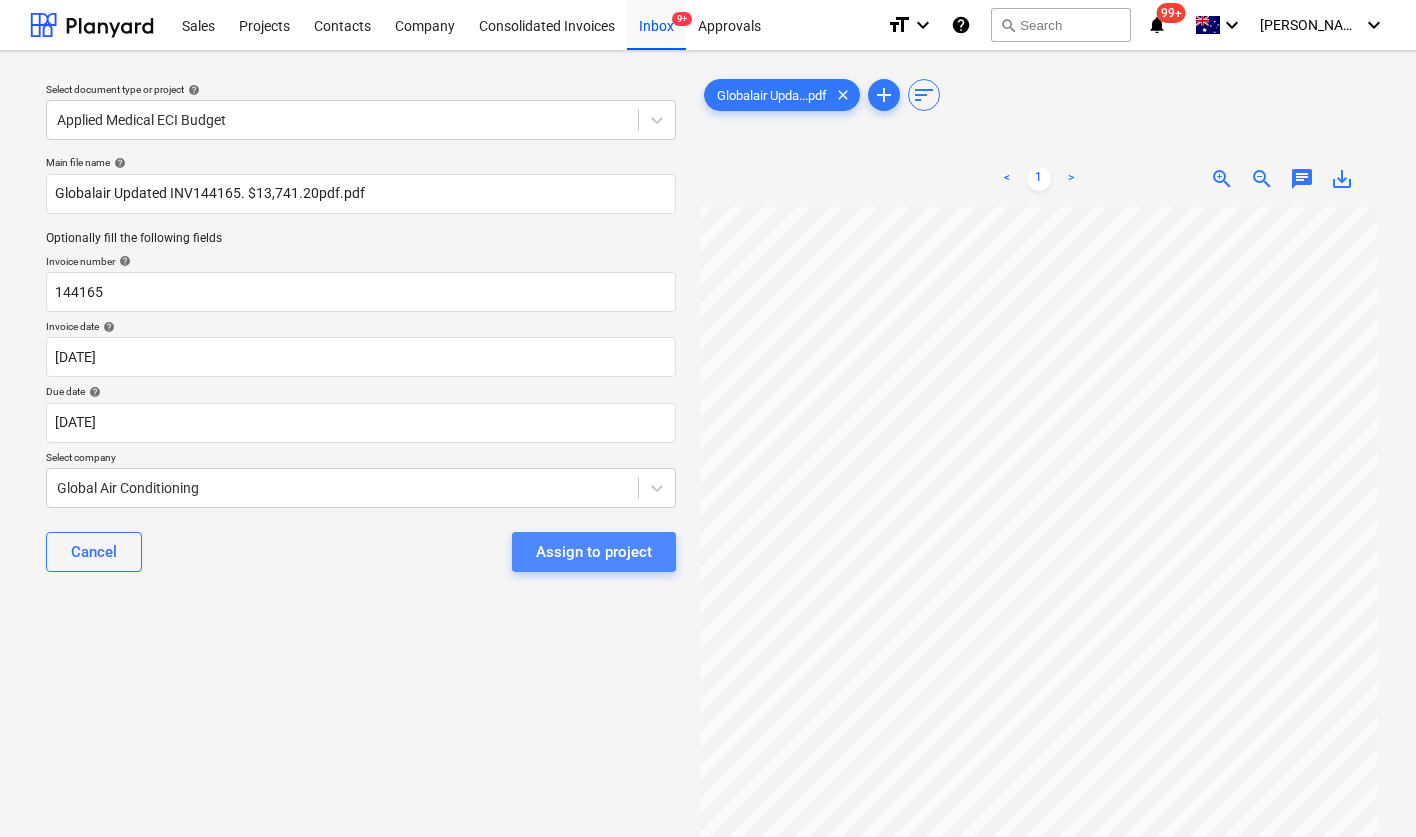 click on "Assign to project" at bounding box center (594, 552) 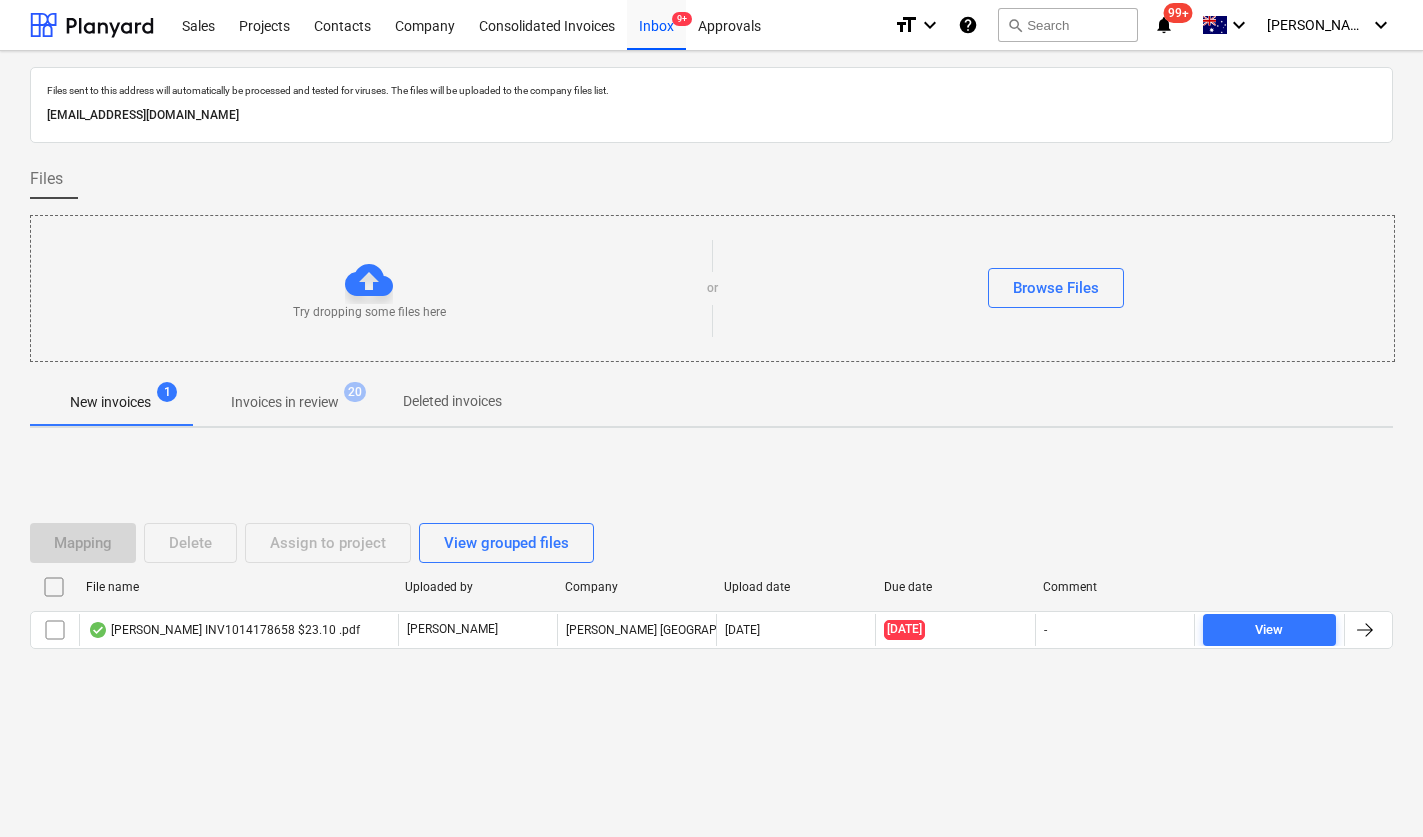 click on "Invoices in review" at bounding box center (285, 402) 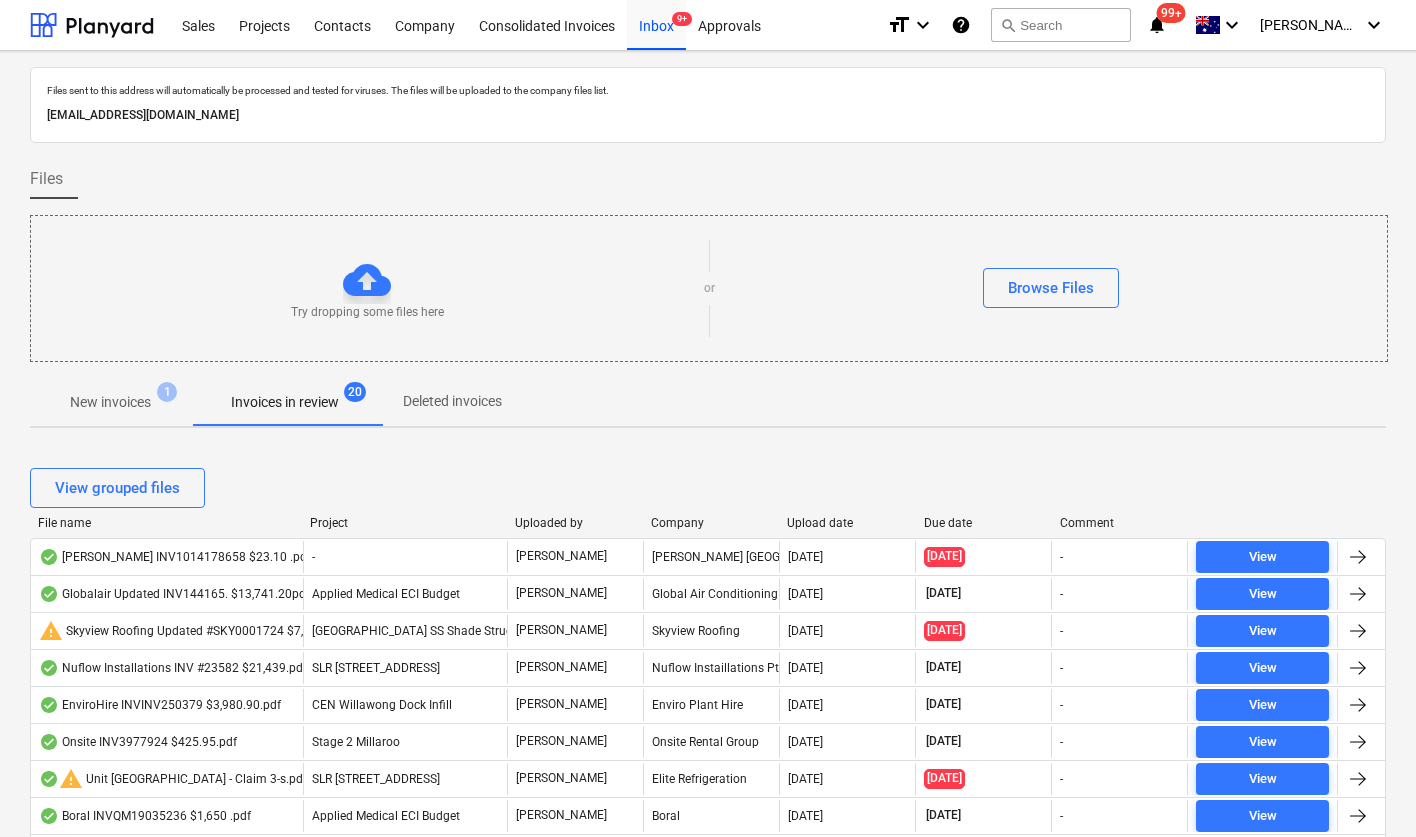 click on "Upload date" at bounding box center [847, 523] 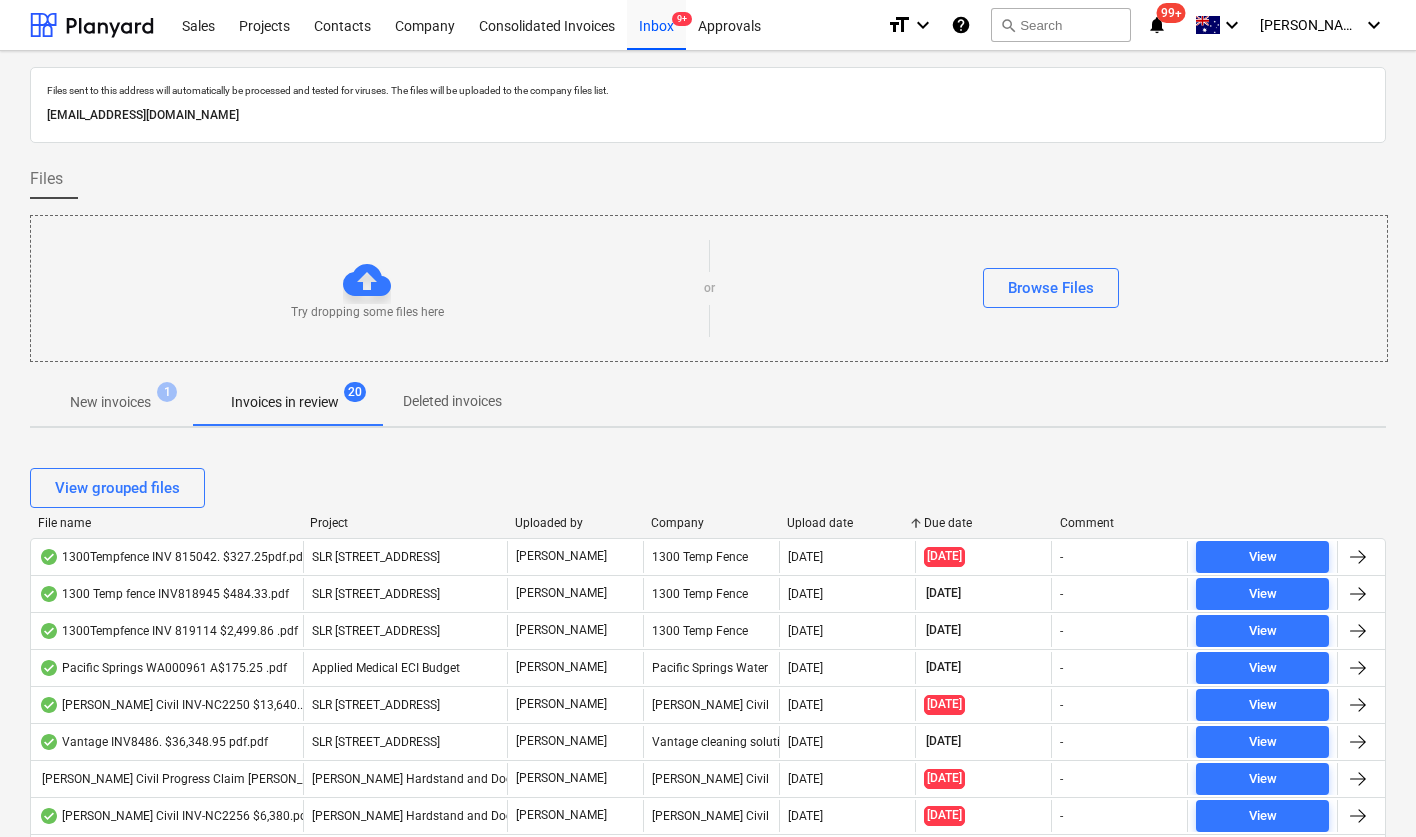 click on "Upload date" at bounding box center (847, 523) 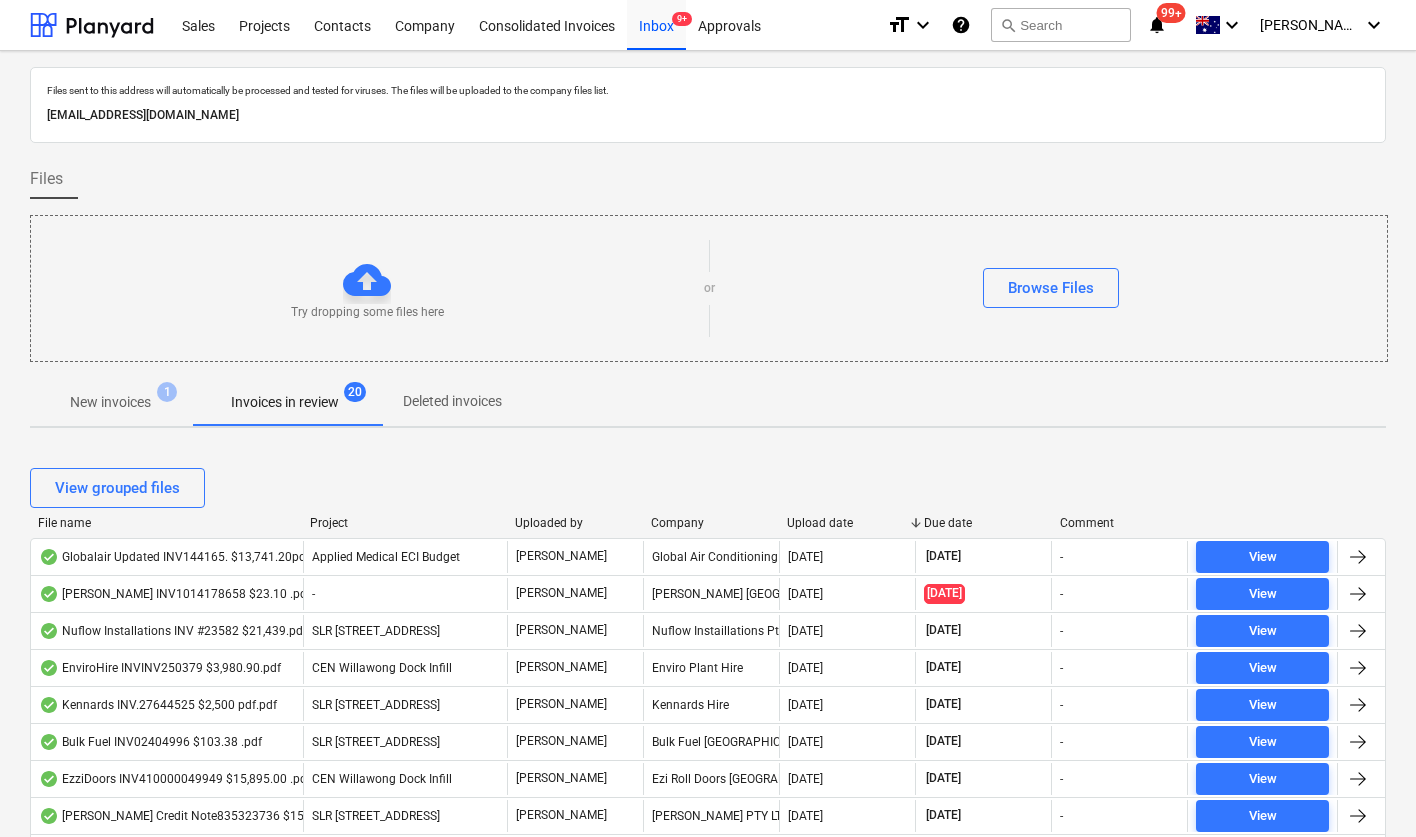 click on "Upload date" at bounding box center [847, 523] 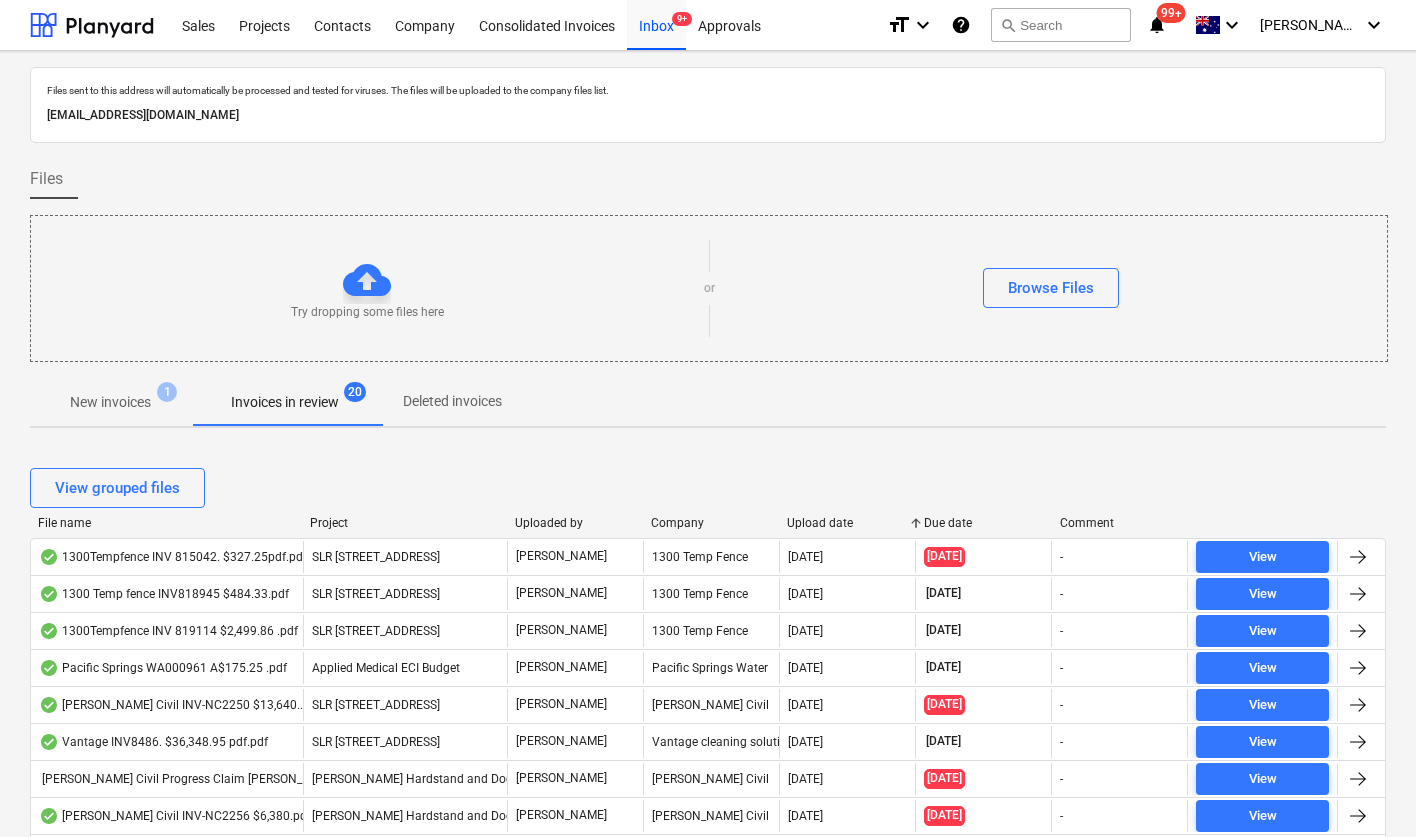 click at bounding box center (916, 523) 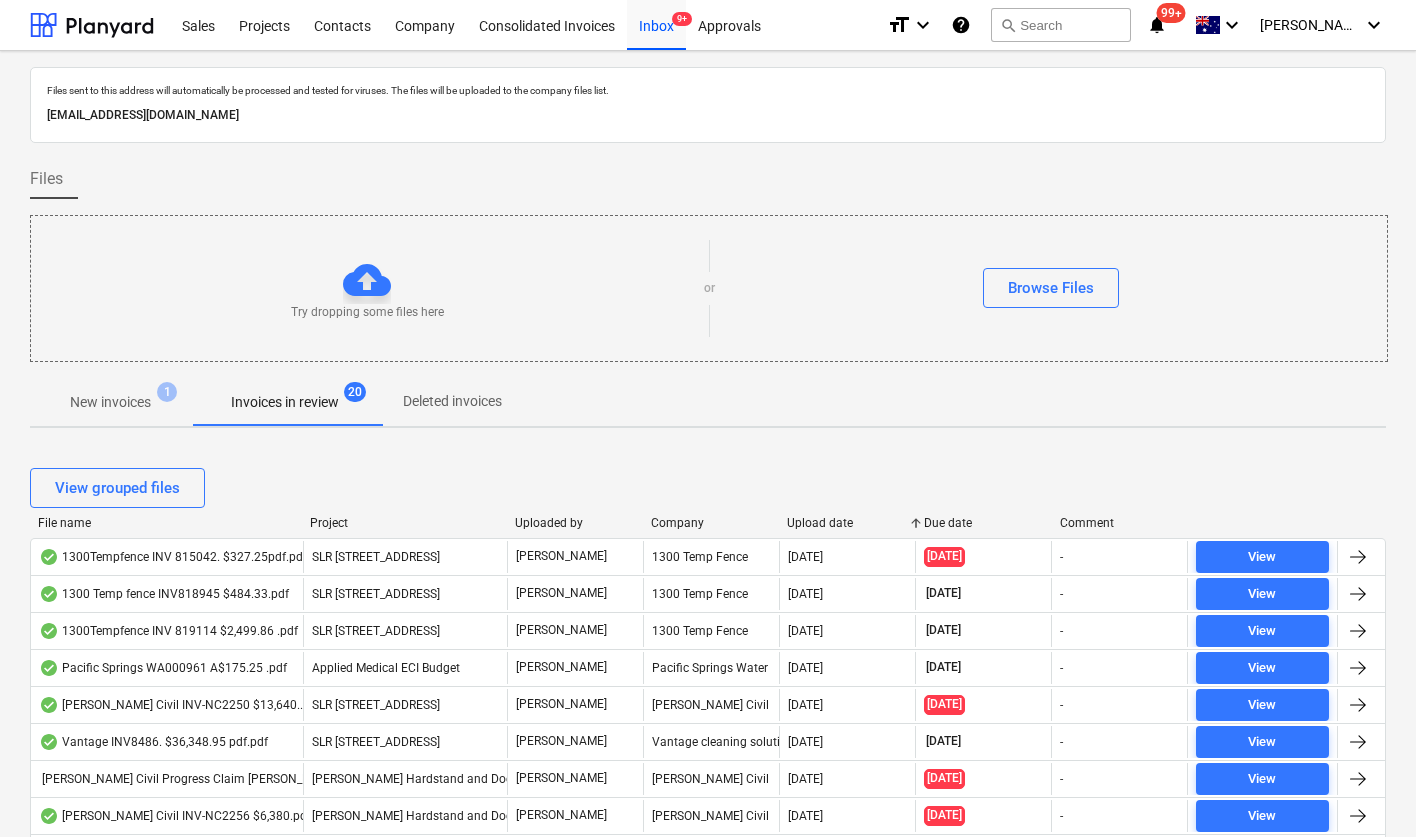 click on "Due date" at bounding box center [984, 523] 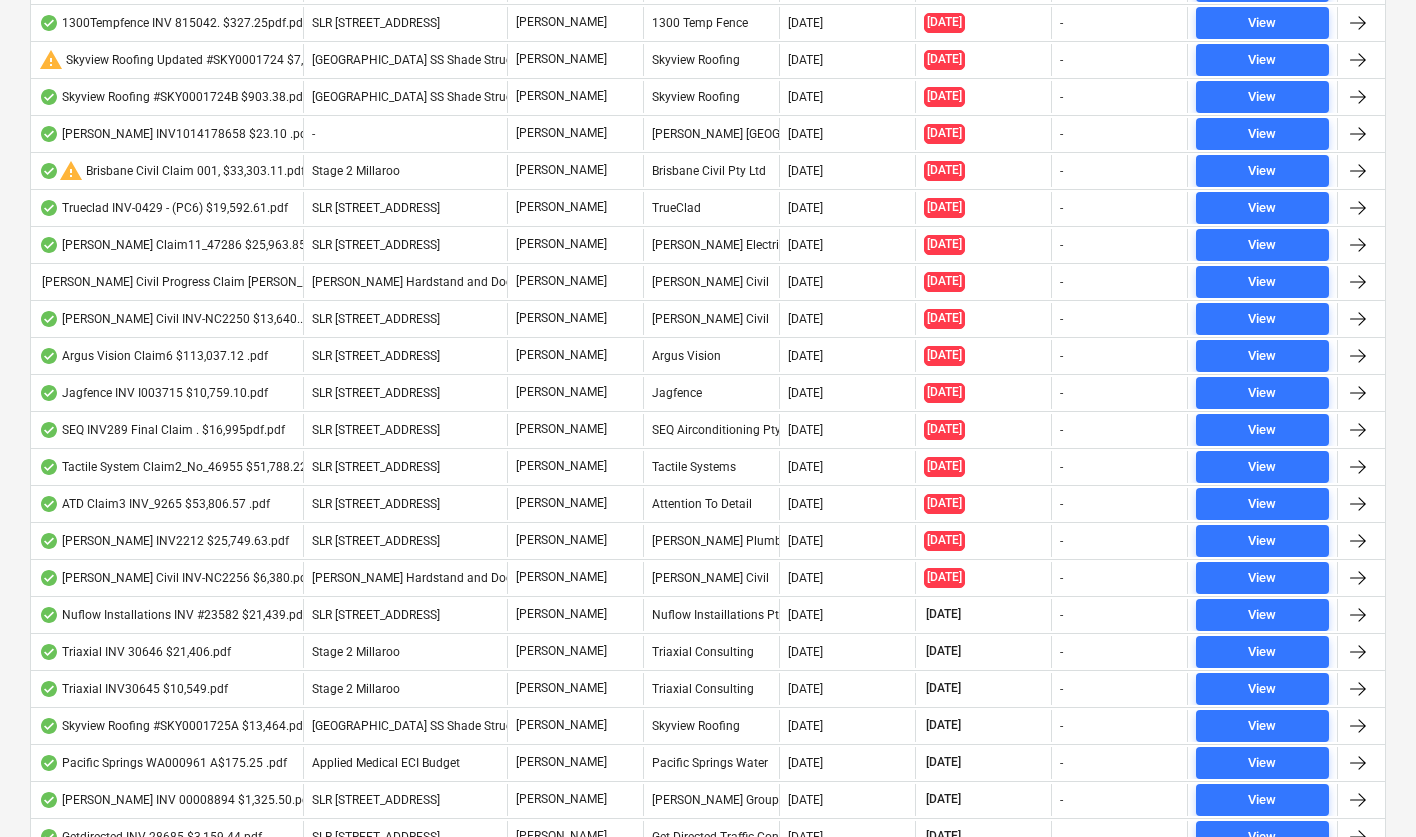 scroll, scrollTop: 679, scrollLeft: 0, axis: vertical 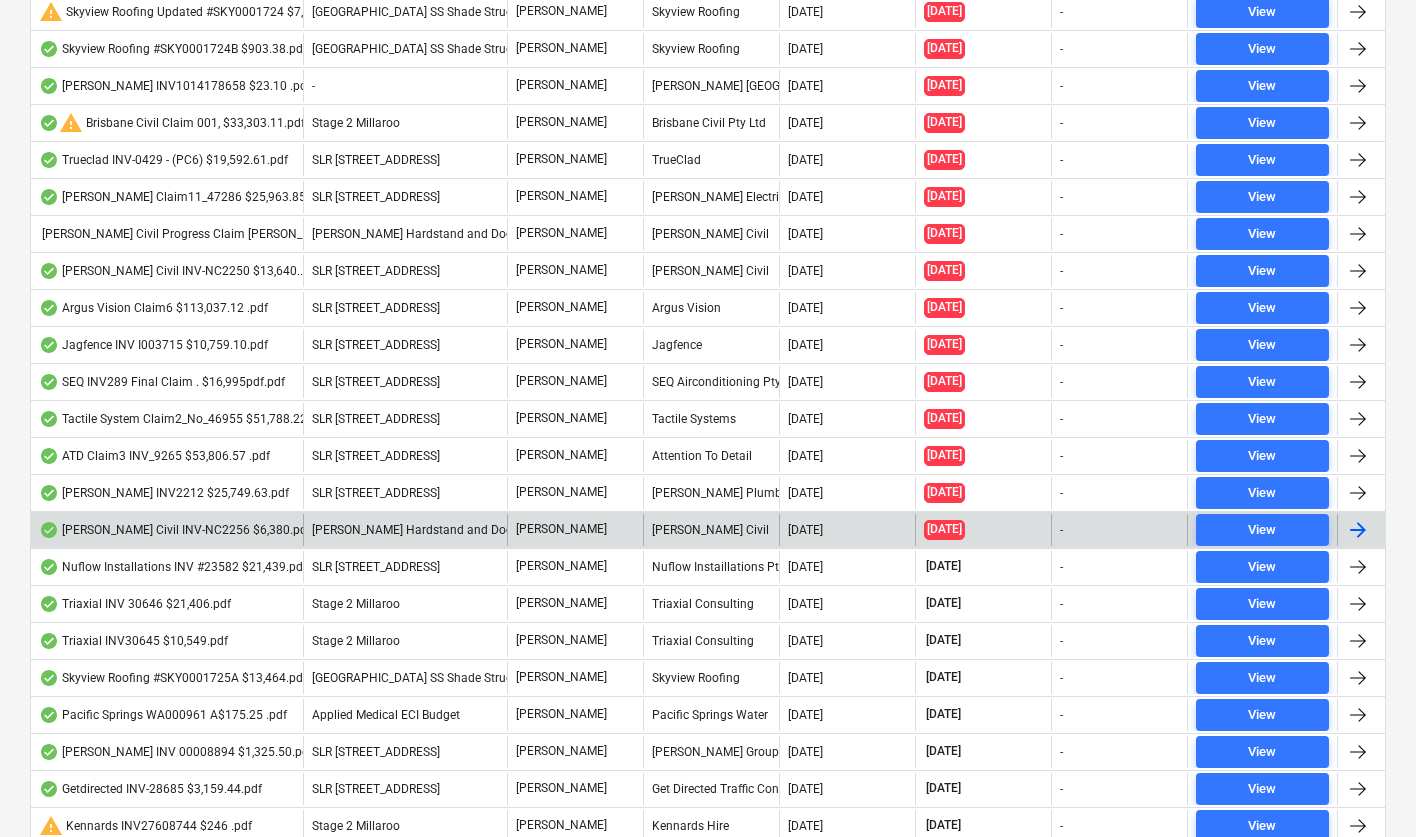 click on "[PERSON_NAME] Civil INV-NC2256 $6,380.pdf" at bounding box center [175, 530] 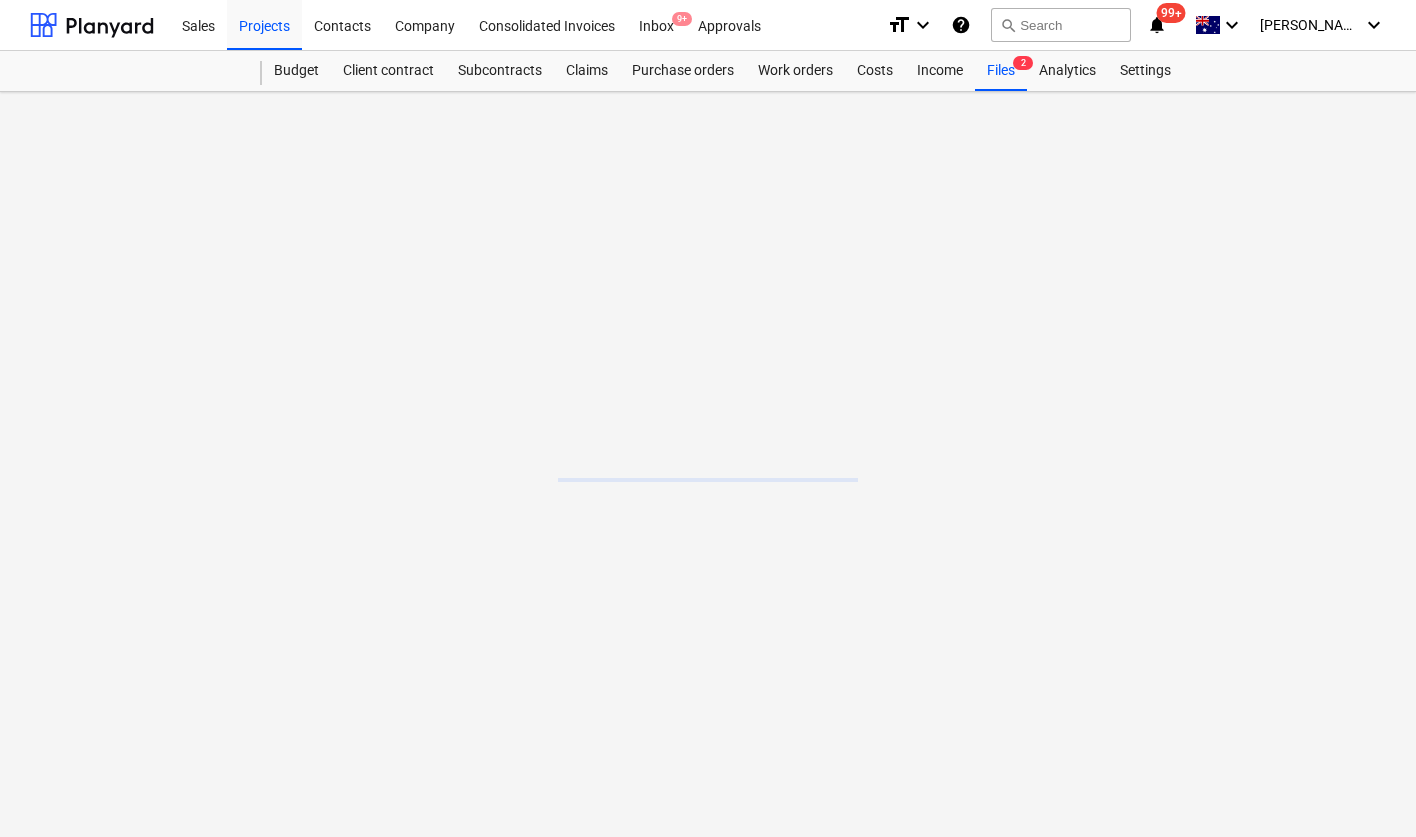 scroll, scrollTop: 0, scrollLeft: 0, axis: both 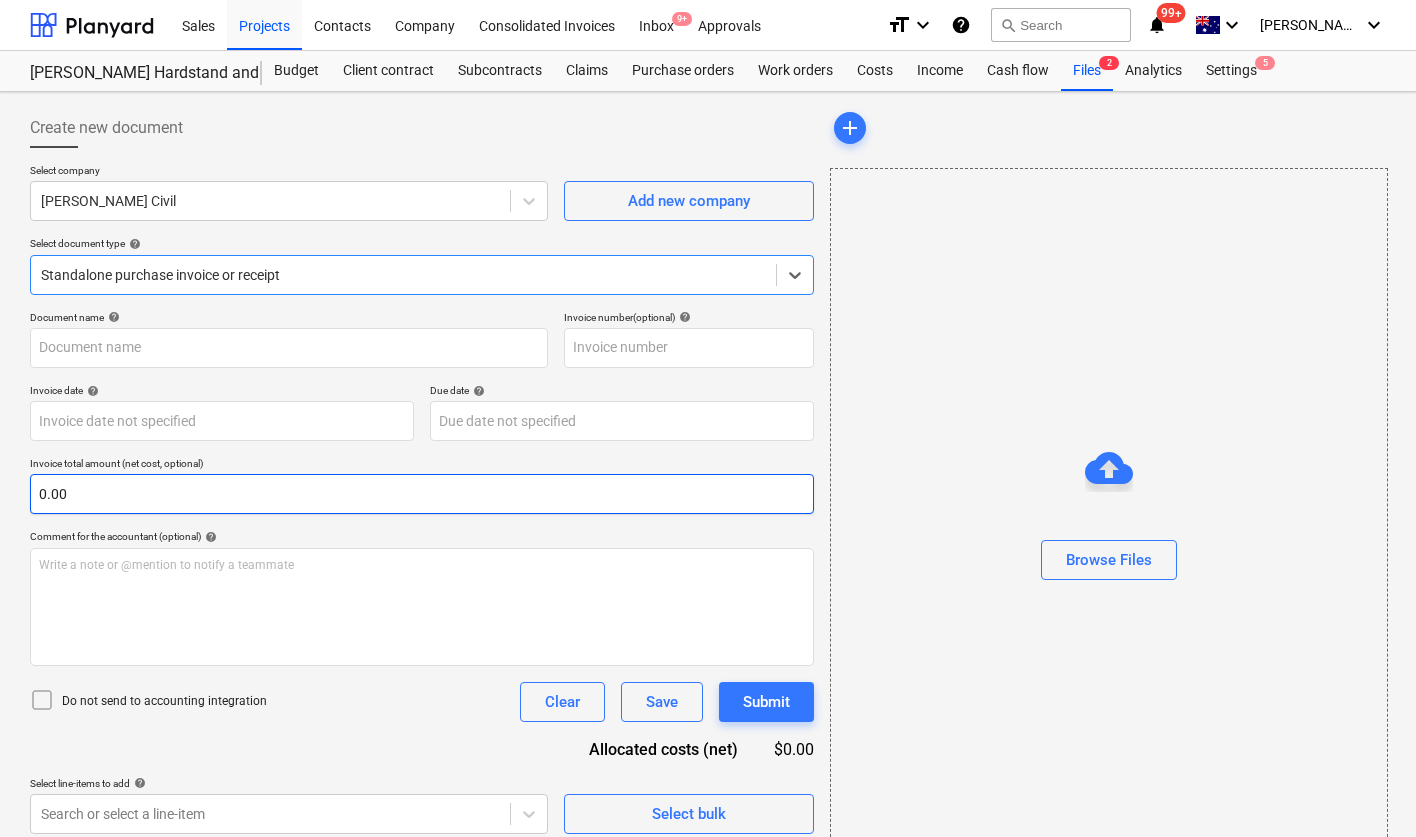 type on "INV-NC2256" 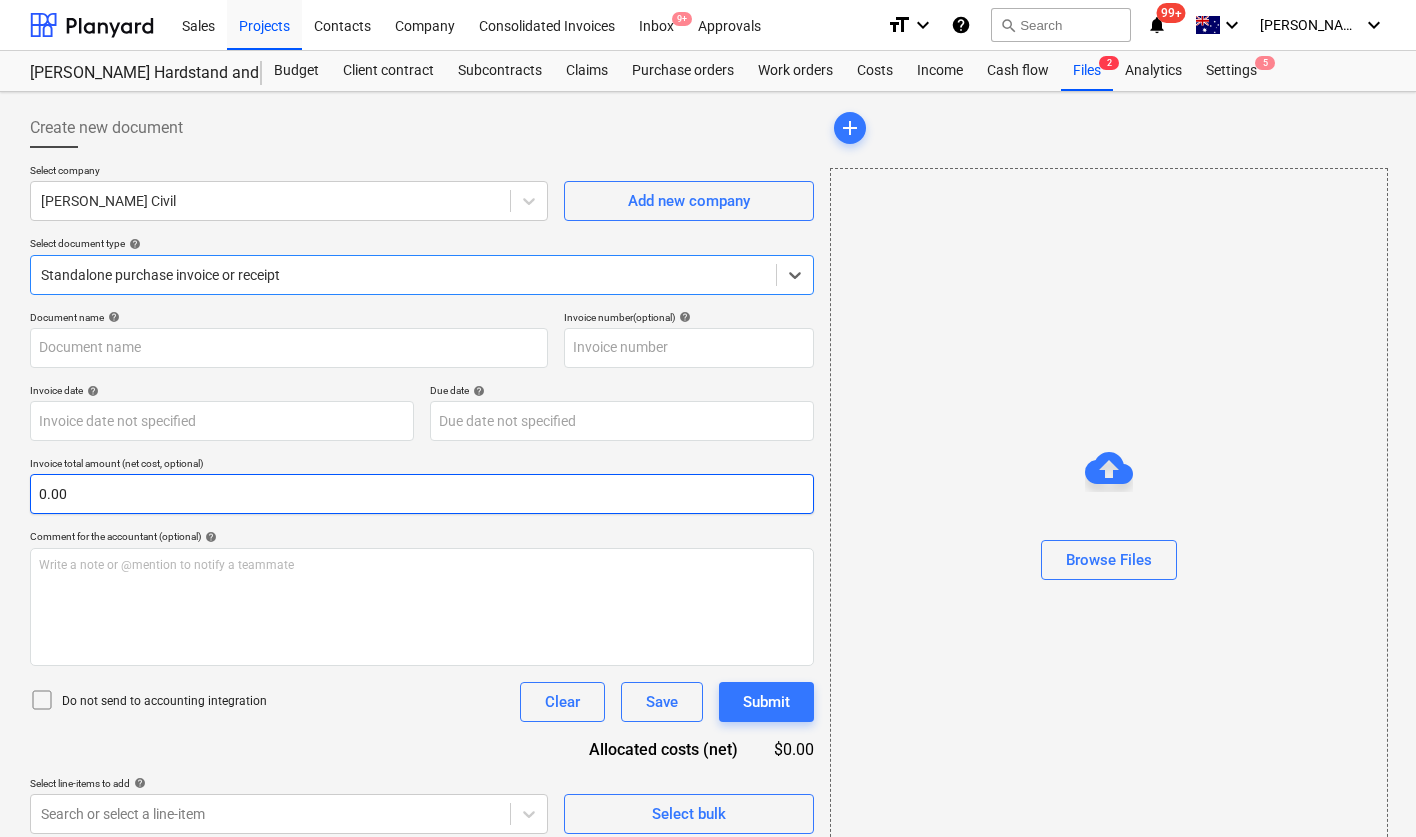 type on "INV-NC2256" 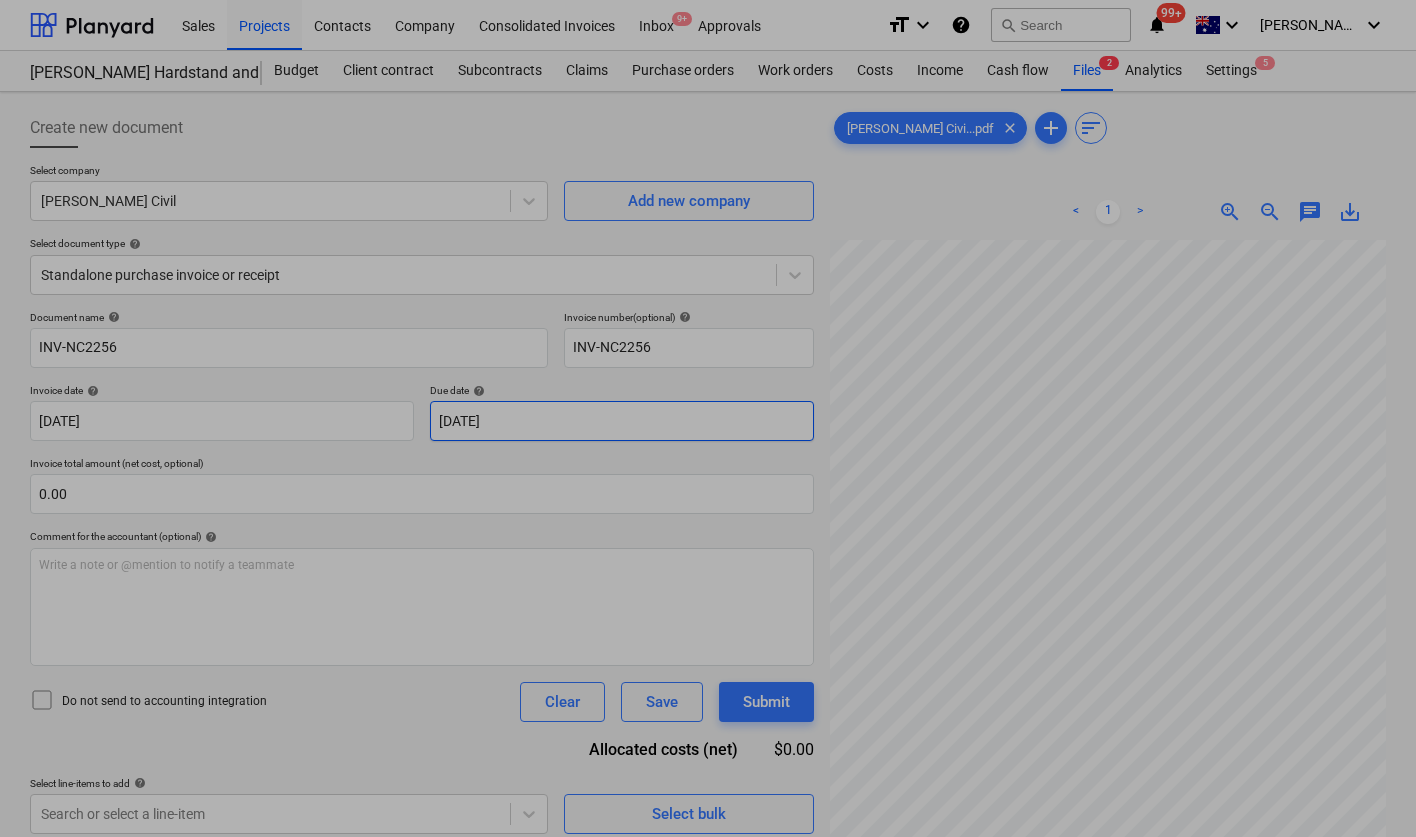 click on "Sales Projects Contacts Company Consolidated Invoices Inbox 9+ Approvals format_size keyboard_arrow_down help search Search notifications 99+ keyboard_arrow_down J. Keane keyboard_arrow_down Carole Park Hardstand and Docks Budget Client contract Subcontracts Claims Purchase orders Work orders Costs Income Cash flow Files 2 Analytics Settings 5 Create new document Select company Nicholson Civil   Add new company Select document type help Standalone purchase invoice or receipt Document name help INV-NC2256 Invoice number  (optional) help INV-NC2256 Invoice date help 24 Jun 2025 24.06.2025 Press the down arrow key to interact with the calendar and
select a date. Press the question mark key to get the keyboard shortcuts for changing dates. Due date help 10 Jul 2025 10.07.2025 Press the down arrow key to interact with the calendar and
select a date. Press the question mark key to get the keyboard shortcuts for changing dates. Invoice total amount (net cost, optional) 0.00 help ﻿ Clear Save Submit $0.00" at bounding box center [708, 418] 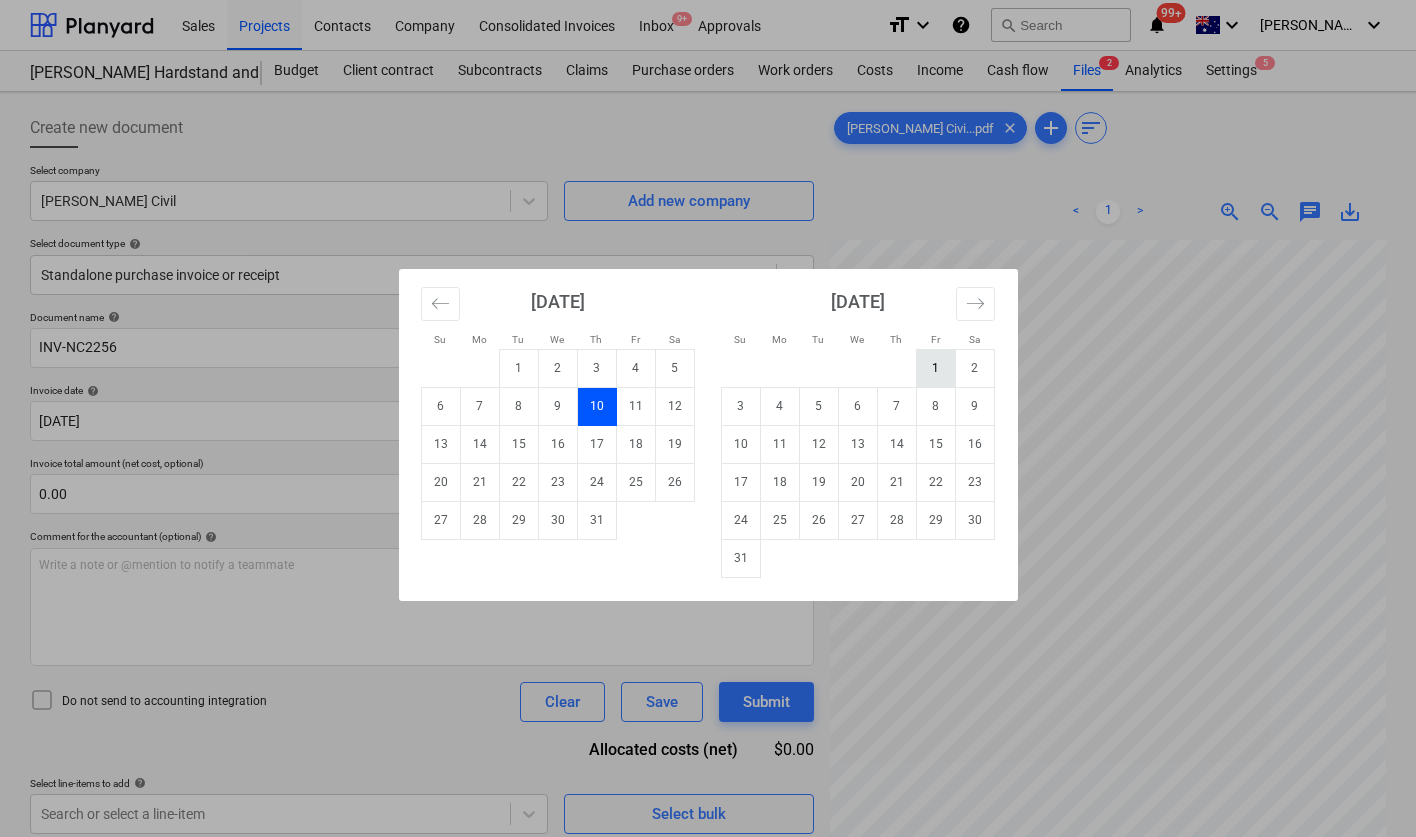 click on "1" at bounding box center [935, 368] 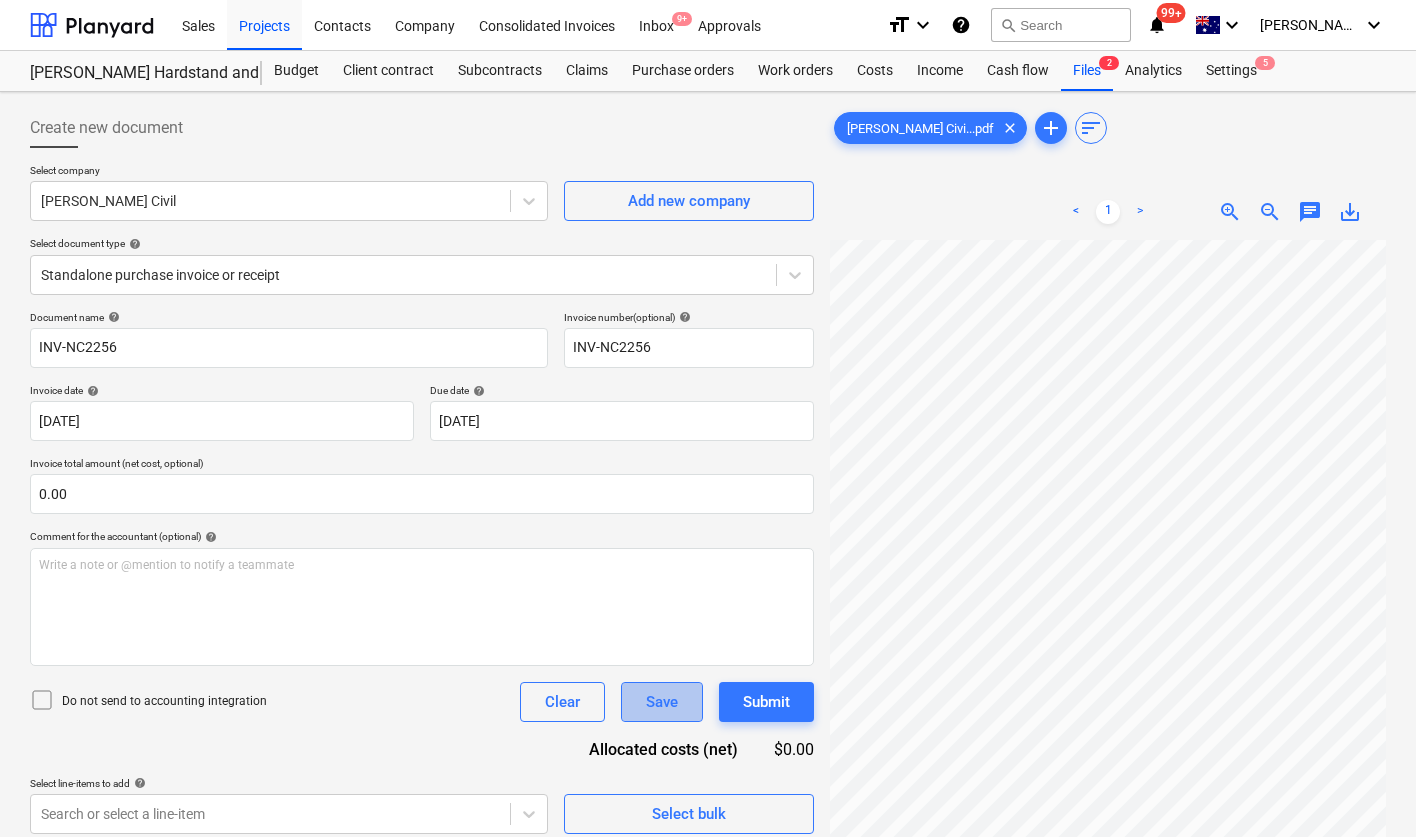click on "Save" at bounding box center [662, 702] 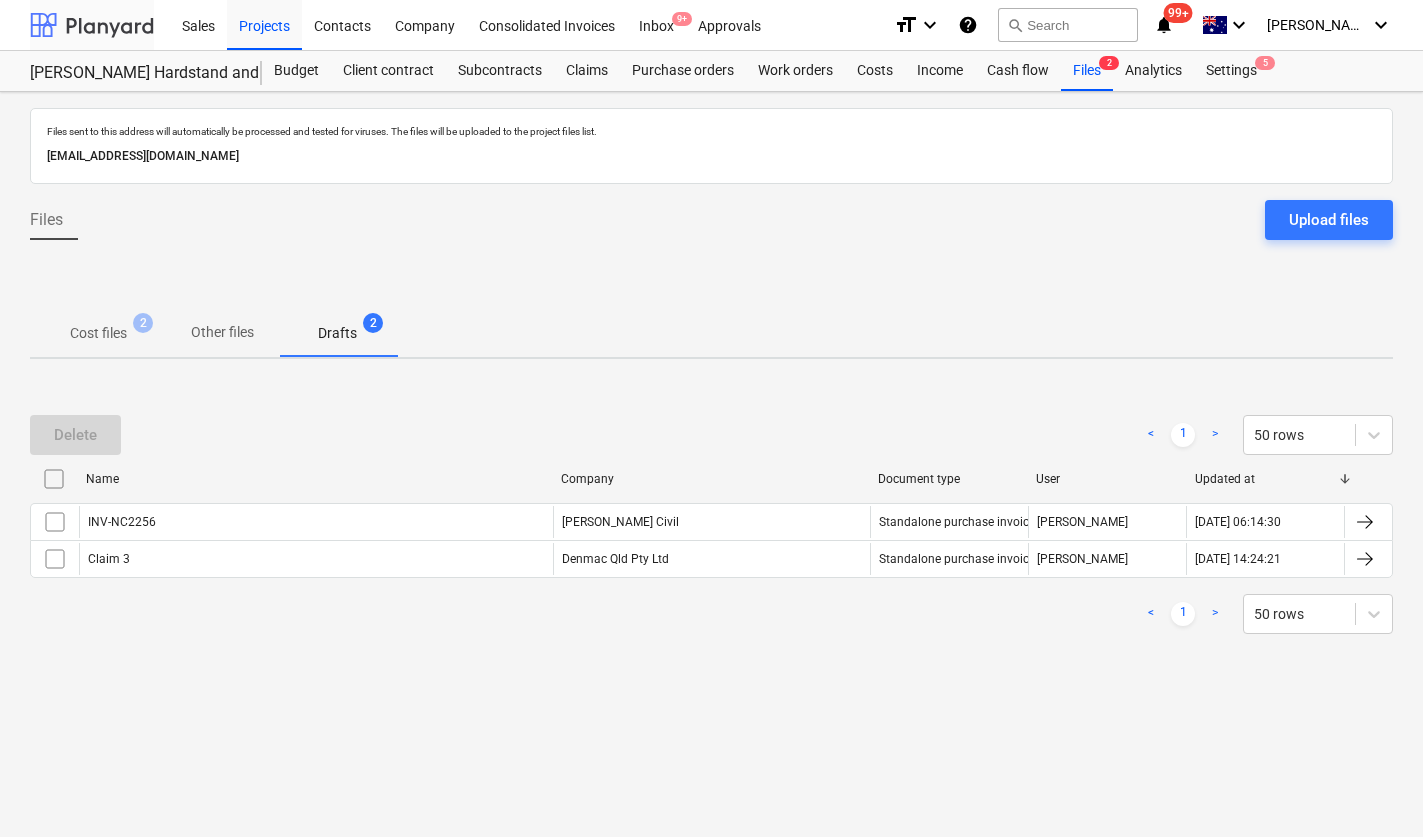 click at bounding box center (92, 25) 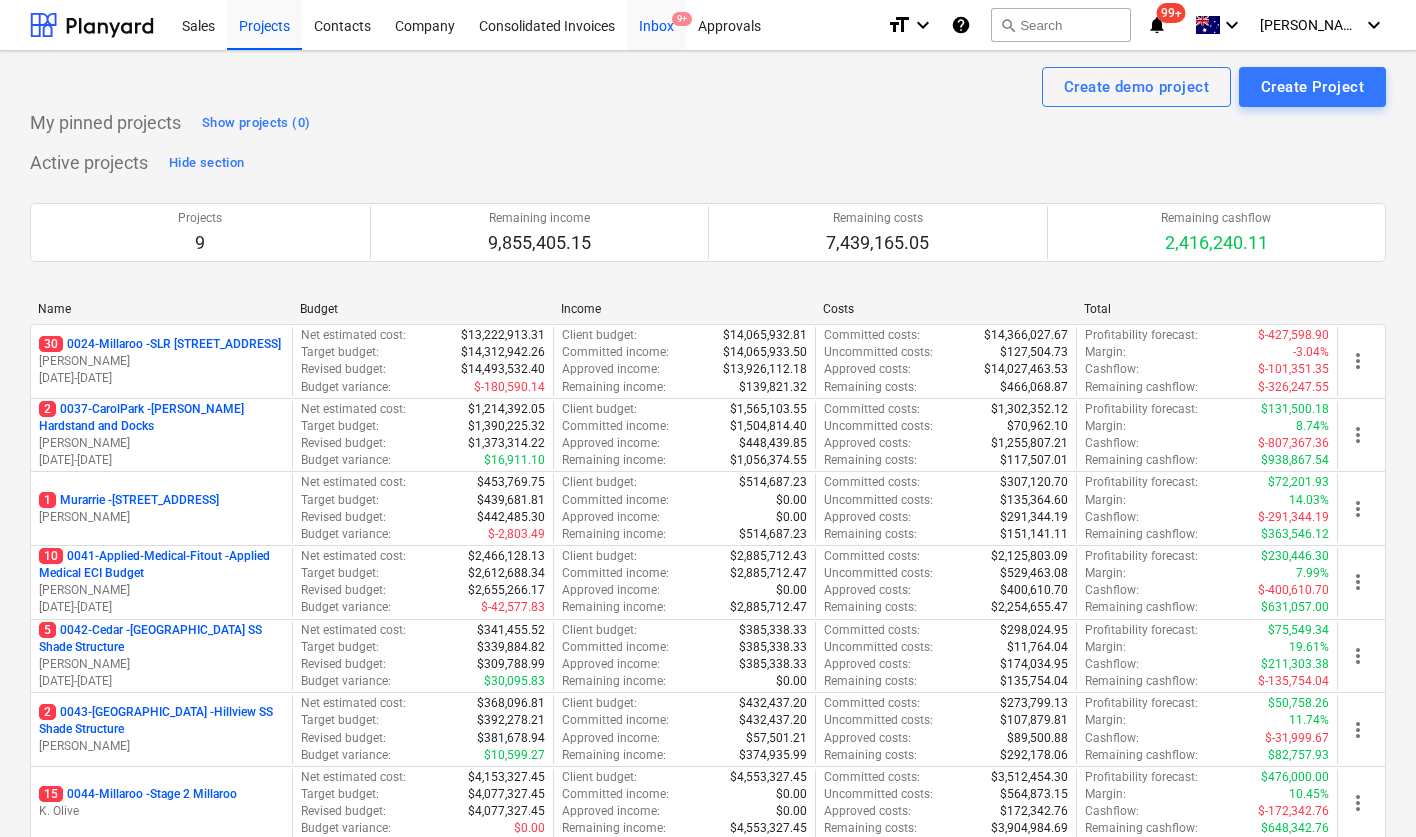 click on "Inbox 9+" at bounding box center [656, 24] 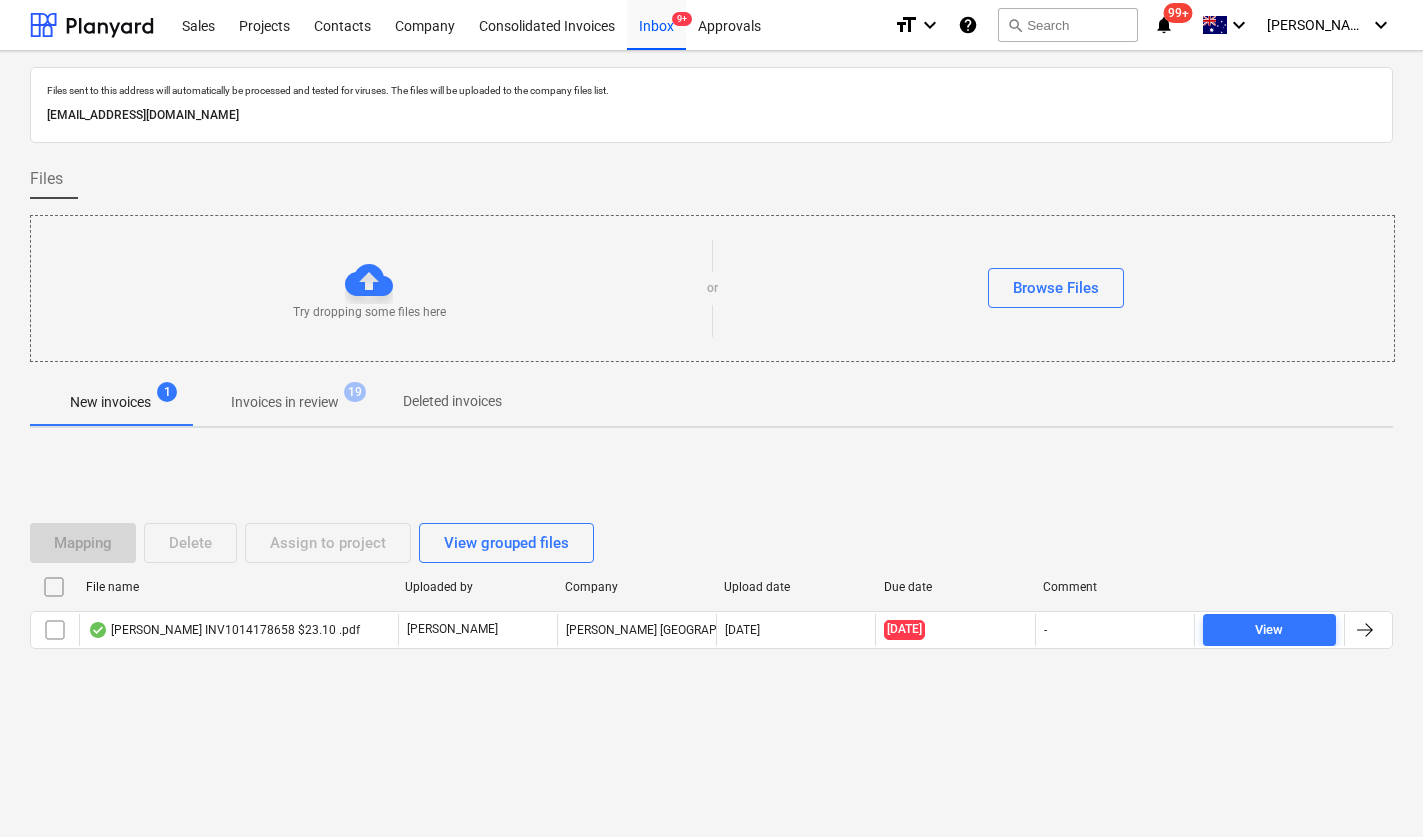 click on "Invoices in review" at bounding box center [285, 402] 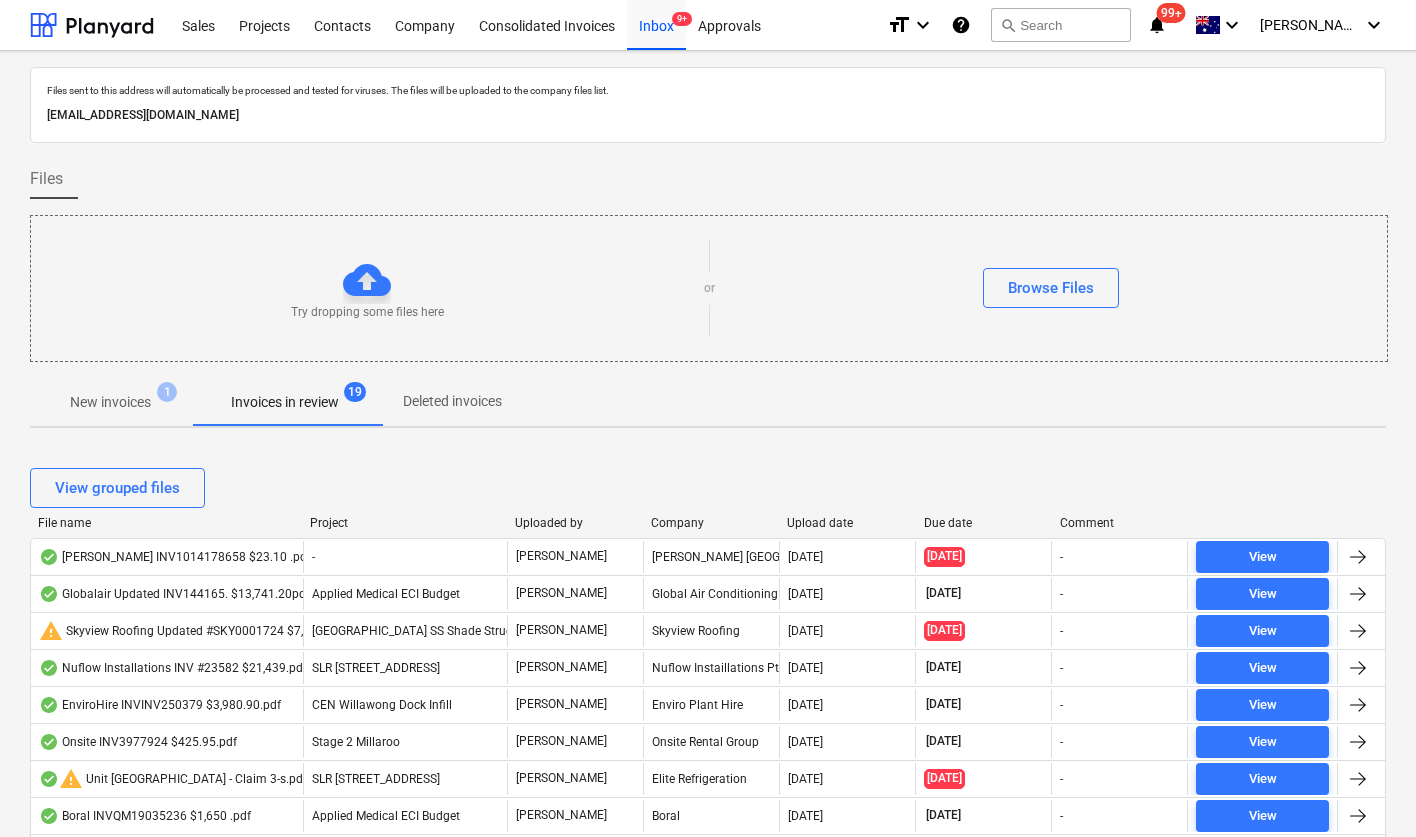 click on "Due date" at bounding box center [984, 523] 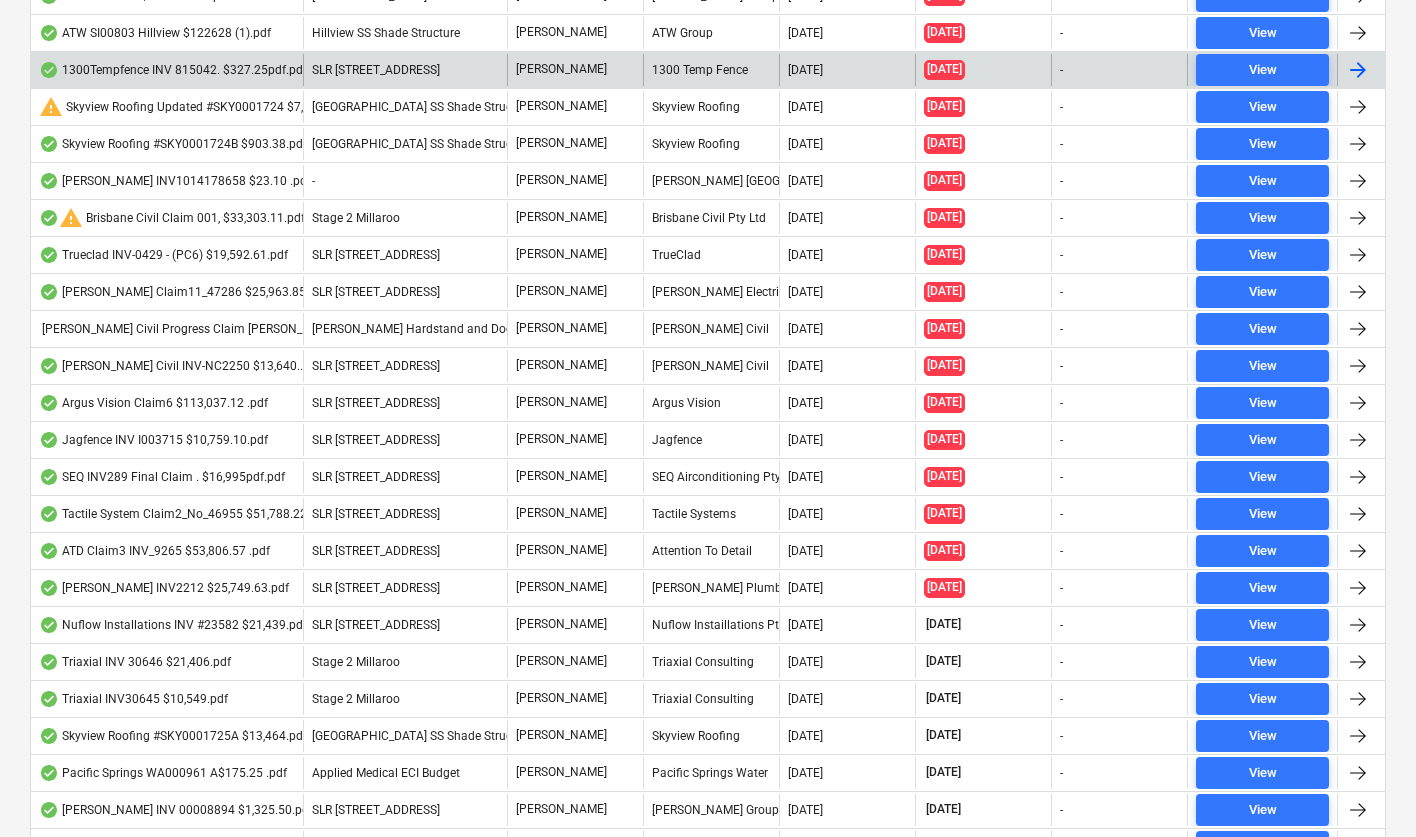 scroll, scrollTop: 636, scrollLeft: 0, axis: vertical 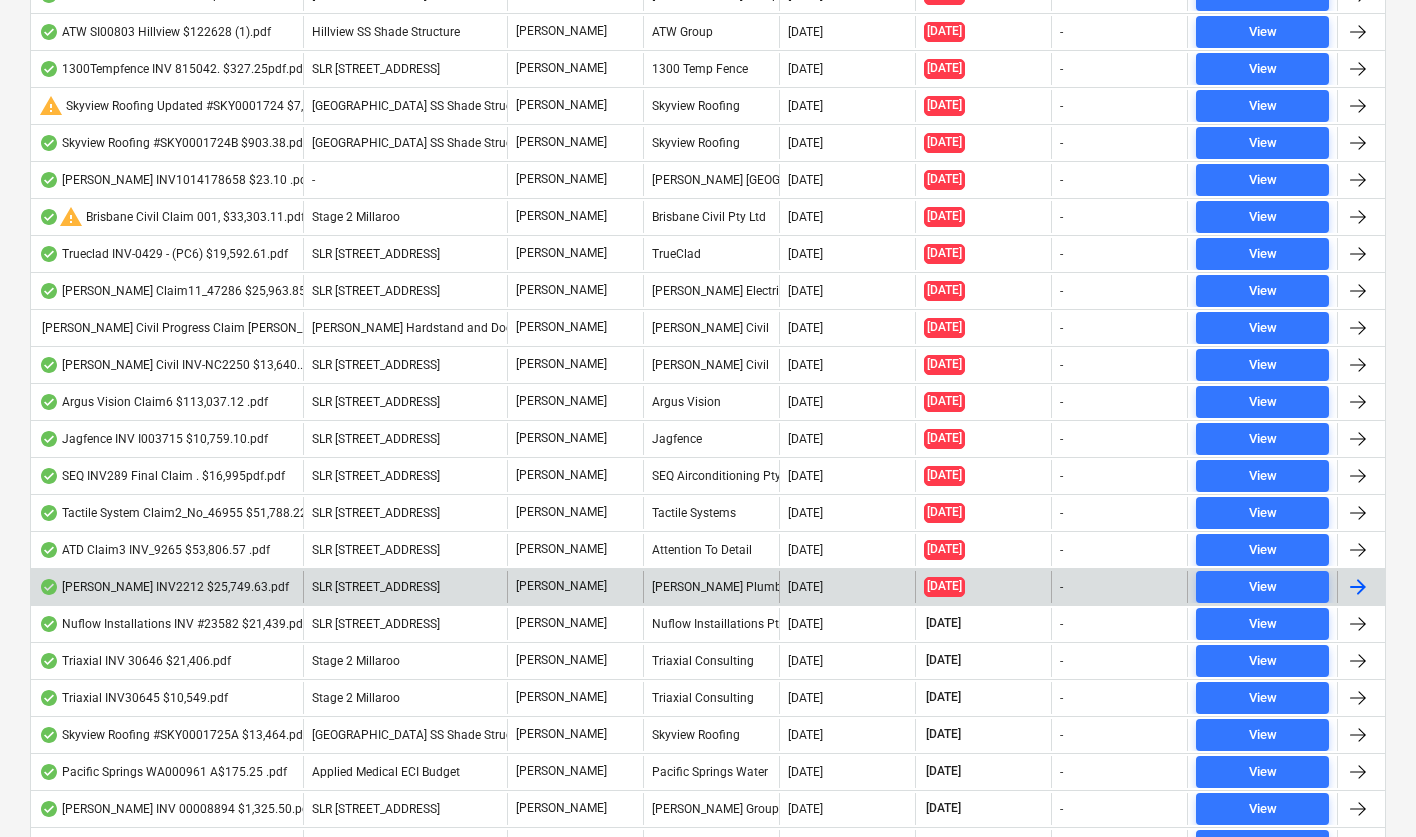 click on "[PERSON_NAME] INV2212 $25,749.63.pdf" at bounding box center [164, 587] 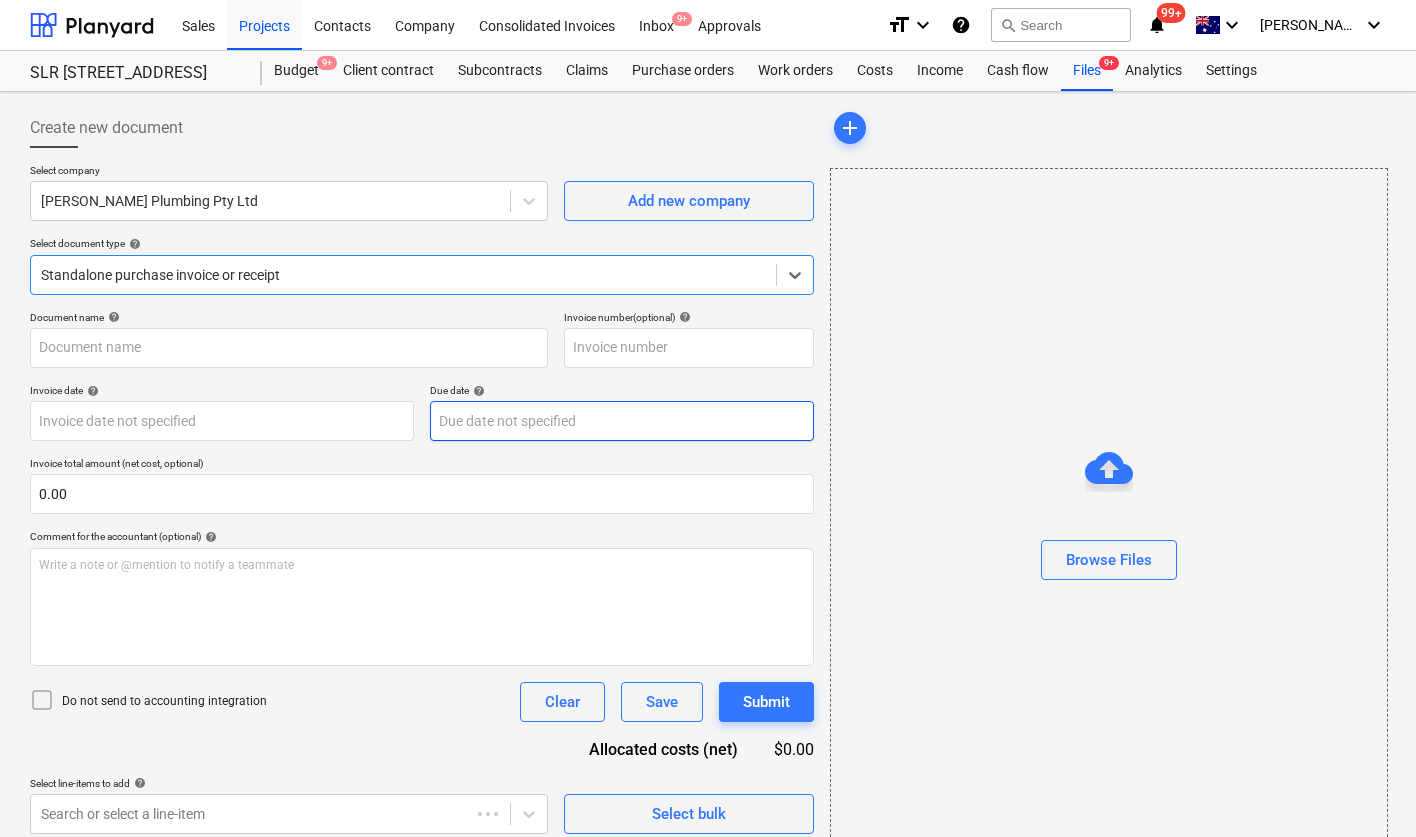 type on "2212" 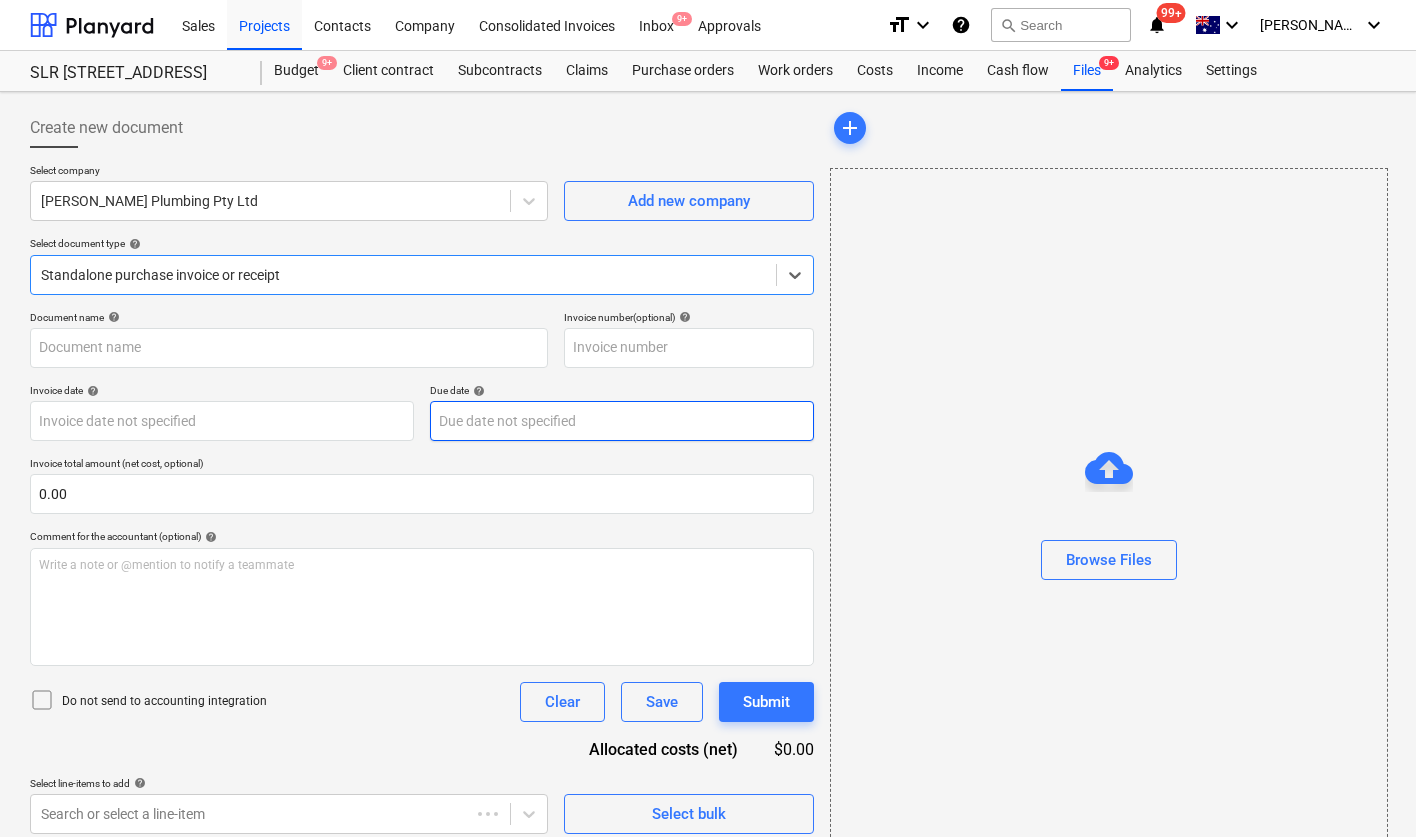 type on "2212" 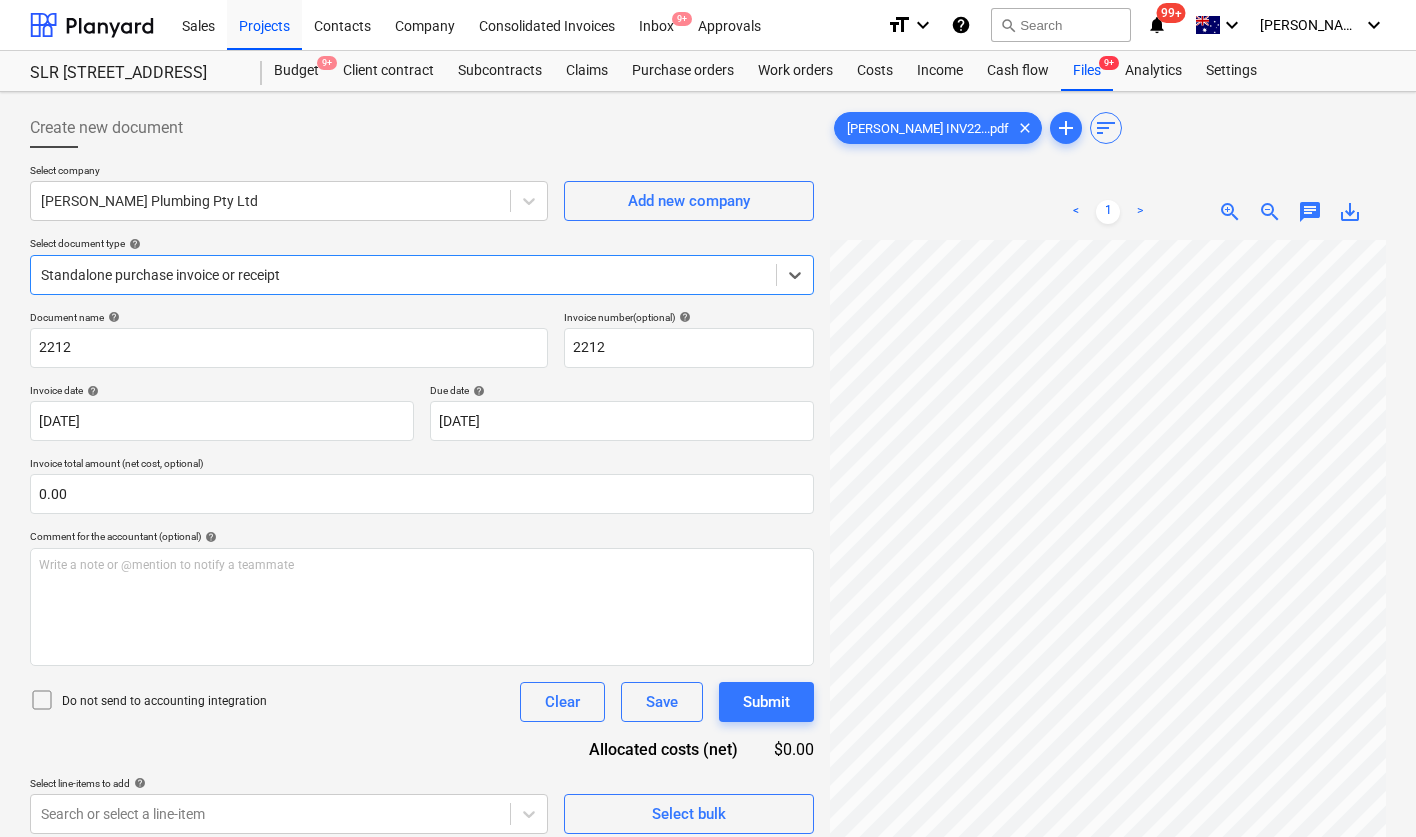scroll, scrollTop: 0, scrollLeft: 0, axis: both 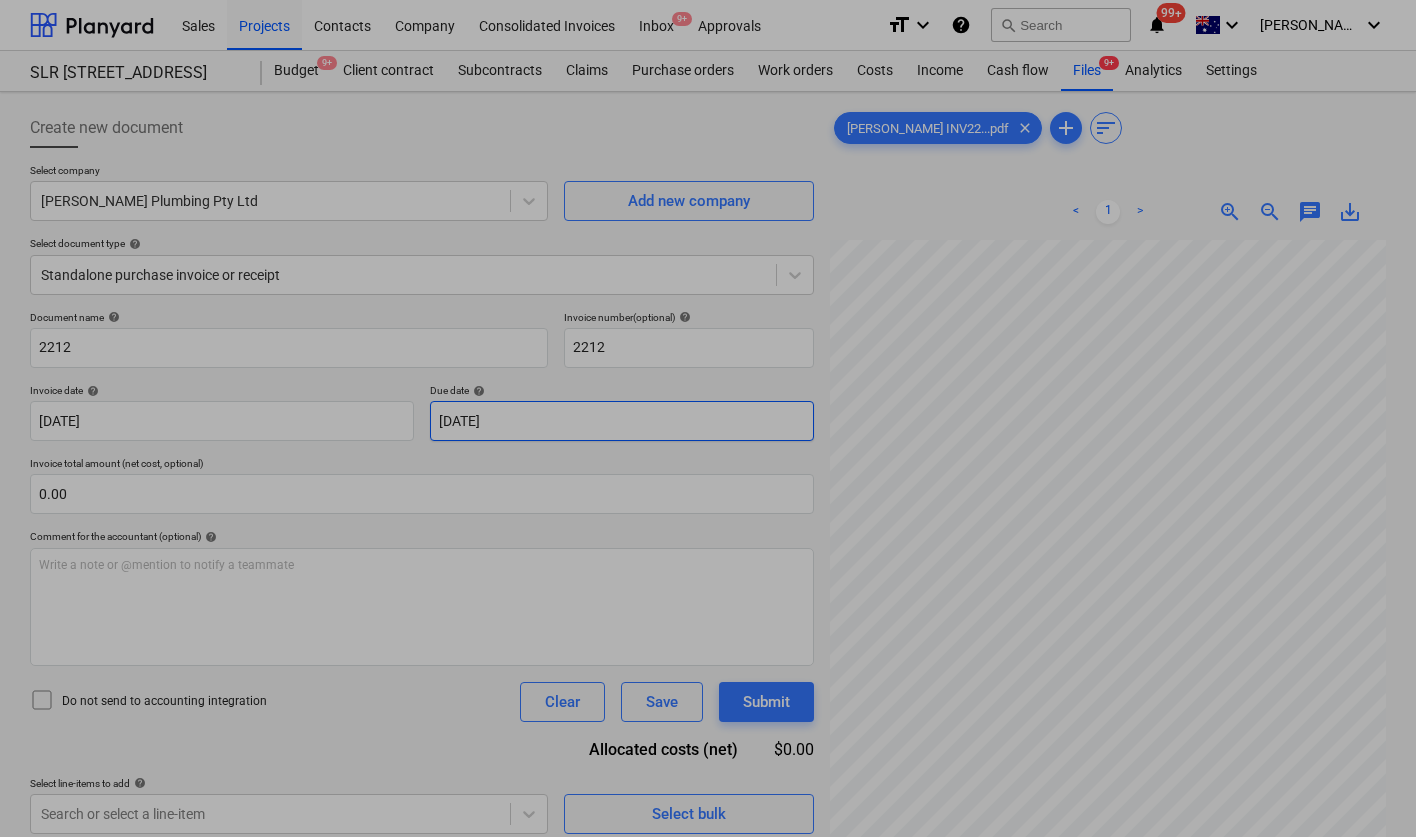 click on "Sales Projects Contacts Company Consolidated Invoices Inbox 9+ Approvals format_size keyboard_arrow_down help search Search notifications 99+ keyboard_arrow_down J. Keane keyboard_arrow_down SLR 2 Millaroo Drive Budget 9+ Client contract Subcontracts Claims Purchase orders Work orders Costs Income Cash flow Files 9+ Analytics Settings Create new document Select company Brayshaw Plumbing Pty Ltd   Add new company Select document type help Standalone purchase invoice or receipt Document name help 2212 Invoice number  (optional) help 2212 Invoice date help 25 Jun 2025 25.06.2025 Press the down arrow key to interact with the calendar and
select a date. Press the question mark key to get the keyboard shortcuts for changing dates. Due date help 10 Jul 2025 10.07.2025 Press the down arrow key to interact with the calendar and
select a date. Press the question mark key to get the keyboard shortcuts for changing dates. Invoice total amount (net cost, optional) 0.00 Comment for the accountant (optional) help" at bounding box center (708, 418) 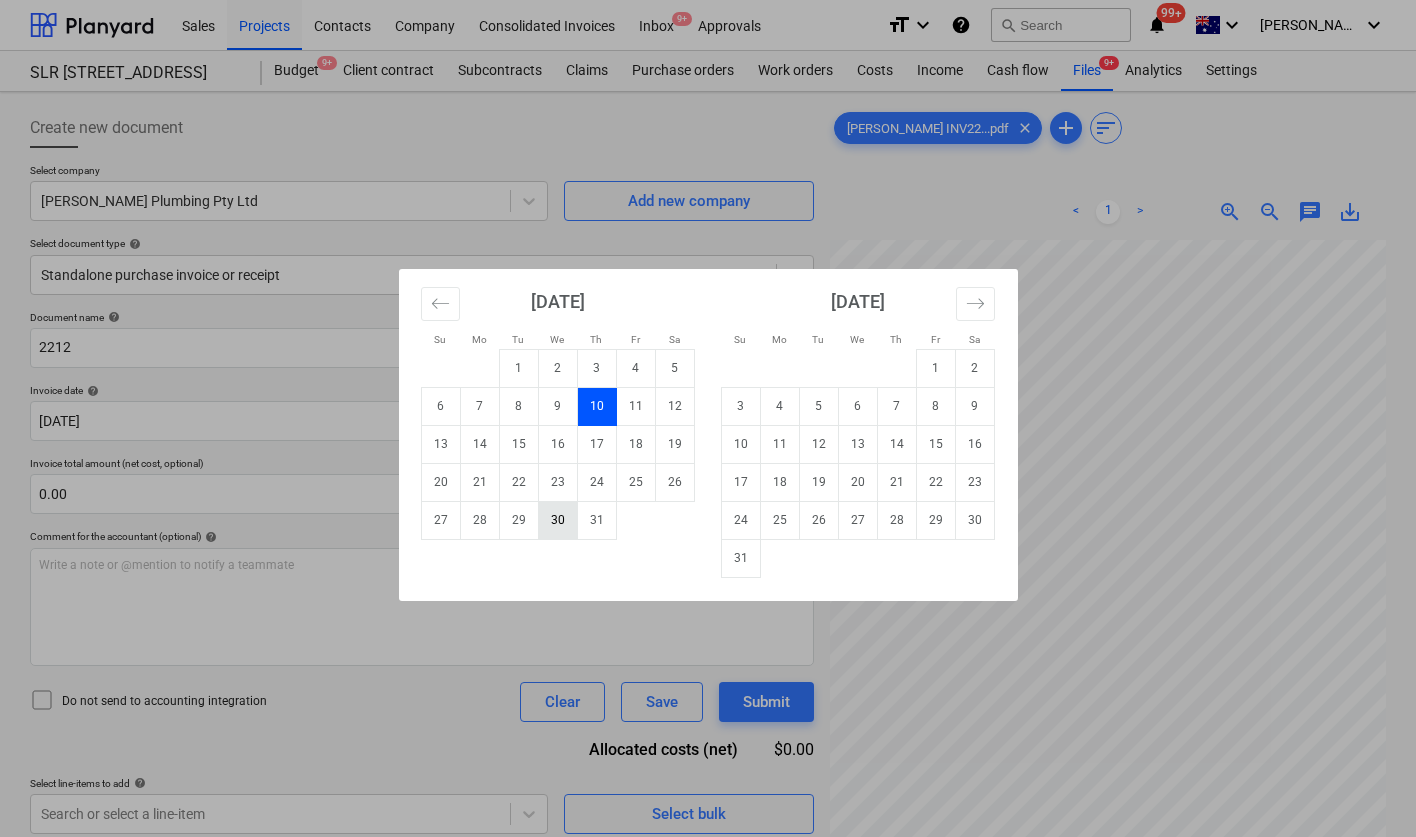 click on "30" at bounding box center (557, 520) 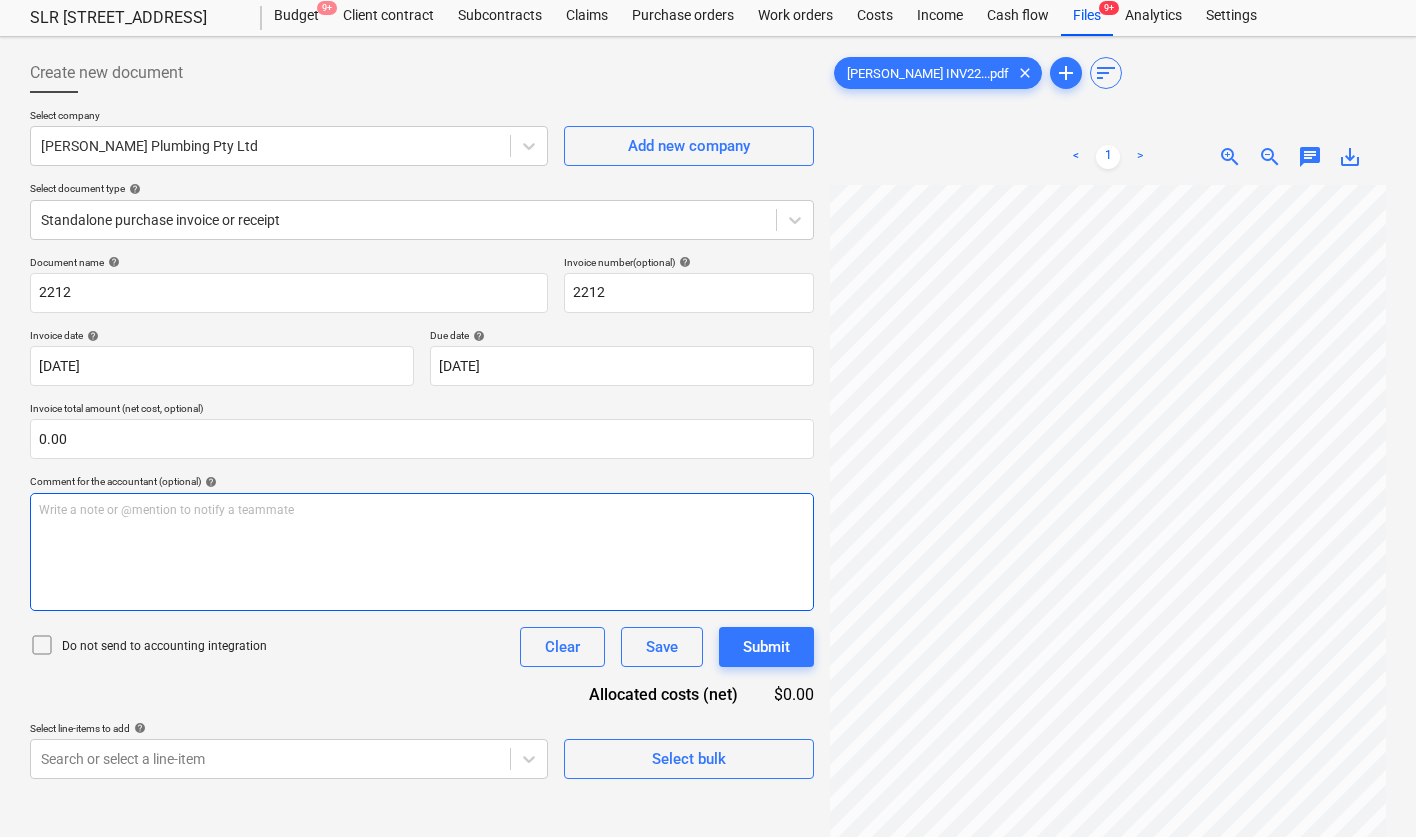 scroll, scrollTop: 59, scrollLeft: 0, axis: vertical 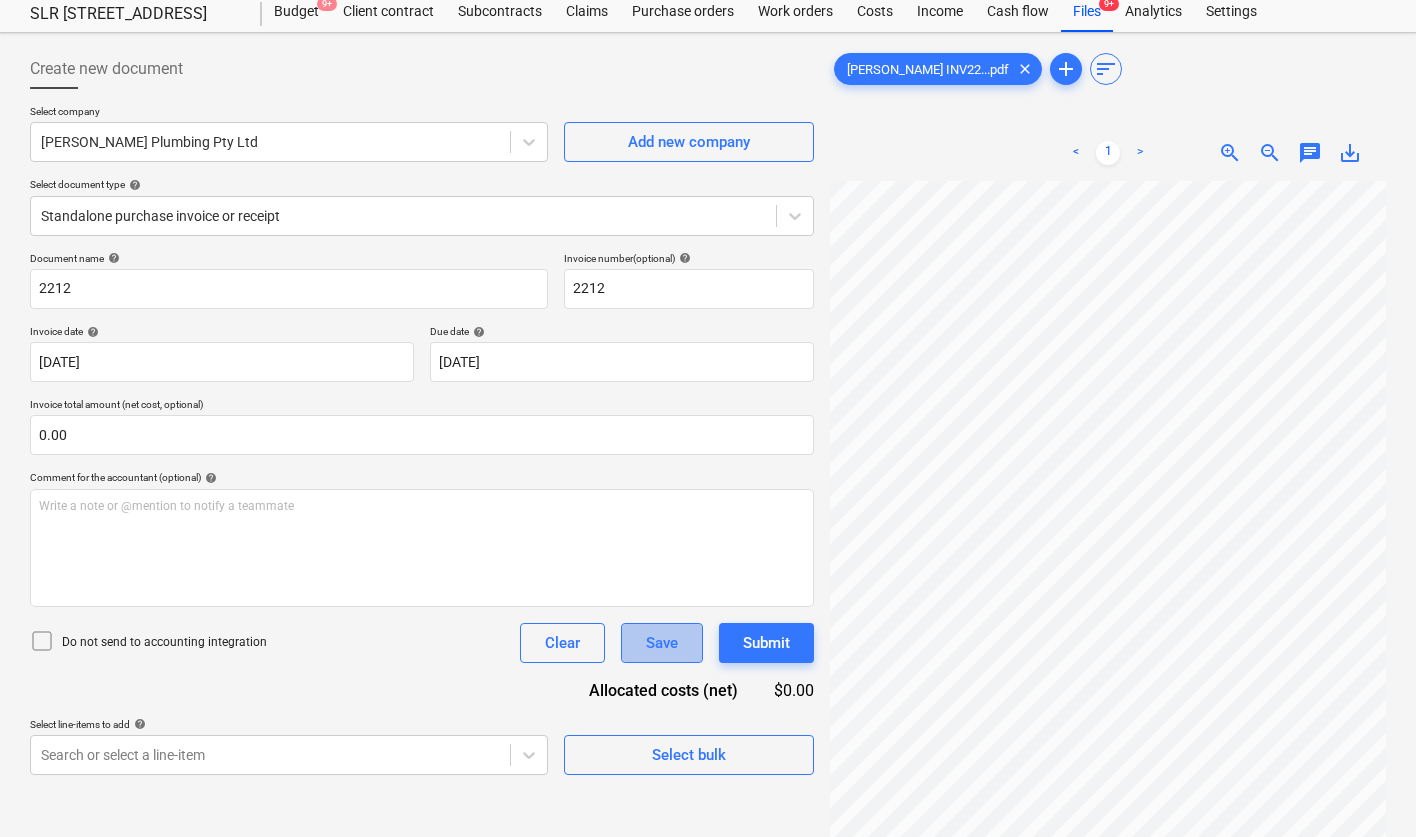 click on "Save" at bounding box center (662, 643) 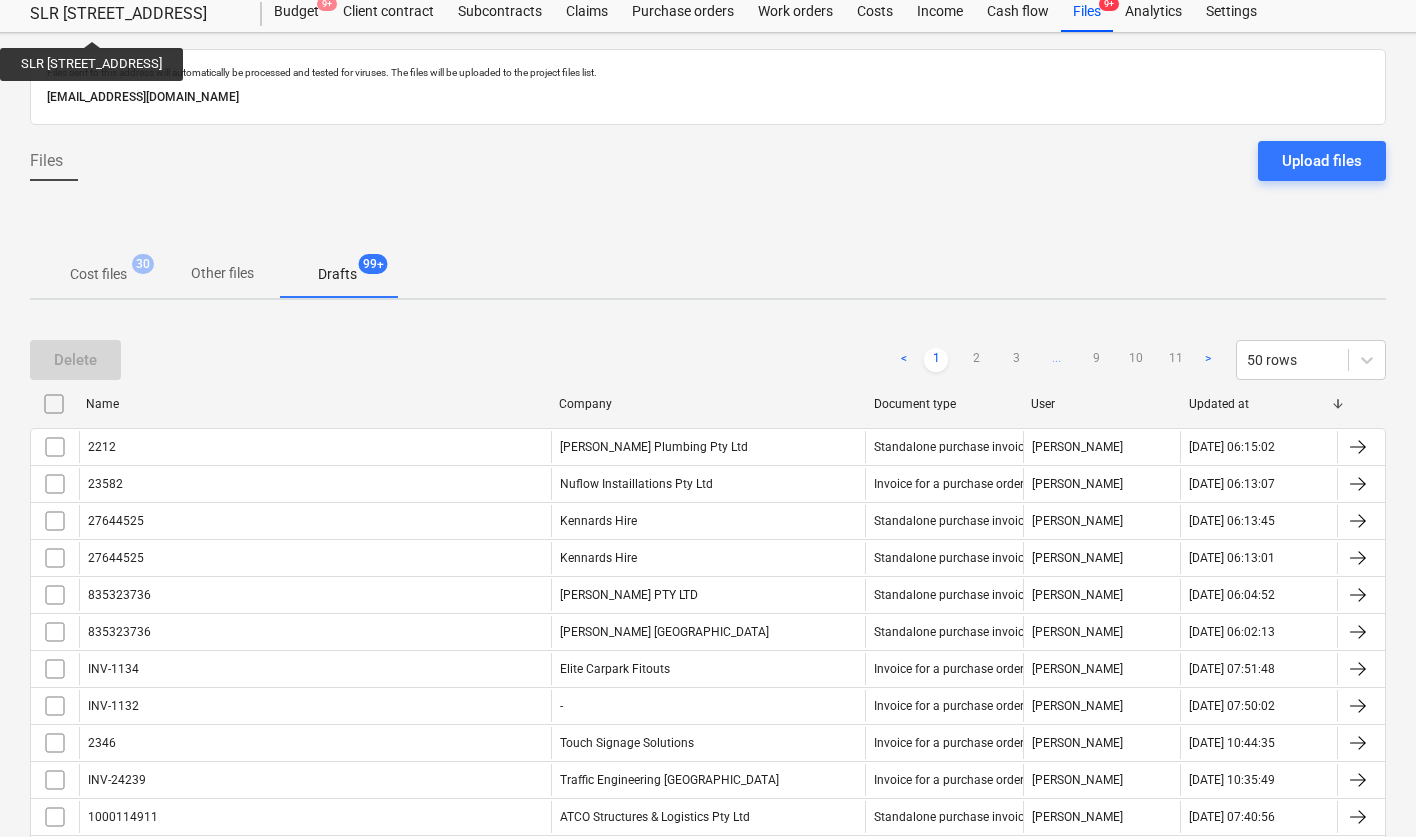 scroll, scrollTop: 0, scrollLeft: 0, axis: both 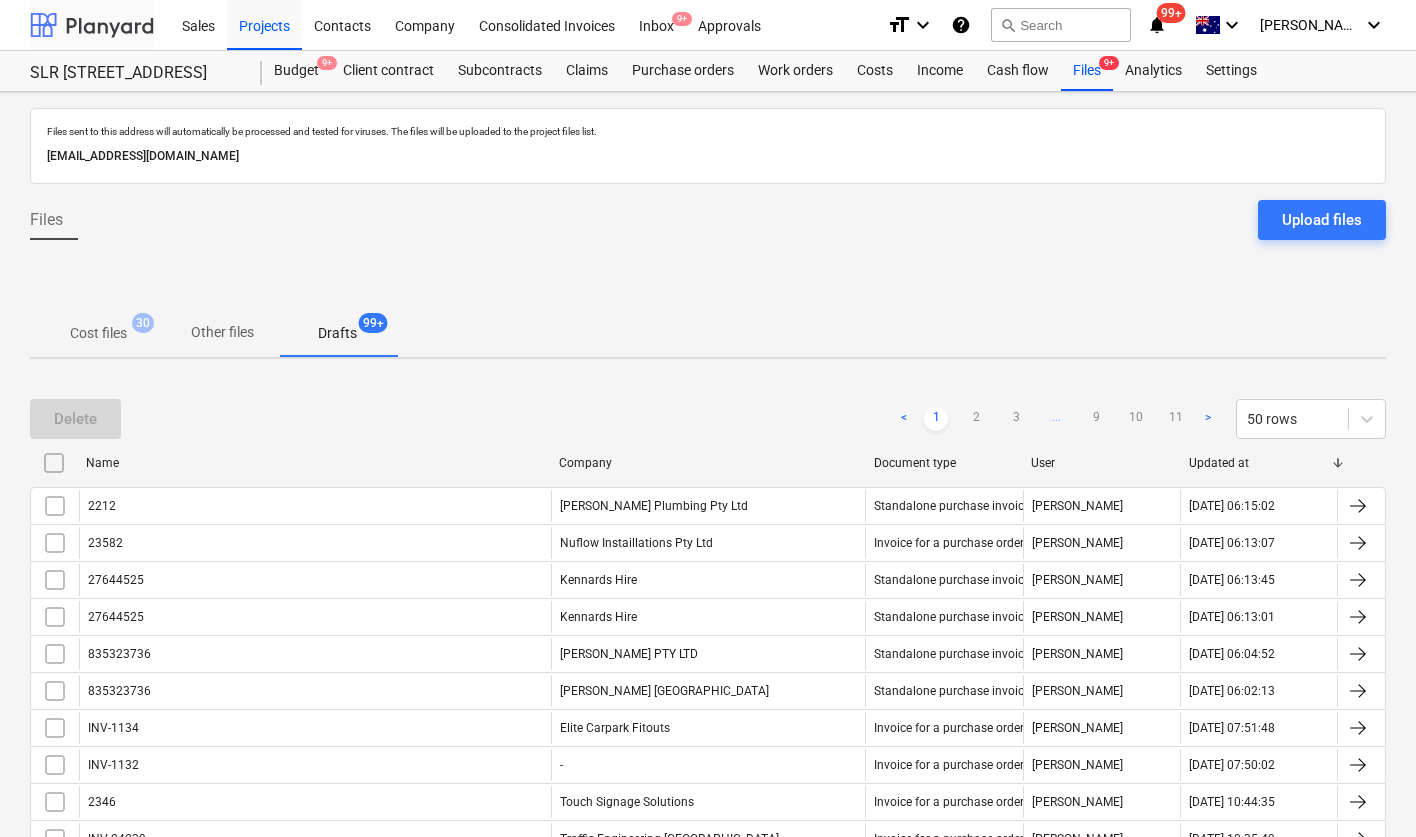 click at bounding box center [92, 25] 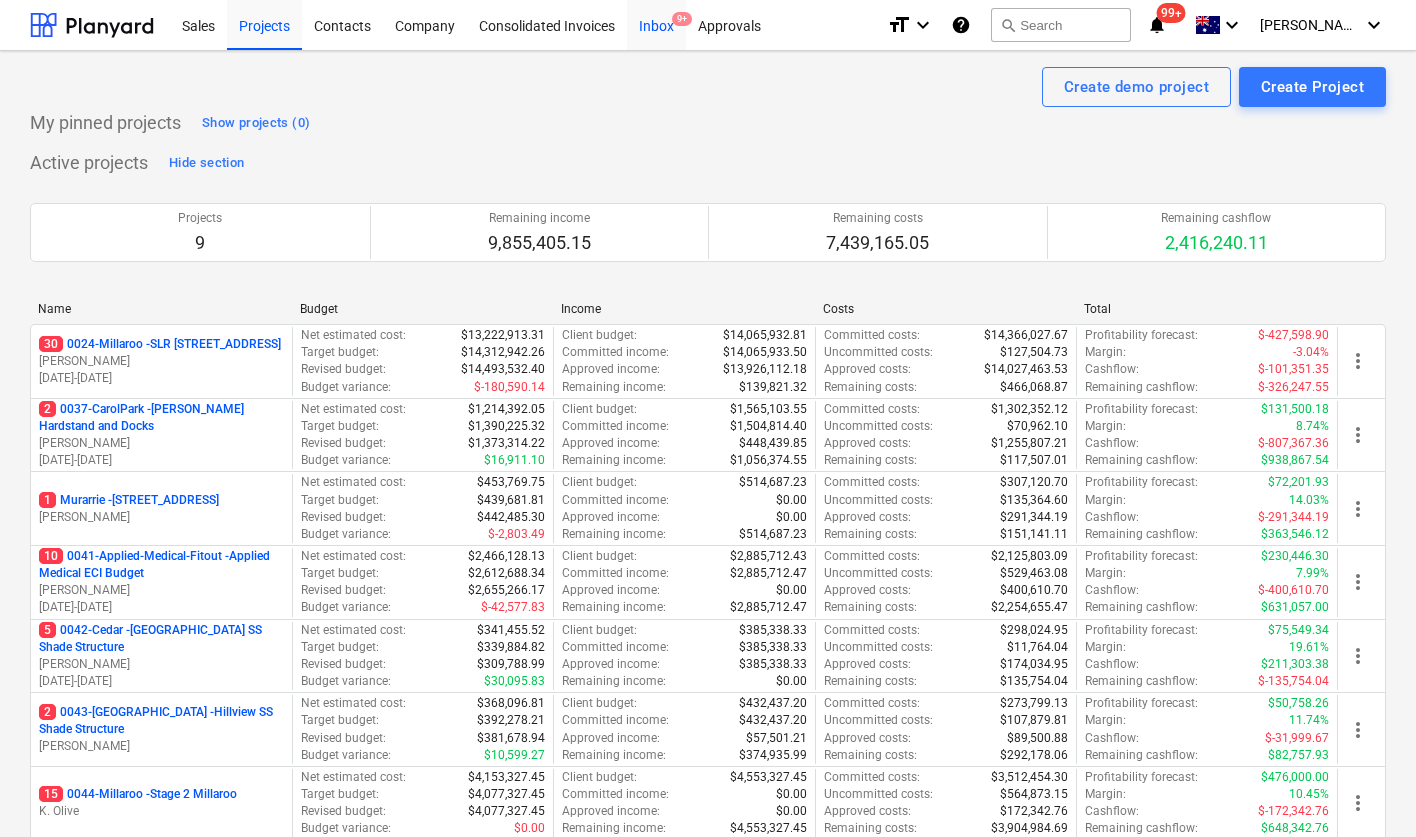 click on "Inbox 9+" at bounding box center [656, 24] 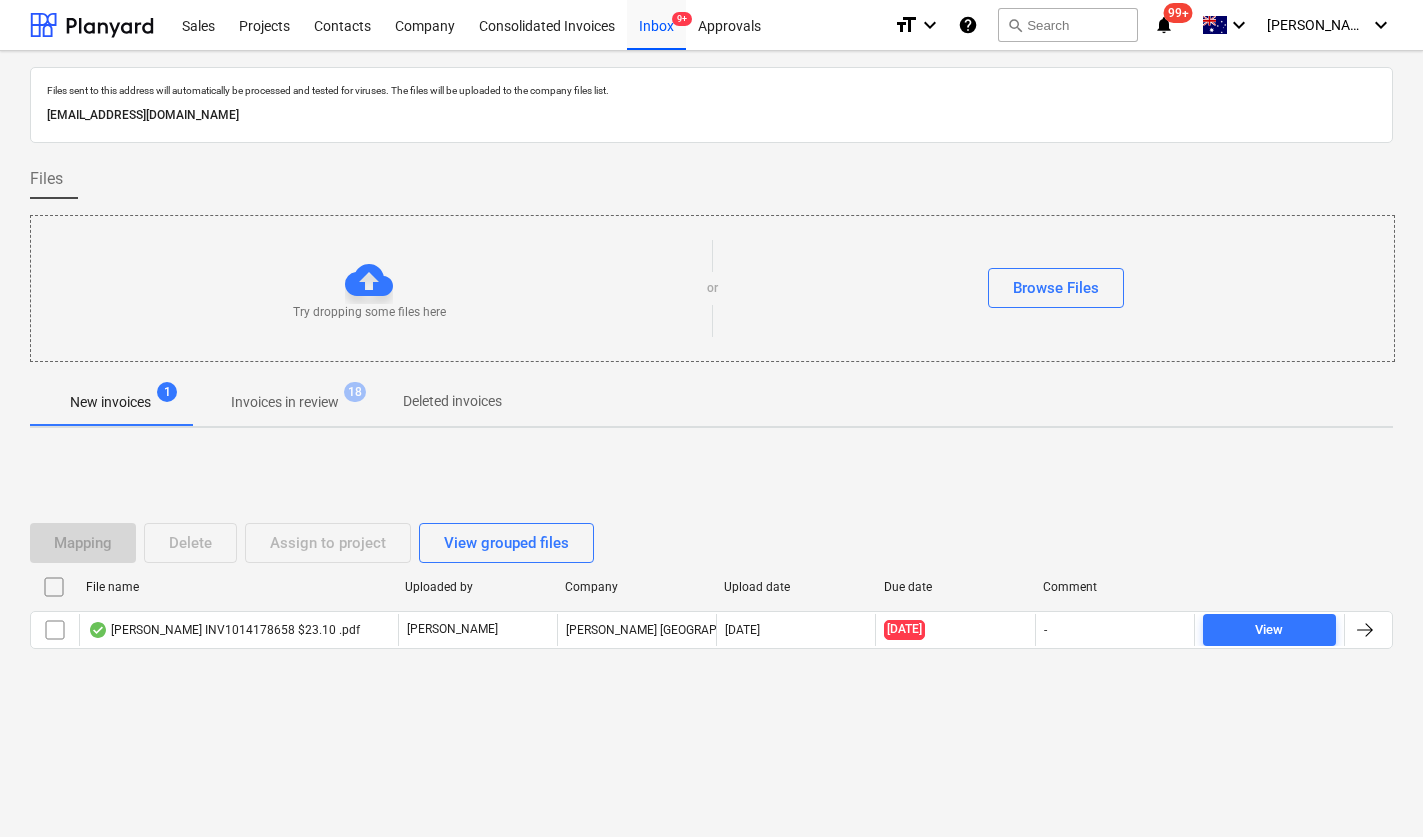 click on "Invoices in review" at bounding box center (285, 402) 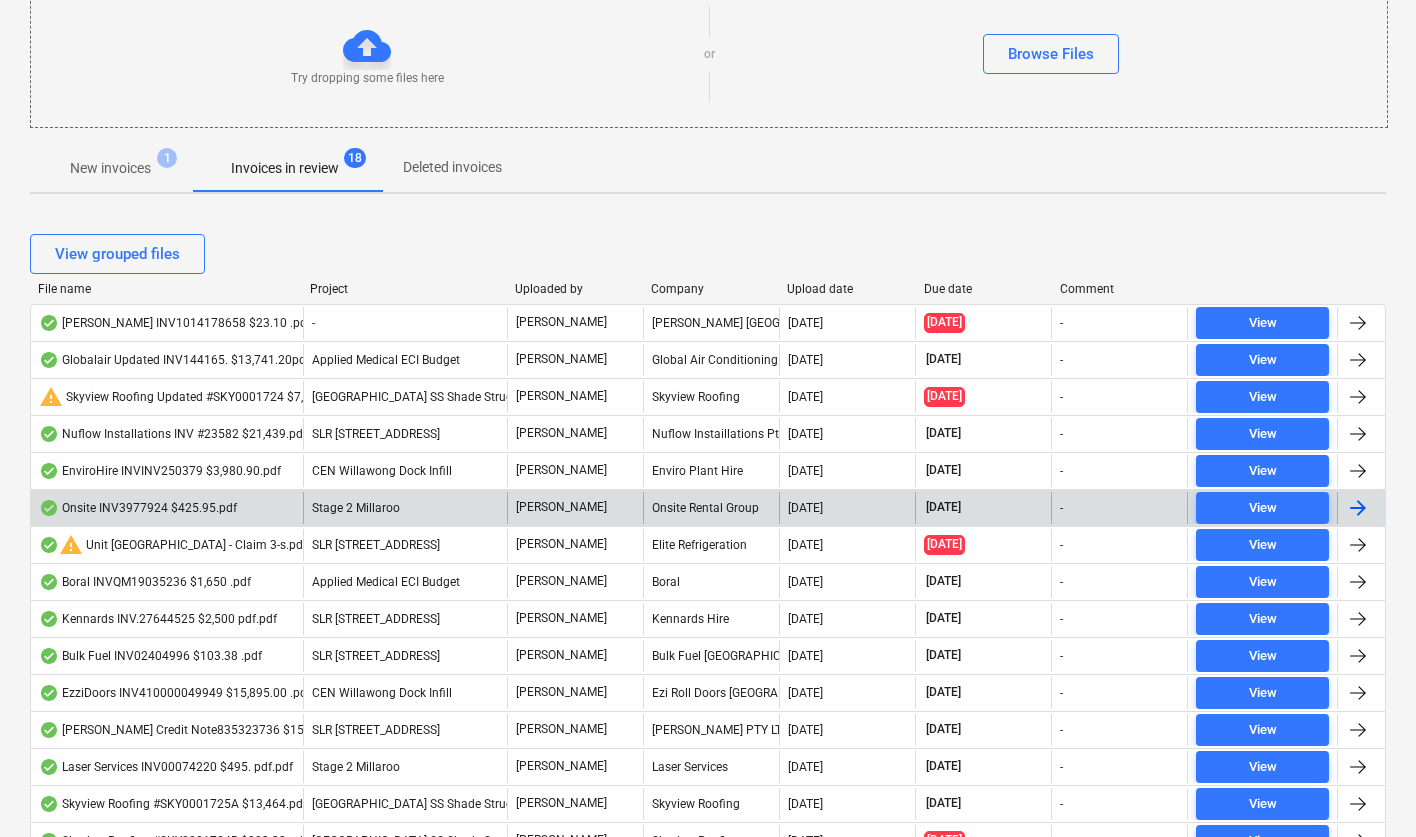 scroll, scrollTop: 233, scrollLeft: 0, axis: vertical 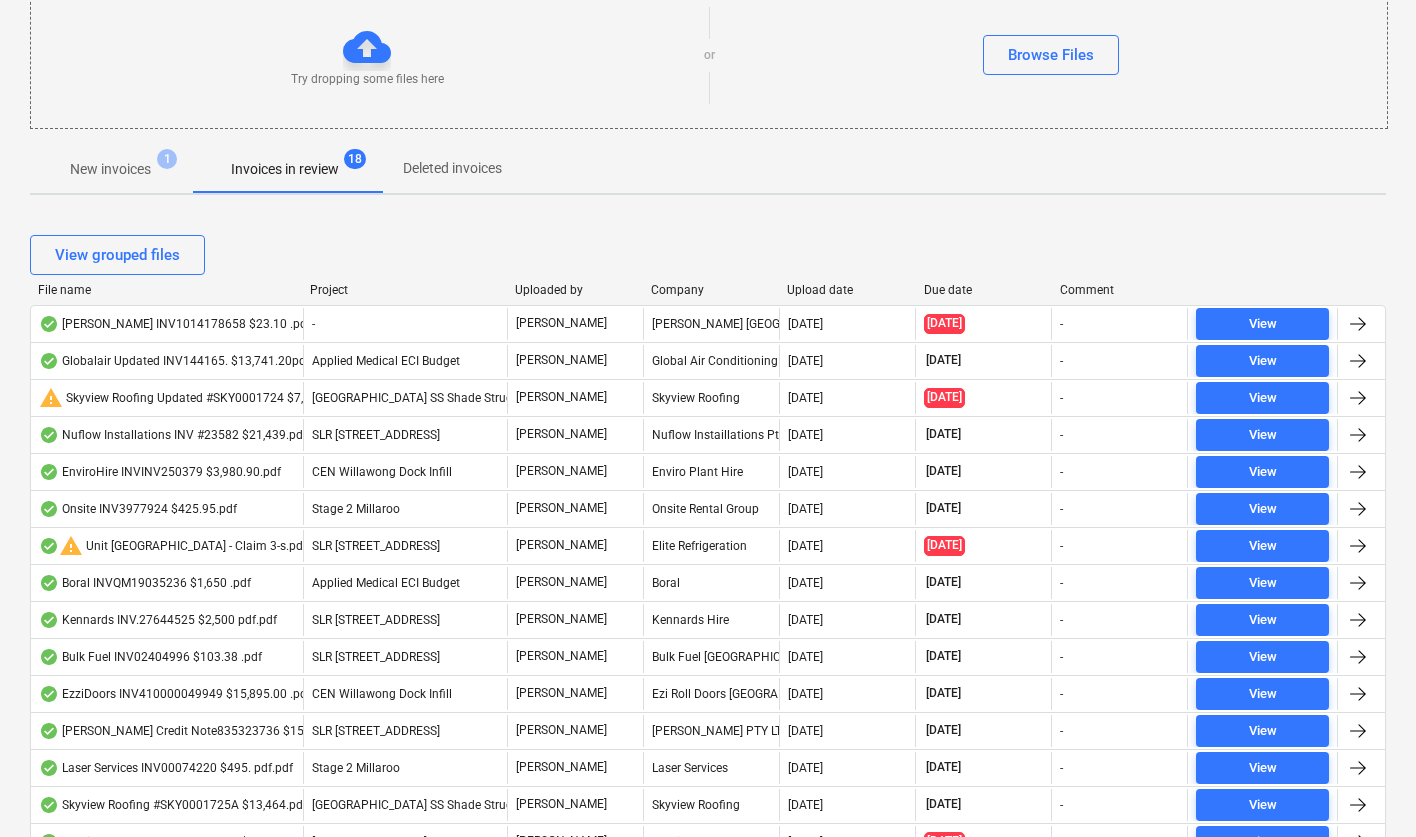 click on "File name Project Uploaded by Company Upload date Due date Comment" at bounding box center [708, 294] 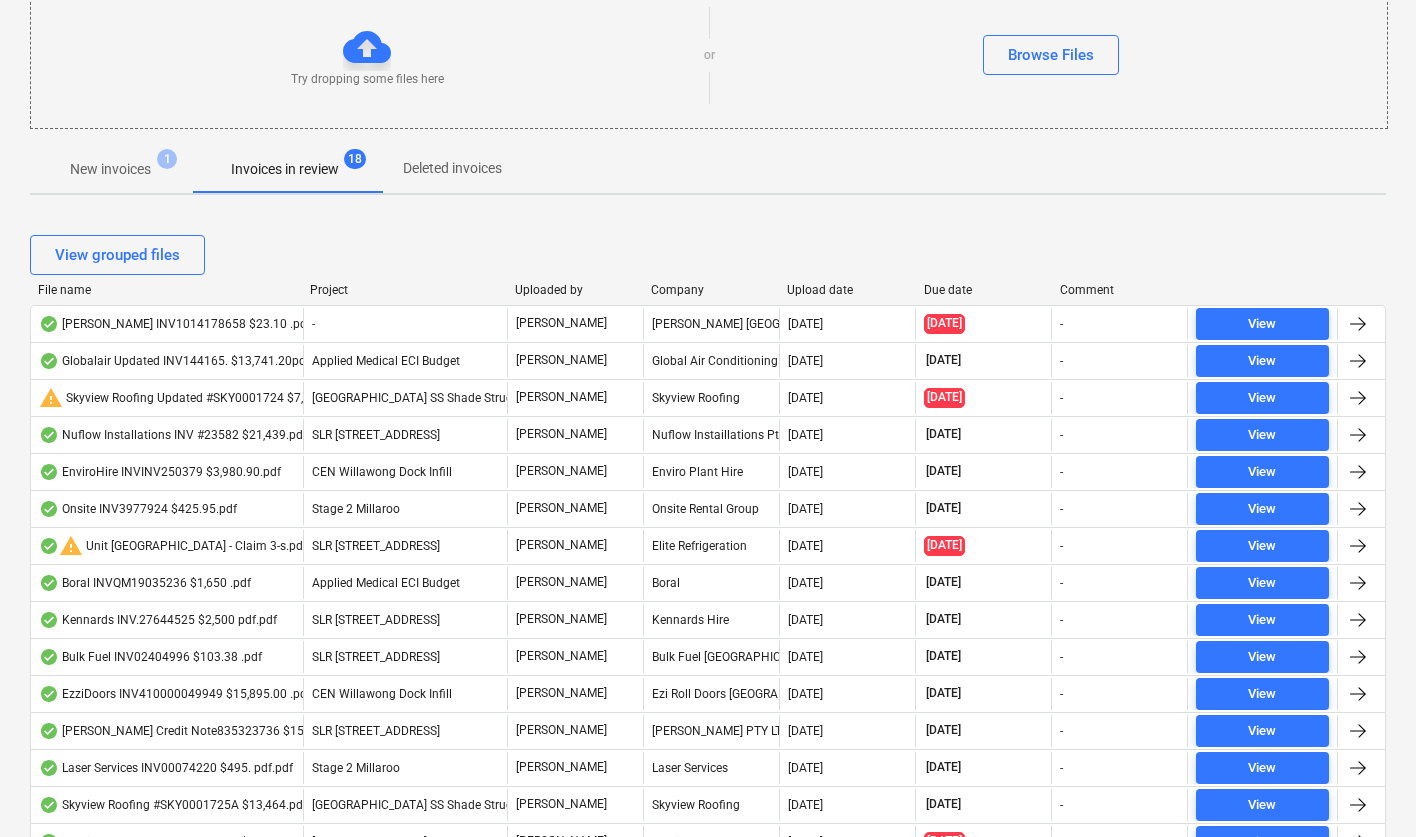 click on "Due date" at bounding box center (984, 290) 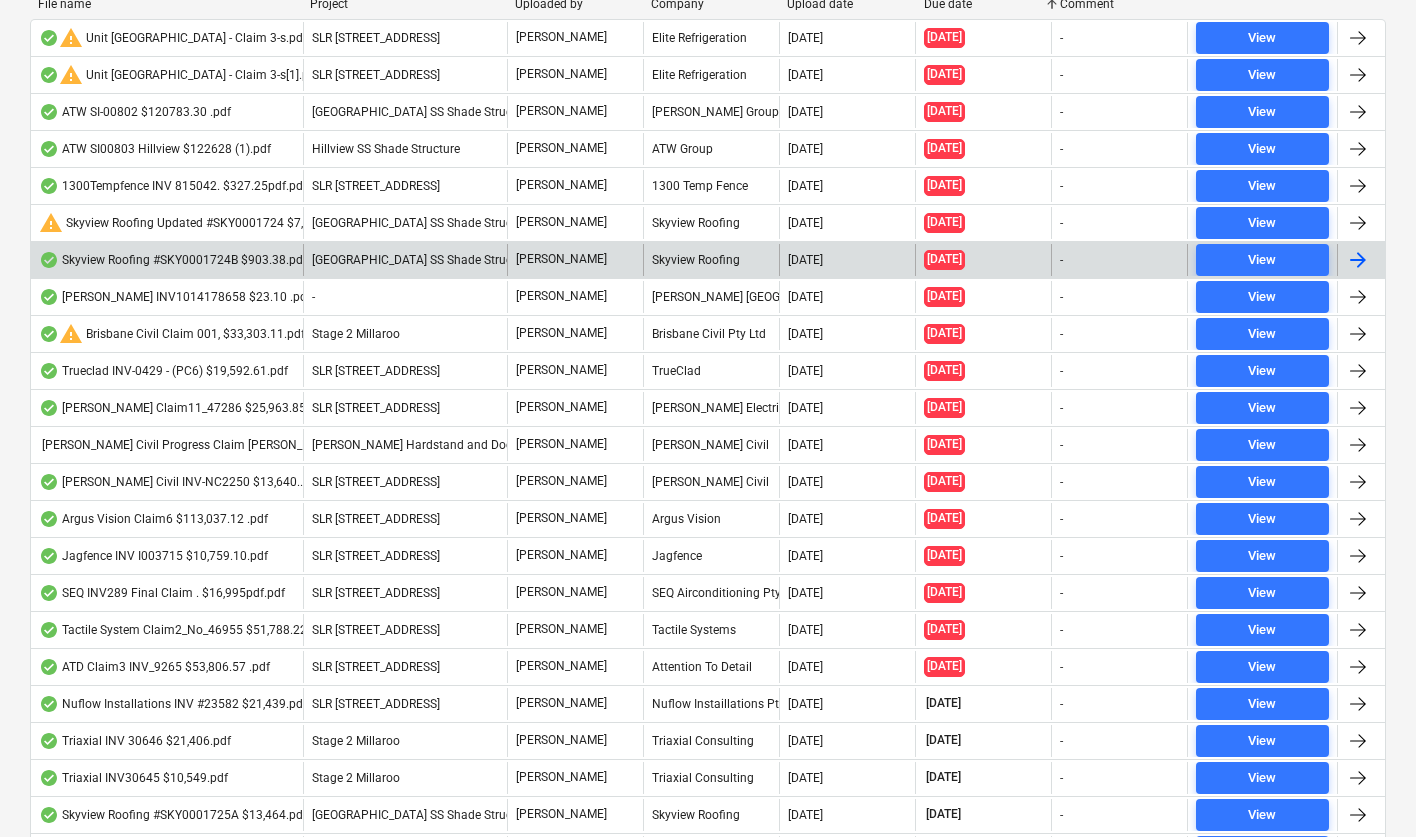 scroll, scrollTop: 543, scrollLeft: 0, axis: vertical 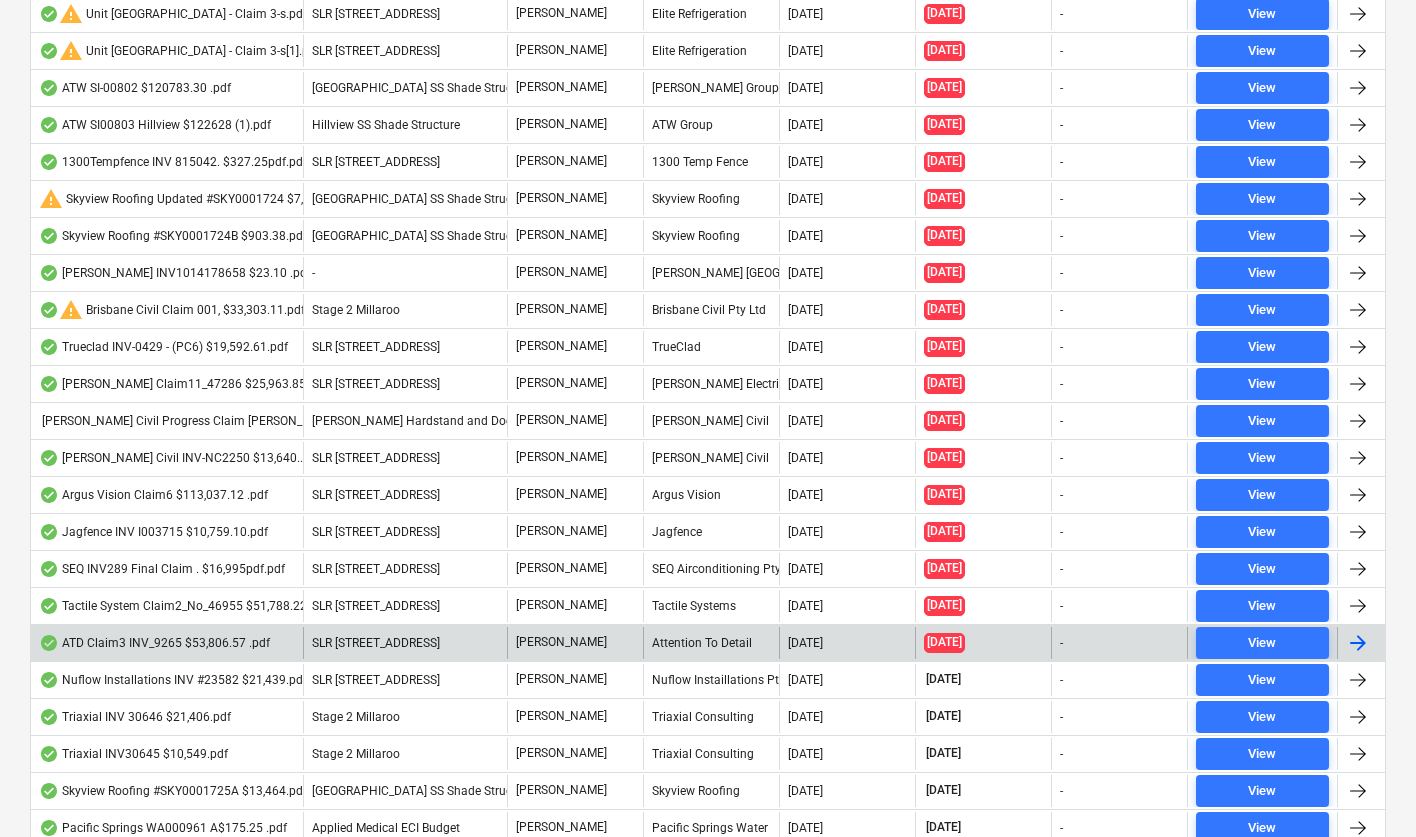 click on "ATD Claim3 INV_9265 $53,806.57 .pdf" at bounding box center [154, 643] 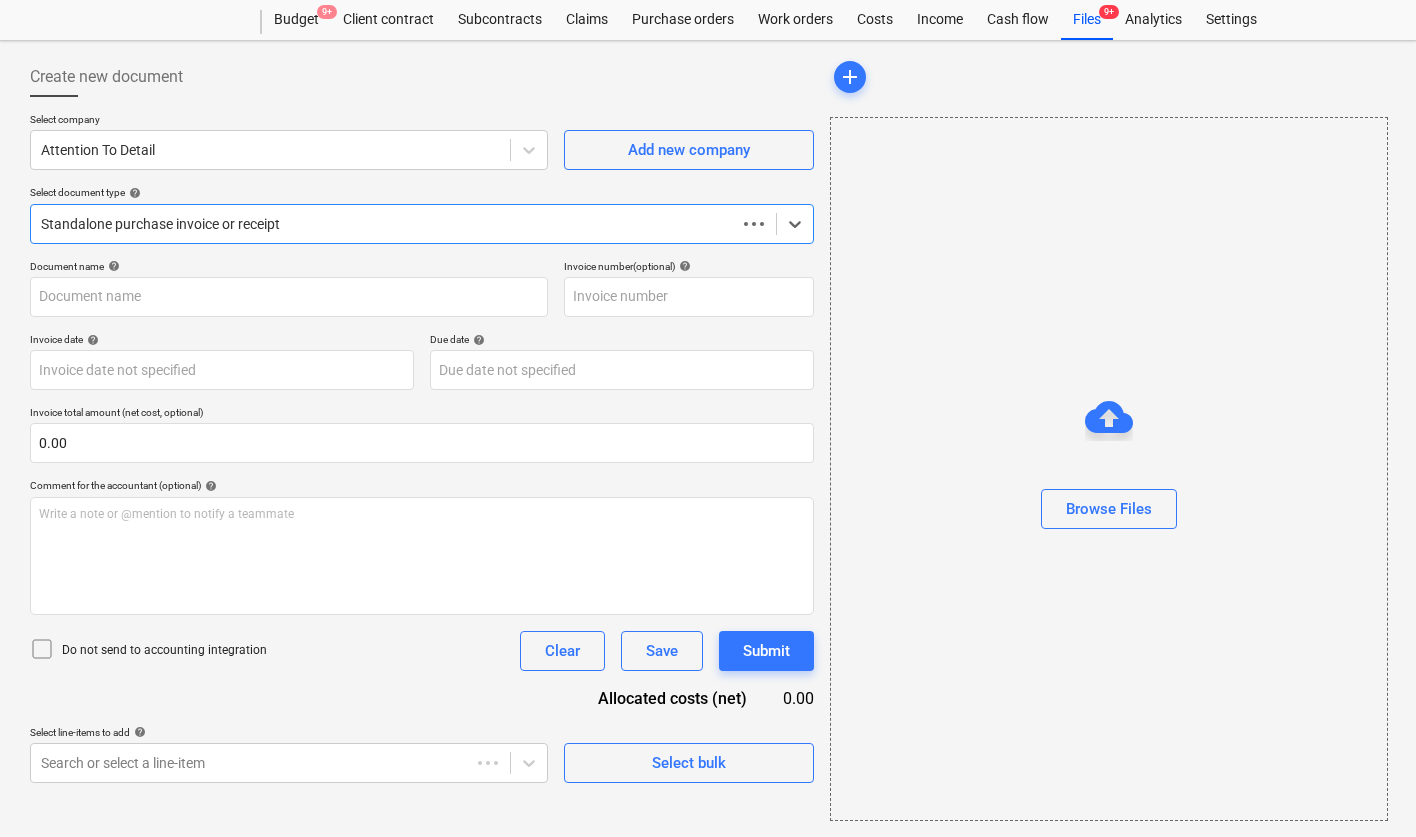 type on "9265" 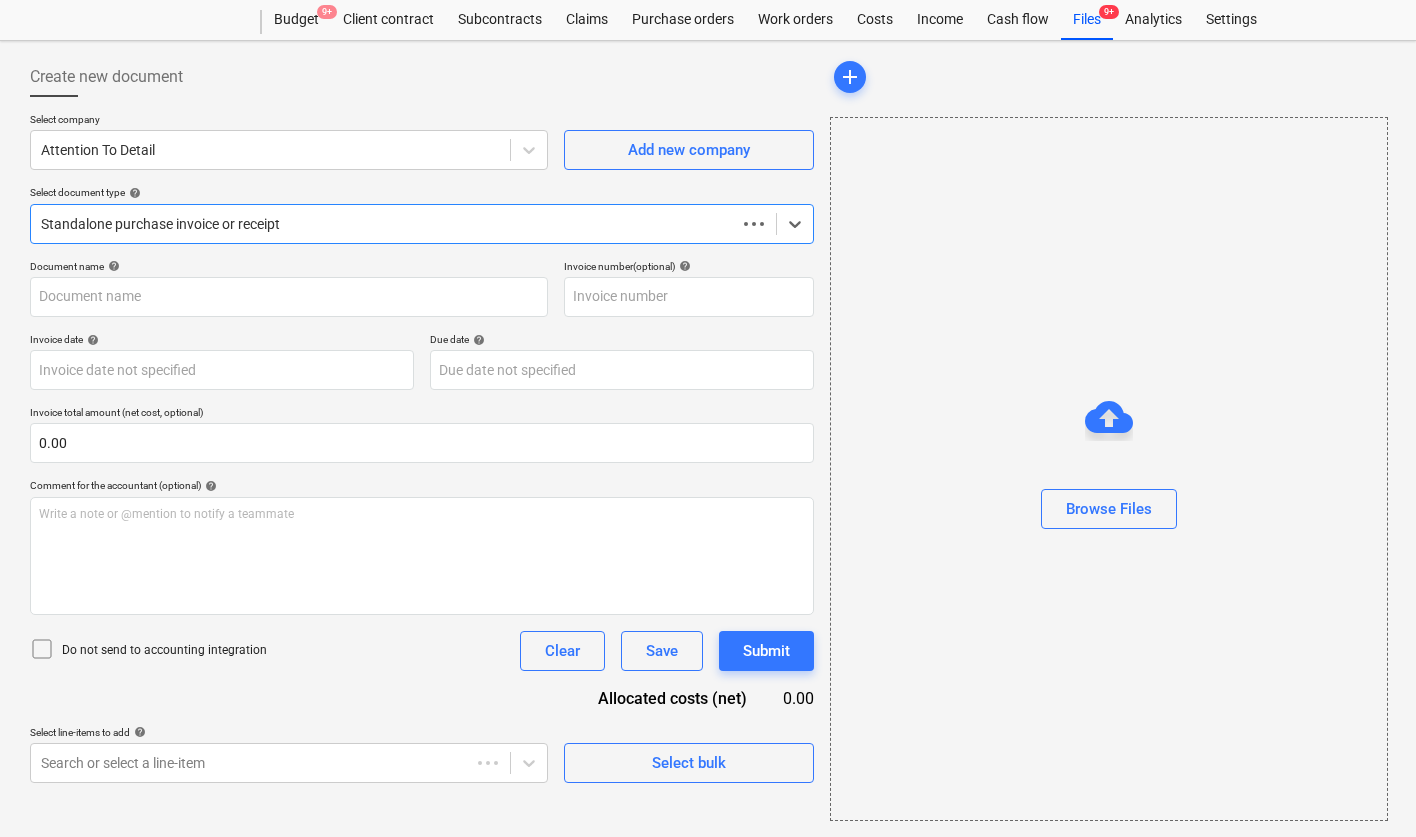 type on "9265" 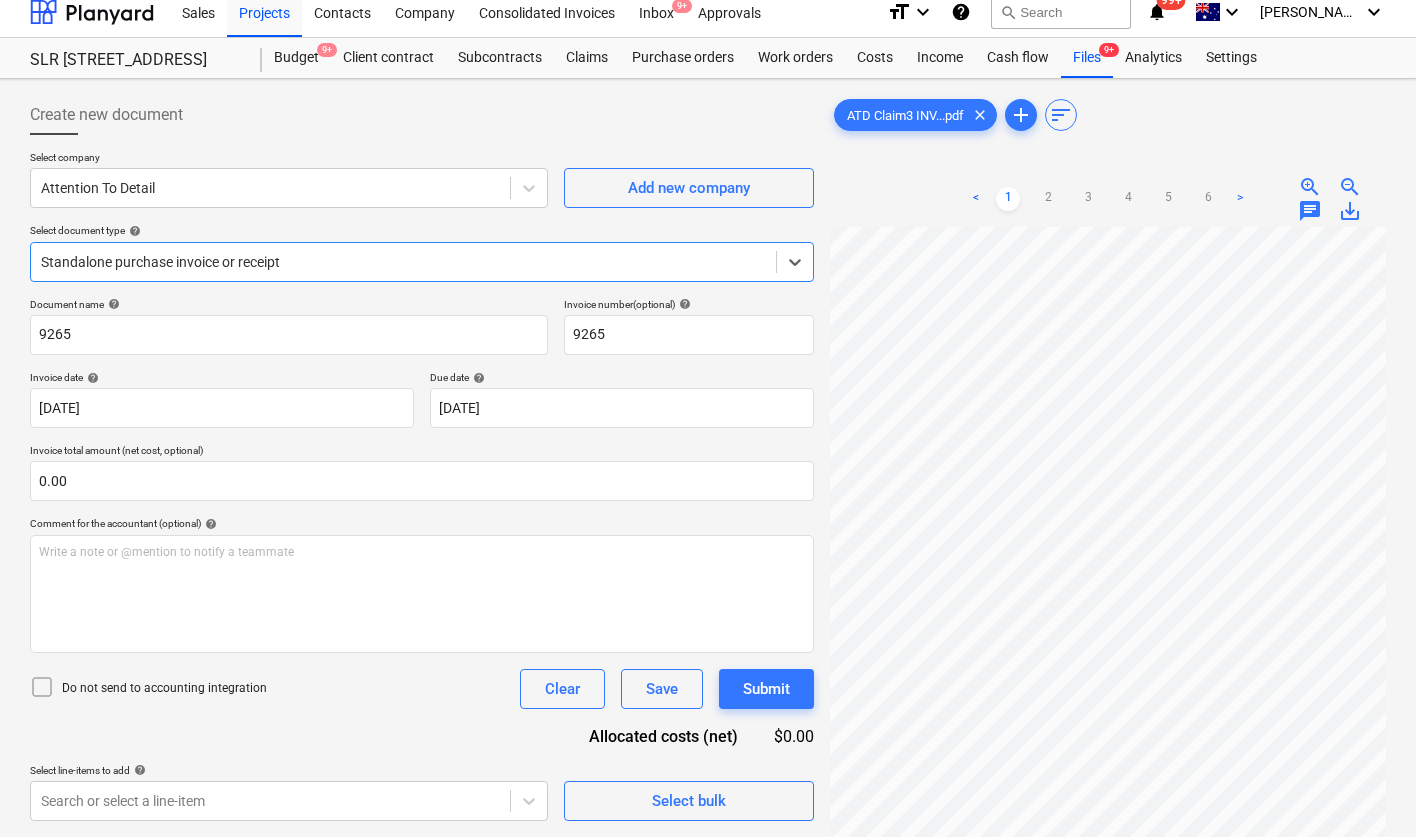 scroll, scrollTop: 51, scrollLeft: 0, axis: vertical 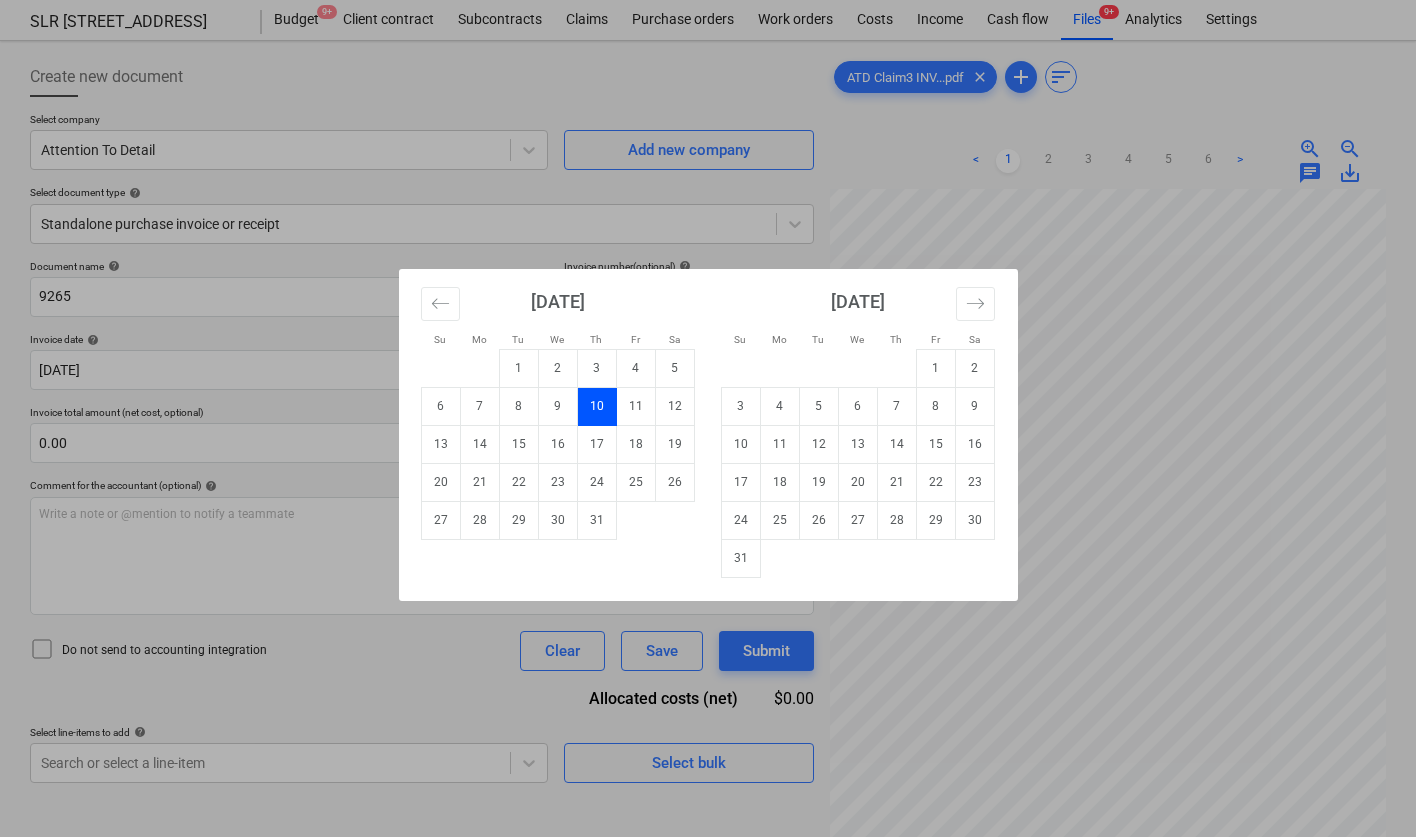 click on "Sales Projects Contacts Company Consolidated Invoices Inbox 9+ Approvals format_size keyboard_arrow_down help search Search notifications 99+ keyboard_arrow_down J. Keane keyboard_arrow_down SLR 2 Millaroo Drive Budget 9+ Client contract Subcontracts Claims Purchase orders Work orders Costs Income Cash flow Files 9+ Analytics Settings Create new document Select company Attention To Detail   Add new company Select document type help Standalone purchase invoice or receipt Document name help 9265 Invoice number  (optional) help 9265 Invoice date help 25 Jun 2025 25.06.2025 Press the down arrow key to interact with the calendar and
select a date. Press the question mark key to get the keyboard shortcuts for changing dates. Due date help 10 Jul 2025 10.07.2025 Press the down arrow key to interact with the calendar and
select a date. Press the question mark key to get the keyboard shortcuts for changing dates. Invoice total amount (net cost, optional) 0.00 Comment for the accountant (optional) help ﻿ <" at bounding box center (708, 367) 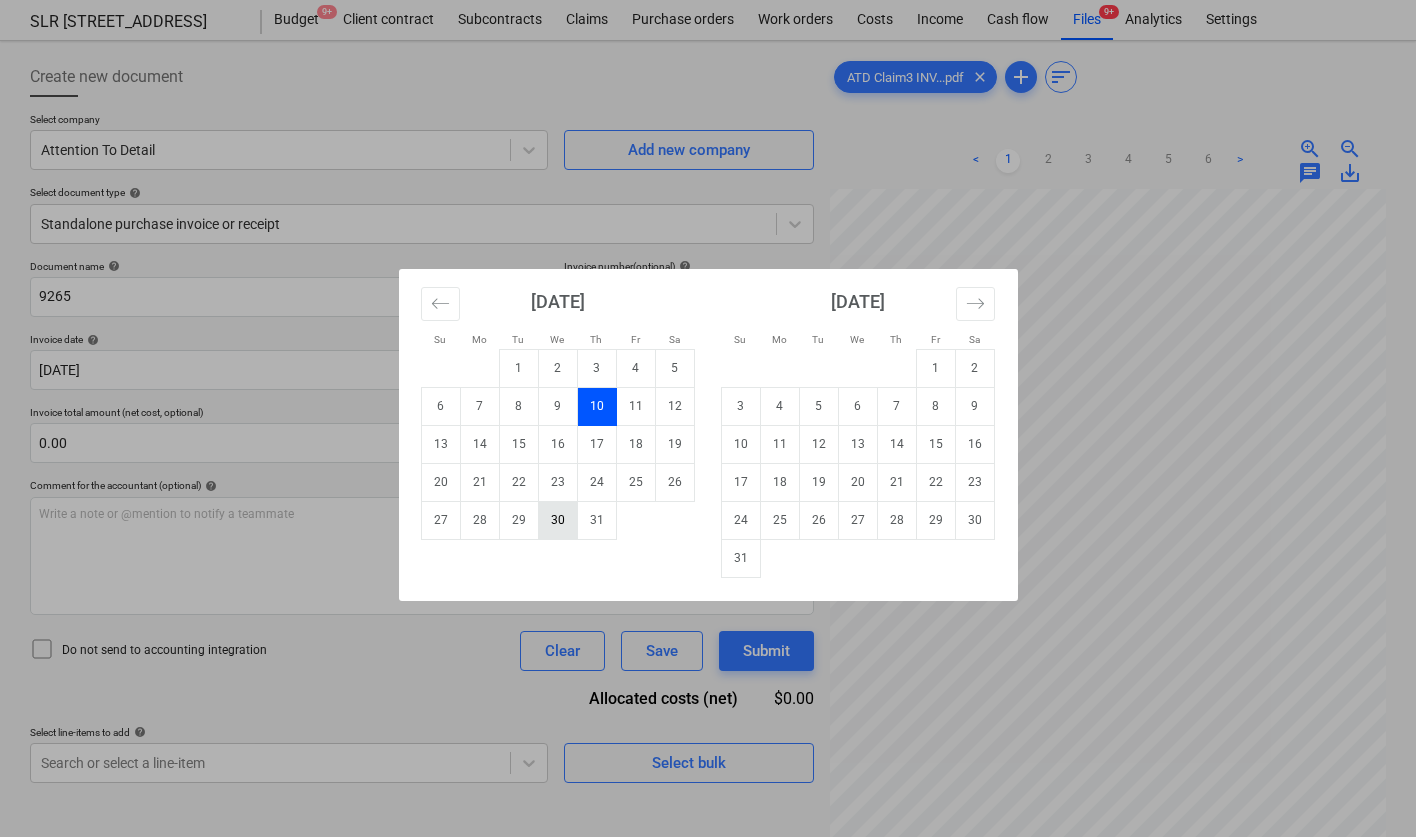 click on "30" at bounding box center [557, 520] 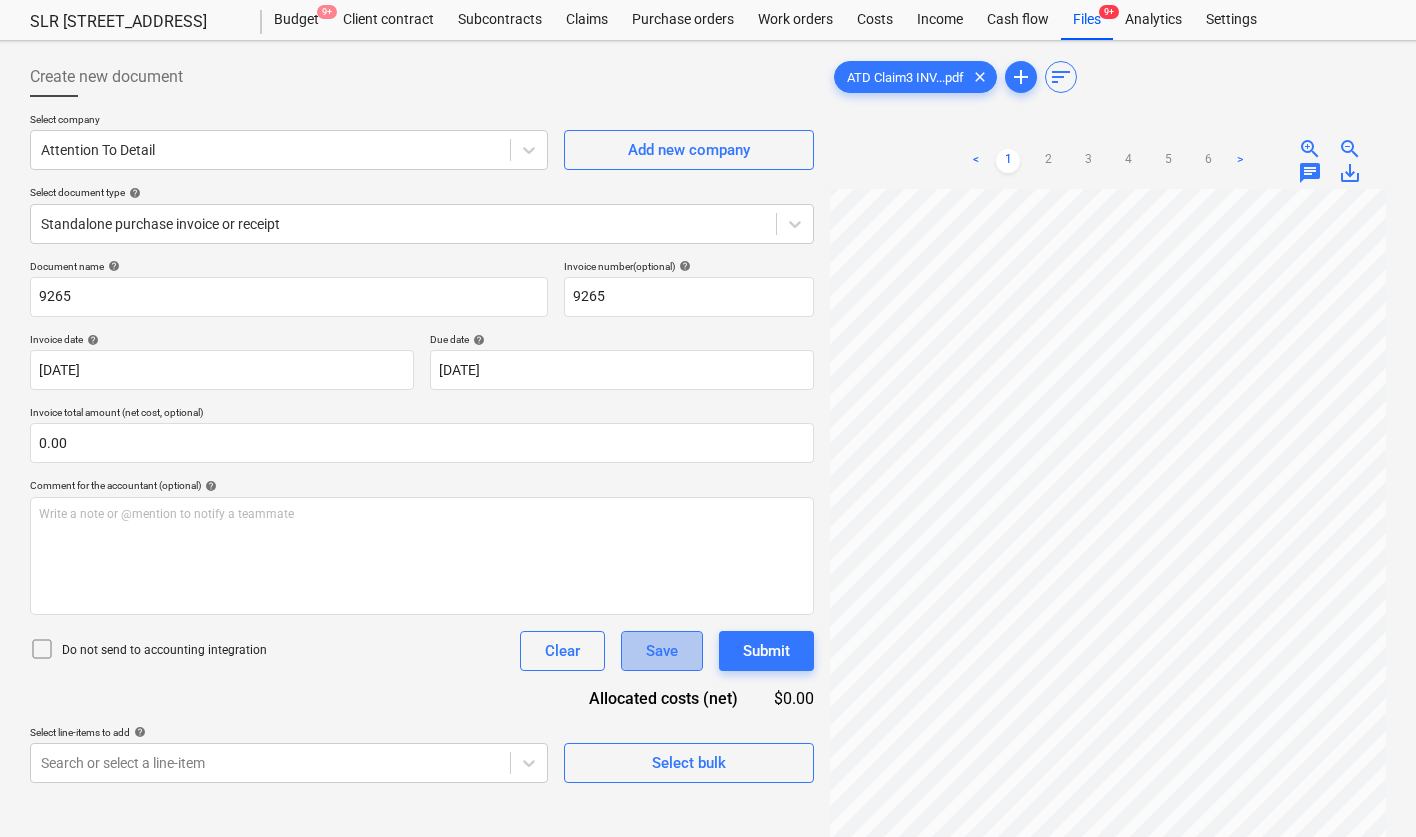click on "Save" at bounding box center (662, 651) 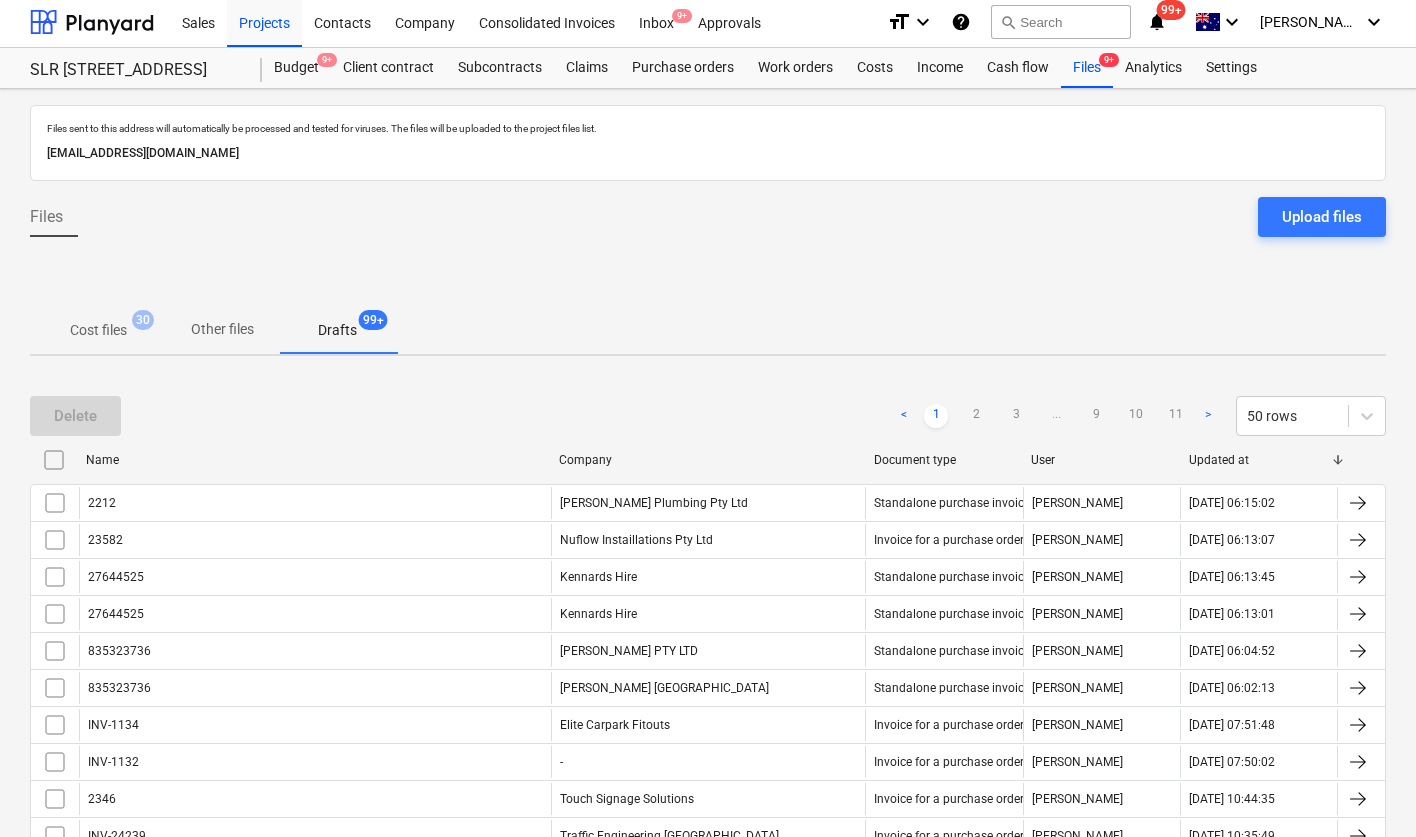 scroll, scrollTop: 0, scrollLeft: 0, axis: both 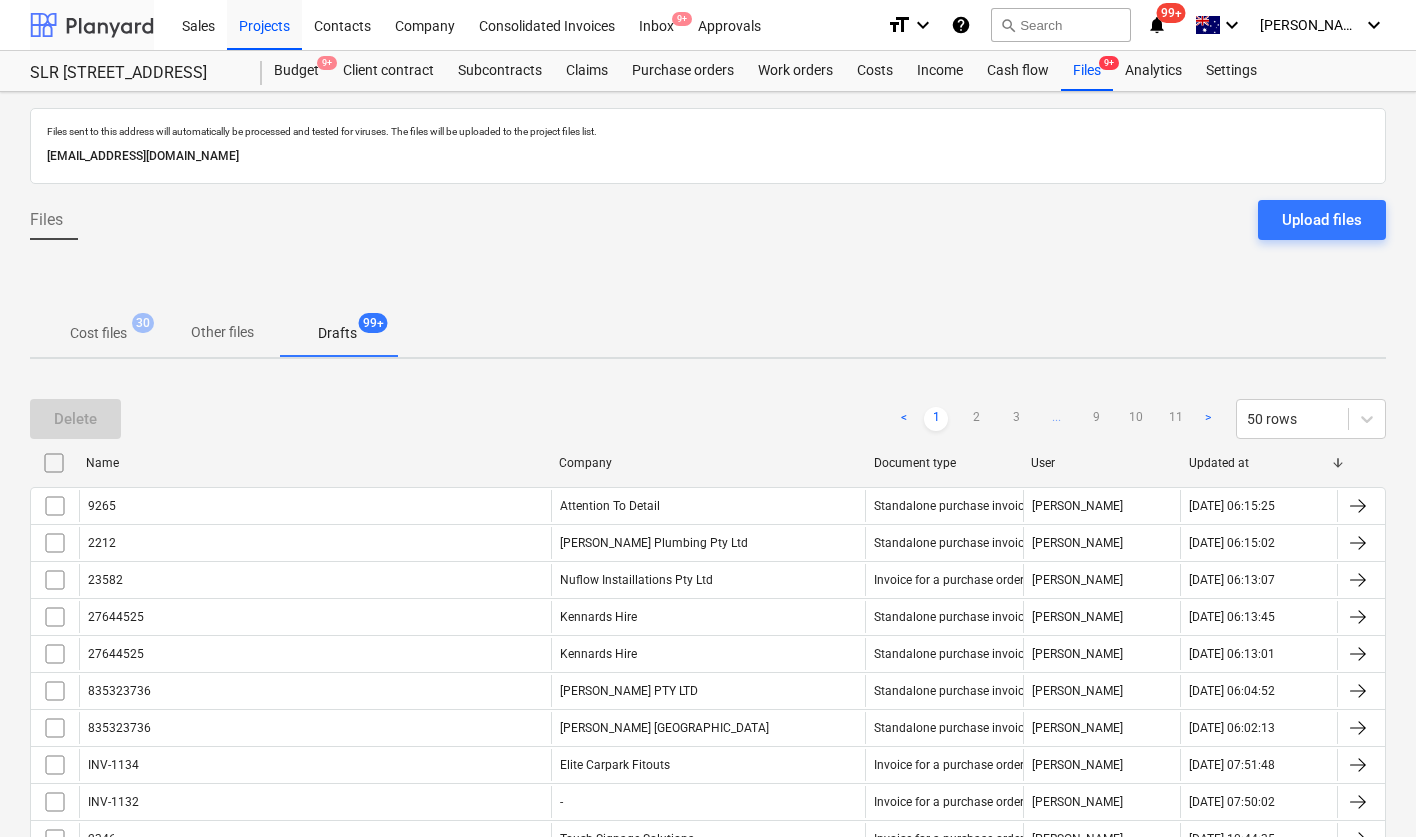 click at bounding box center [92, 25] 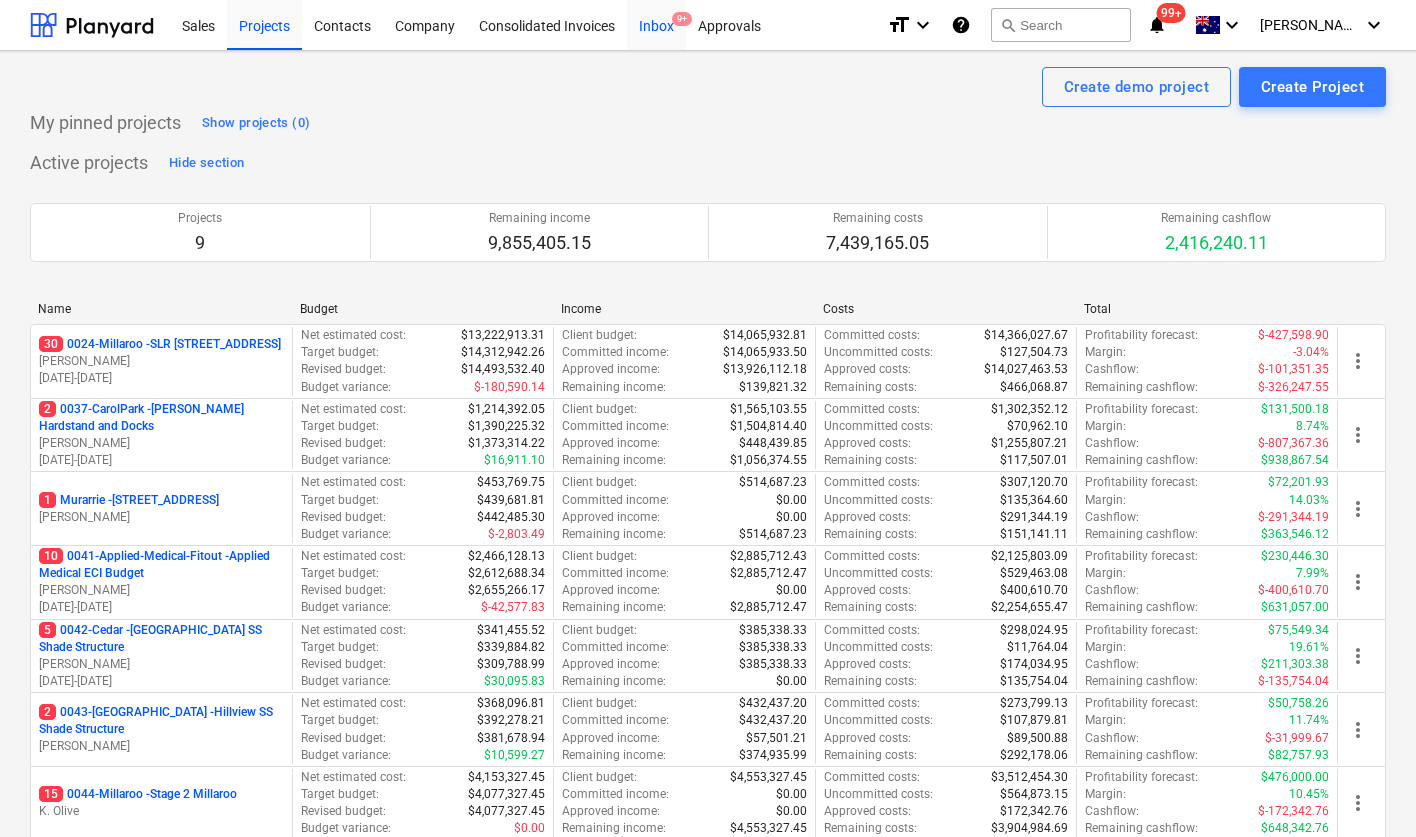 click on "9+" at bounding box center [682, 19] 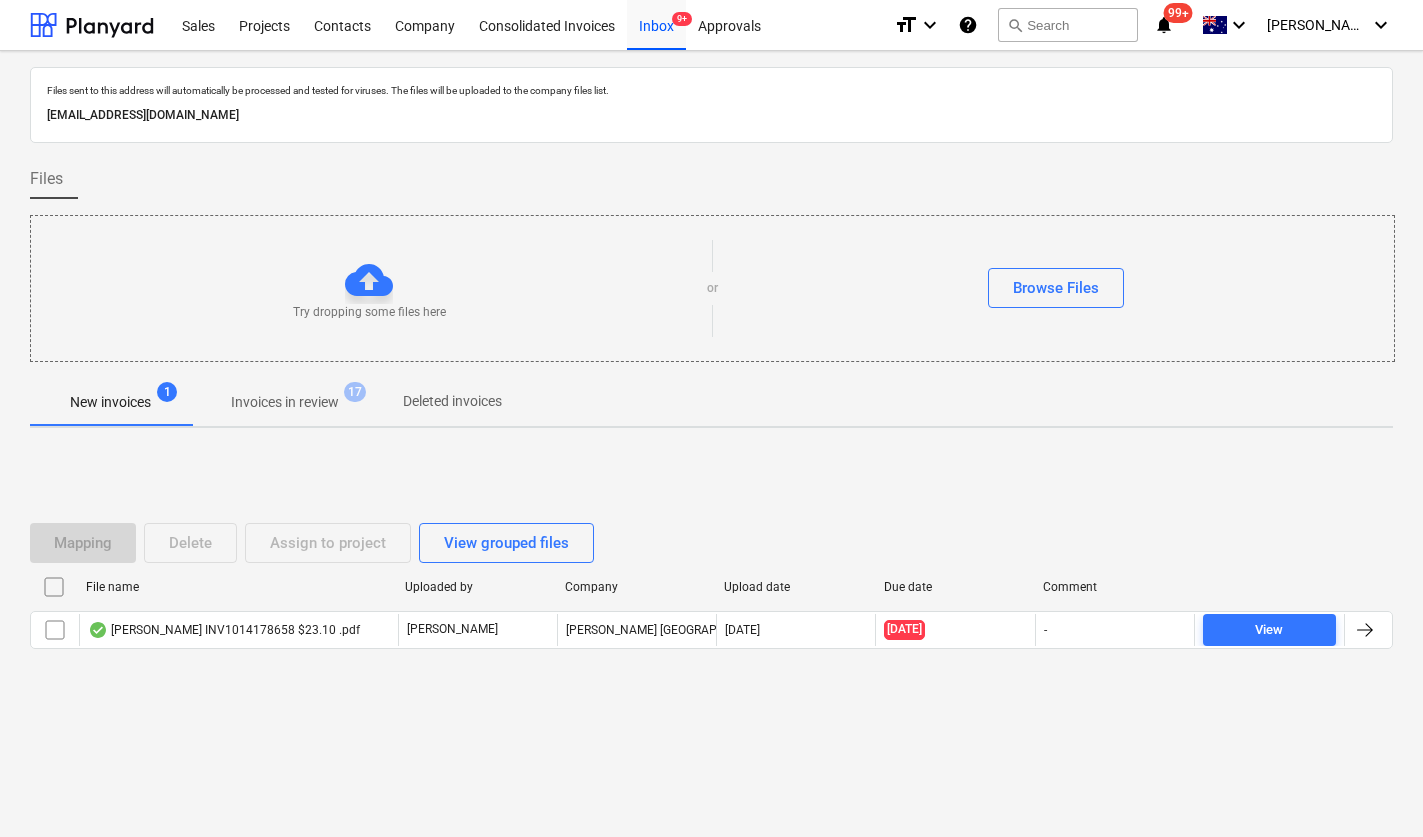click on "Files sent to this address will automatically be processed and tested for viruses. The files will be uploaded to the company files list. 275cf086-41dc-4929-a115-fcddadd32ea4@companies.planyard.com Files Try dropping some files here or Browse Files New invoices 1 Invoices in review 17 Deleted invoices Mapping Delete Assign to project View grouped files File name Uploaded by Company Upload date Due date Comment   Reece INV1014178658 $23.10 .pdf J. Keane Reece Australia 10.07.2025 09.07.2025 - View Please wait" at bounding box center [711, 405] 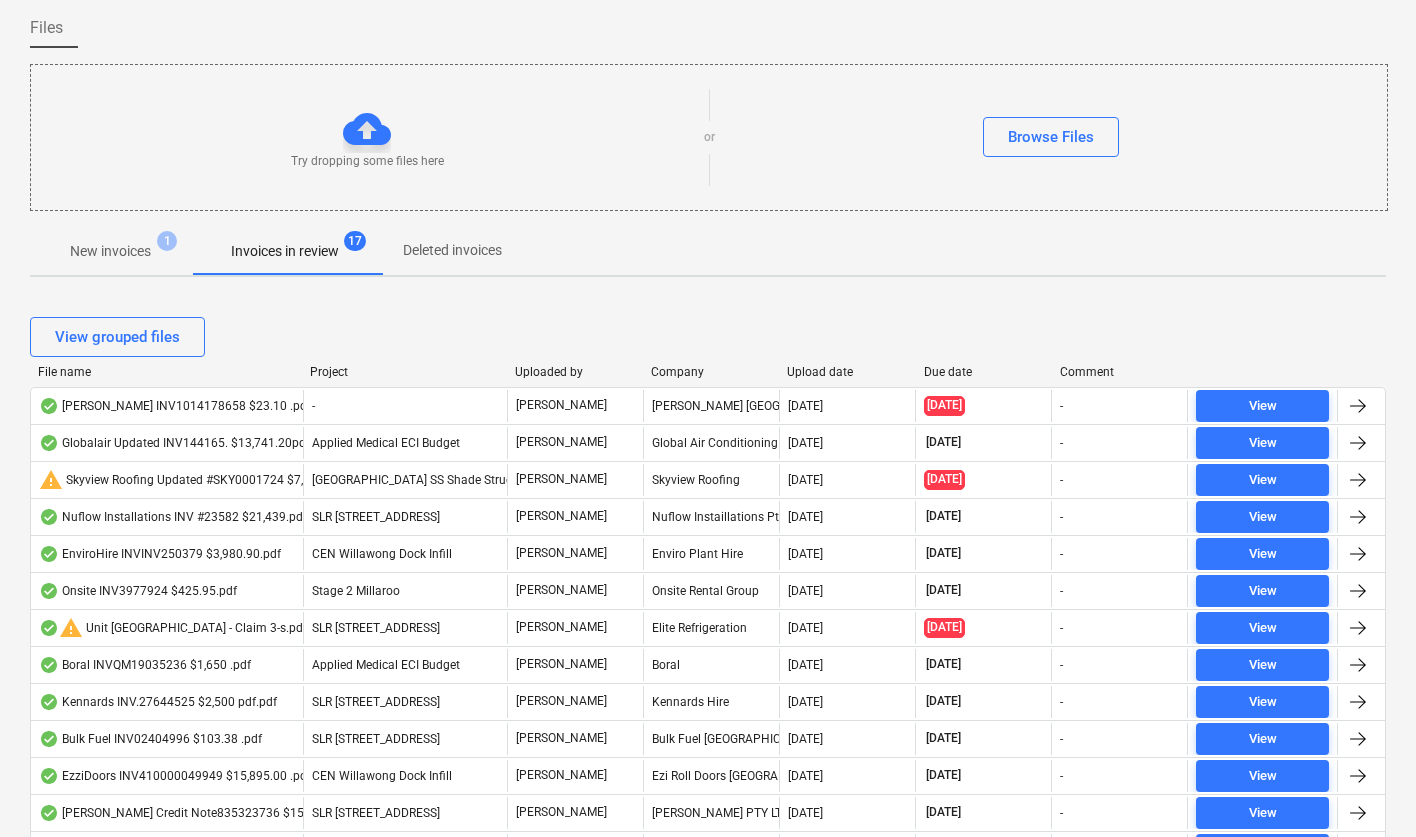 scroll, scrollTop: 180, scrollLeft: 0, axis: vertical 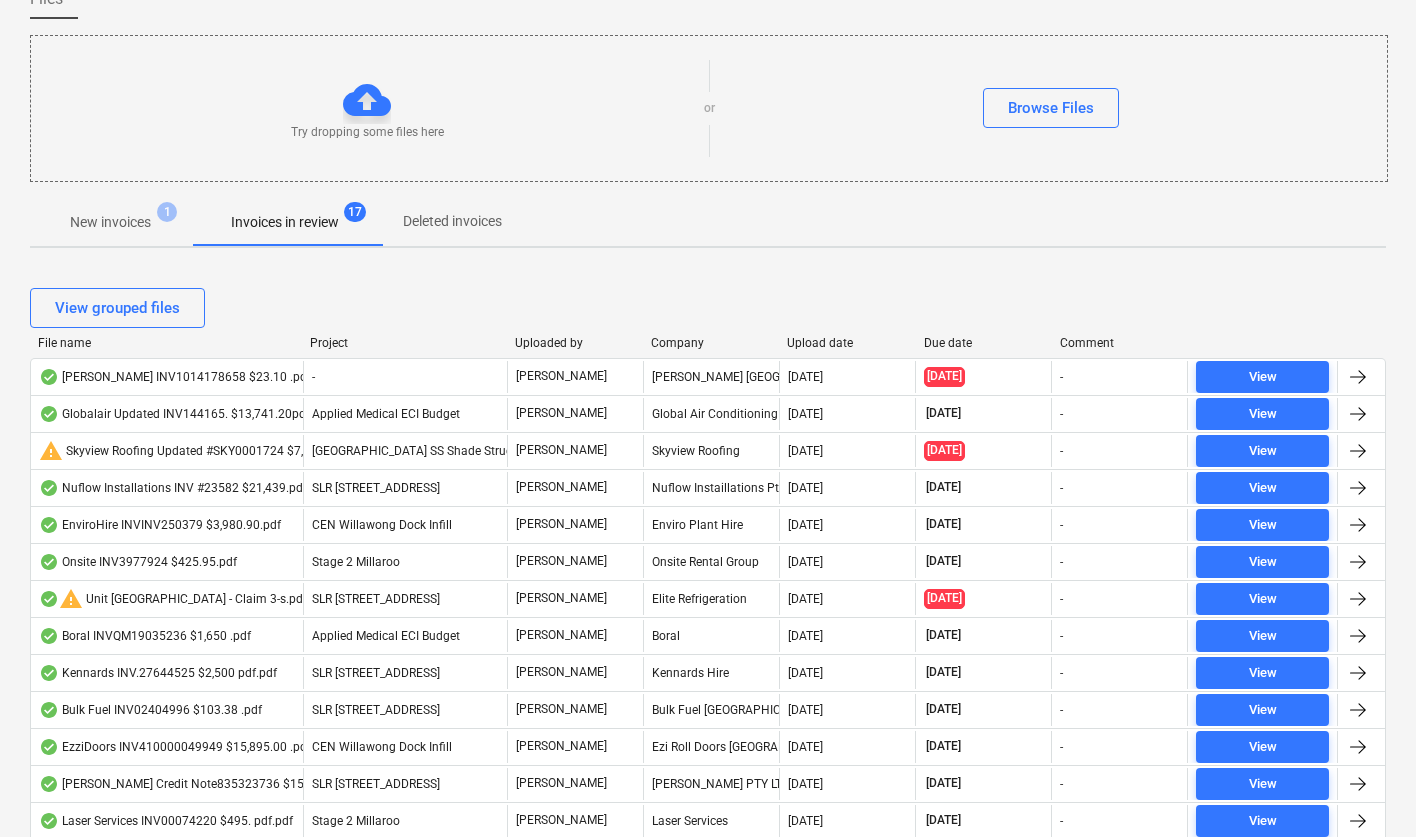 click on "Due date" at bounding box center [984, 343] 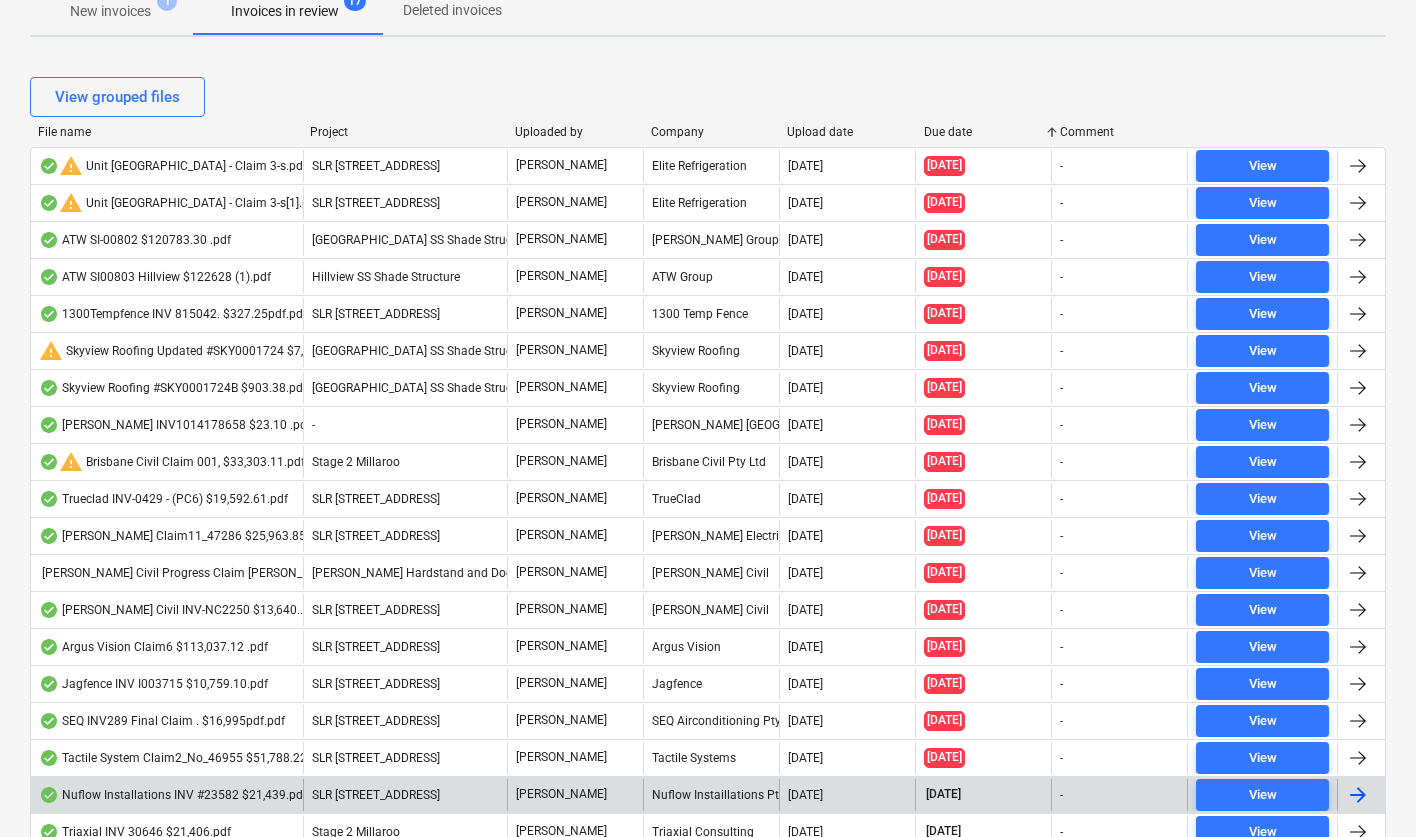 scroll, scrollTop: 402, scrollLeft: 0, axis: vertical 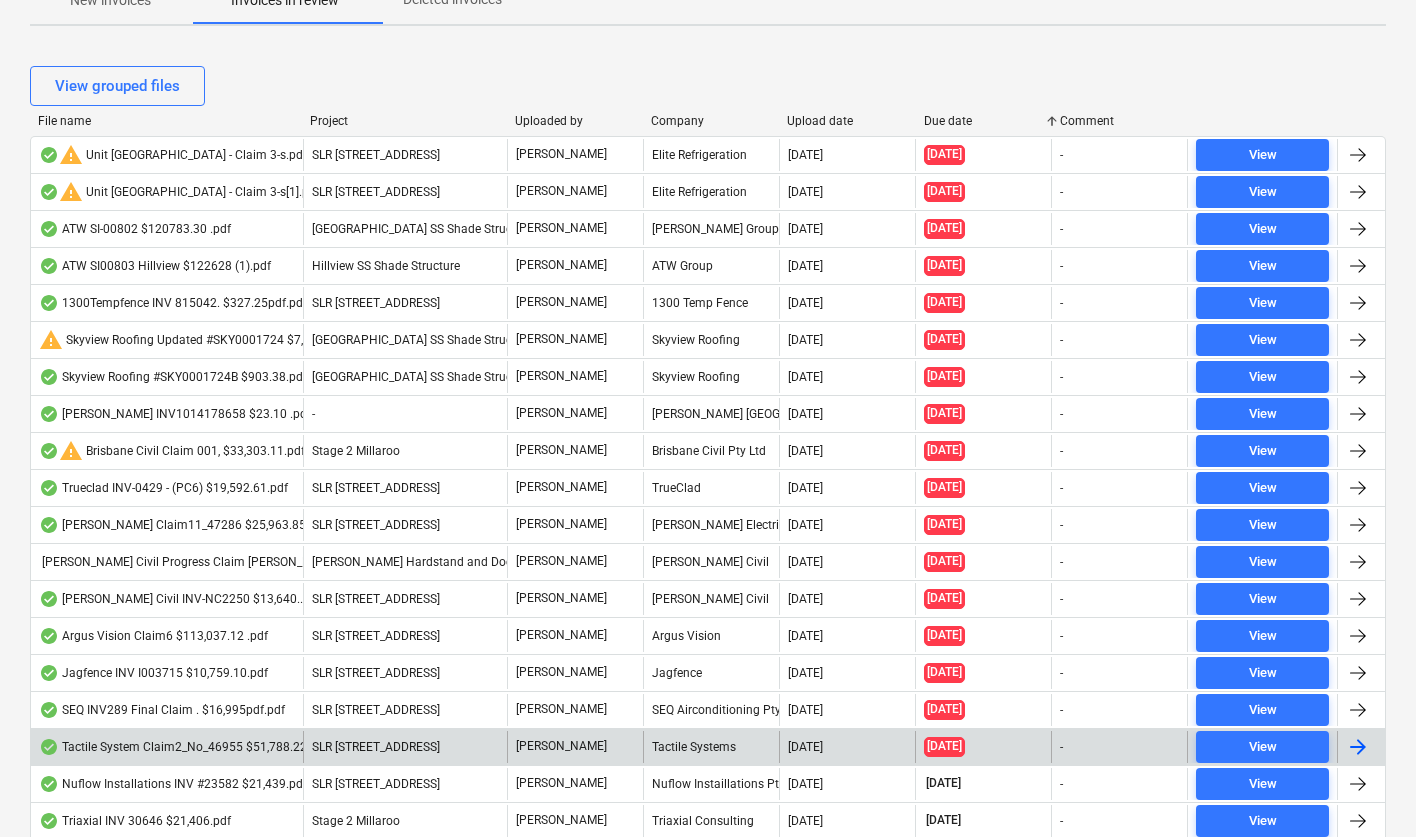 click on "Tactile System Claim2_No_46955 $51,788.22..pdf" at bounding box center [185, 747] 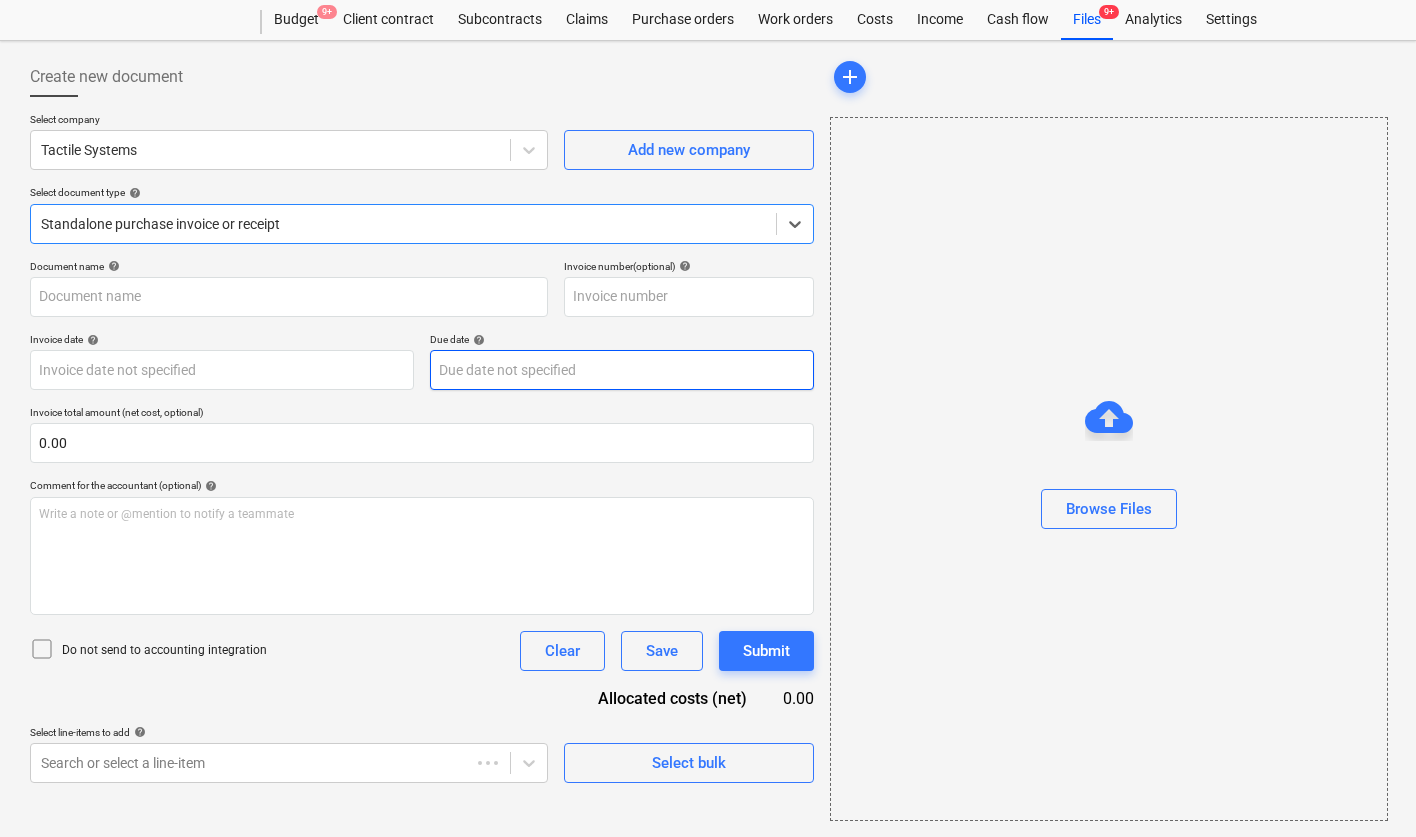type on "Tactile System Claim2_No_46955 $51,788.22..pdf" 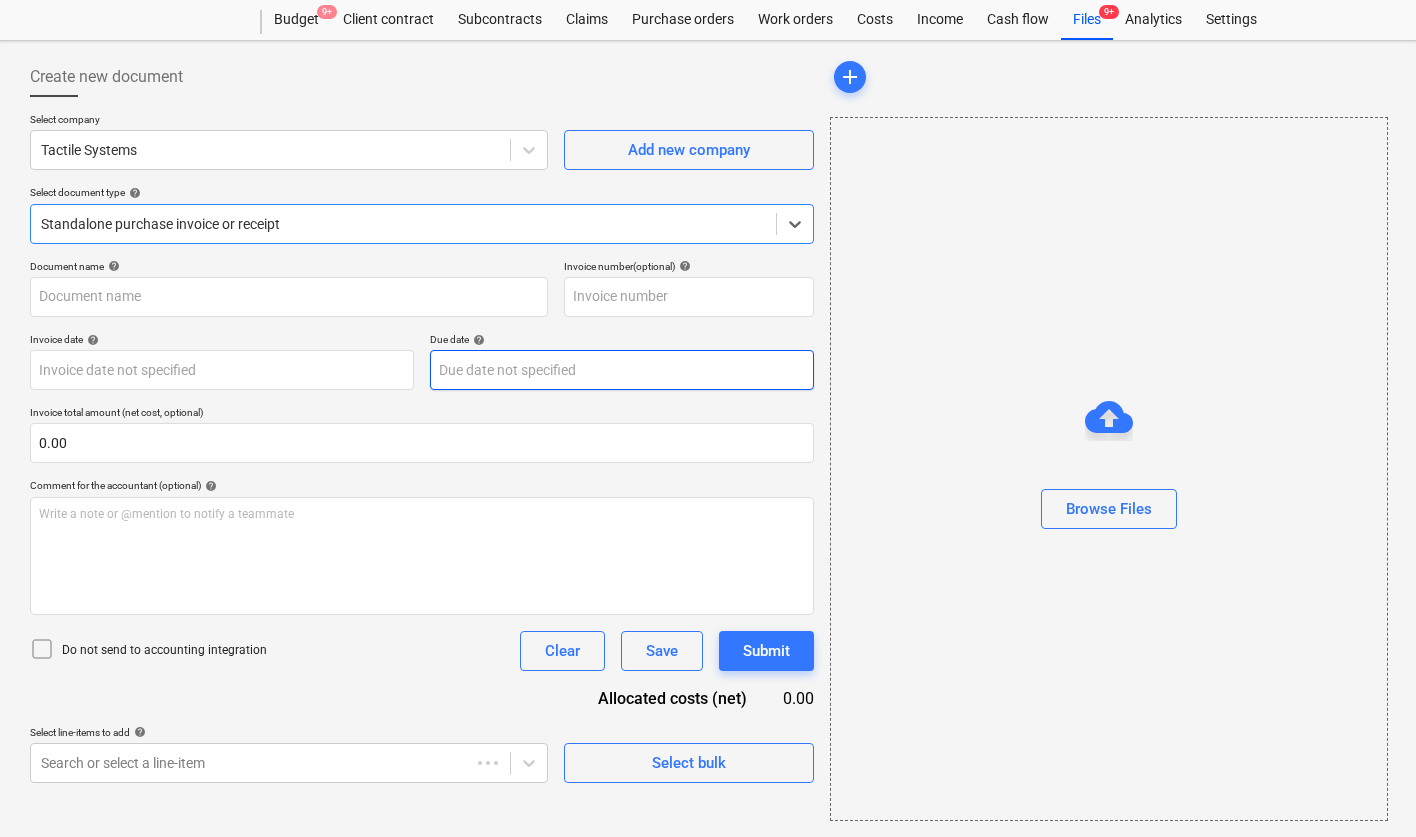type on "[DATE]" 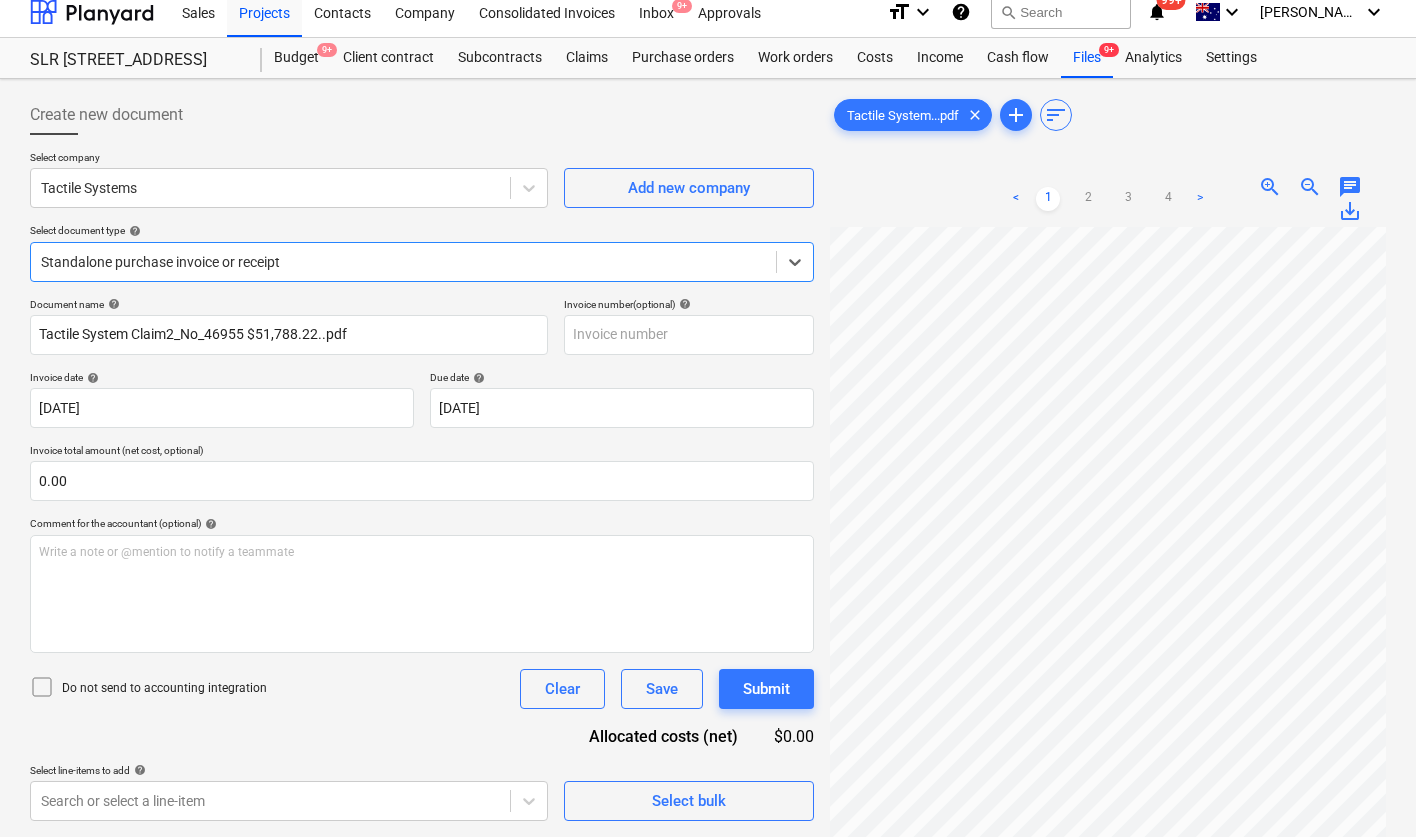 scroll, scrollTop: 51, scrollLeft: 0, axis: vertical 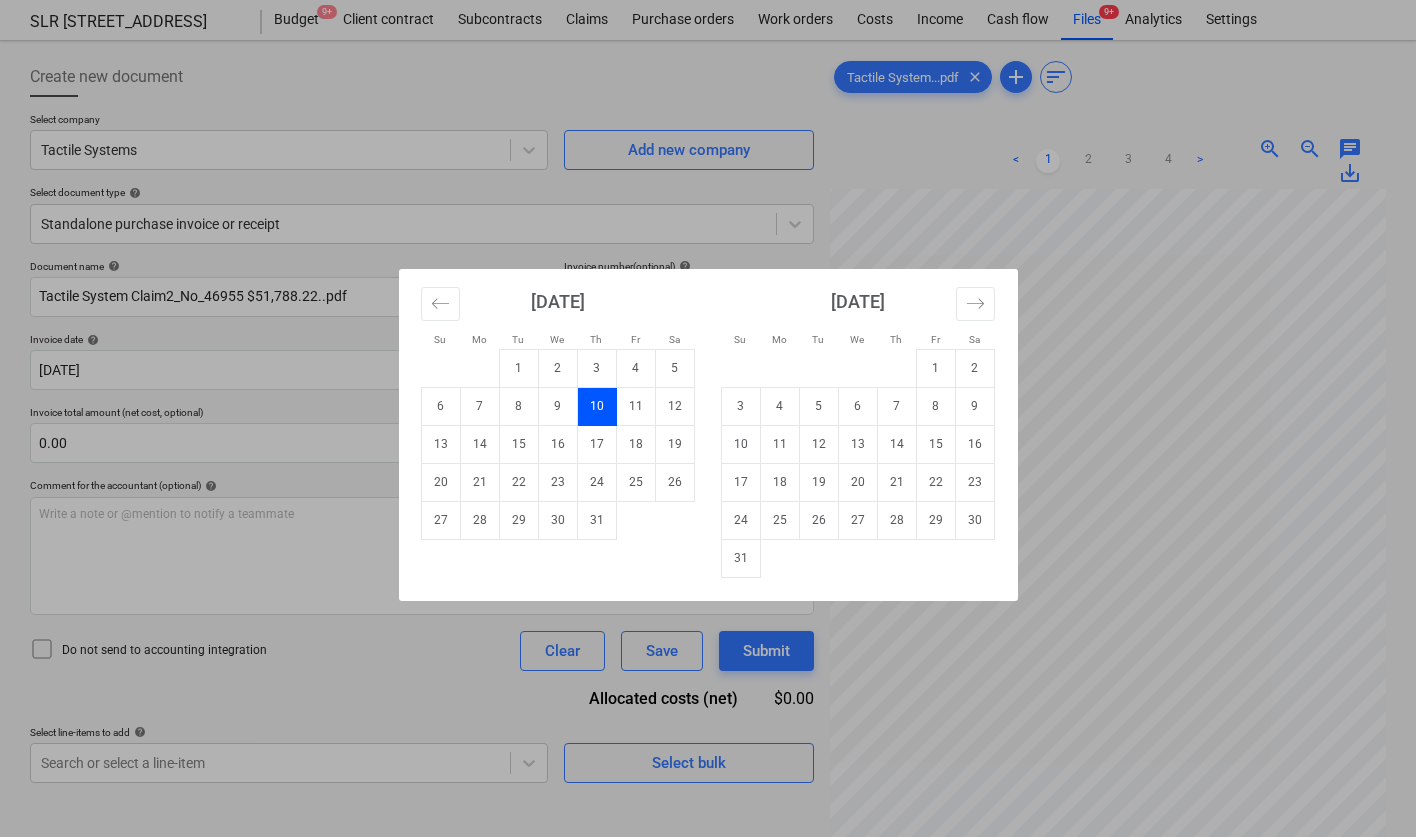 click on "Sales Projects Contacts Company Consolidated Invoices Inbox 9+ Approvals format_size keyboard_arrow_down help search Search notifications 99+ keyboard_arrow_down J. Keane keyboard_arrow_down SLR 2 Millaroo Drive Budget 9+ Client contract Subcontracts Claims Purchase orders Work orders Costs Income Cash flow Files 9+ Analytics Settings Create new document Select company Tactile Systems   Add new company Select document type help Standalone purchase invoice or receipt Document name help Tactile System Claim2_No_46955 $51,788.22..pdf Invoice number  (optional) help Invoice date help 25 Jun 2025 25.06.2025 Press the down arrow key to interact with the calendar and
select a date. Press the question mark key to get the keyboard shortcuts for changing dates. Due date help 10 Jul 2025 10.07.2025 Press the down arrow key to interact with the calendar and
select a date. Press the question mark key to get the keyboard shortcuts for changing dates. Invoice total amount (net cost, optional) 0.00 help ﻿ Clear <" at bounding box center [708, 367] 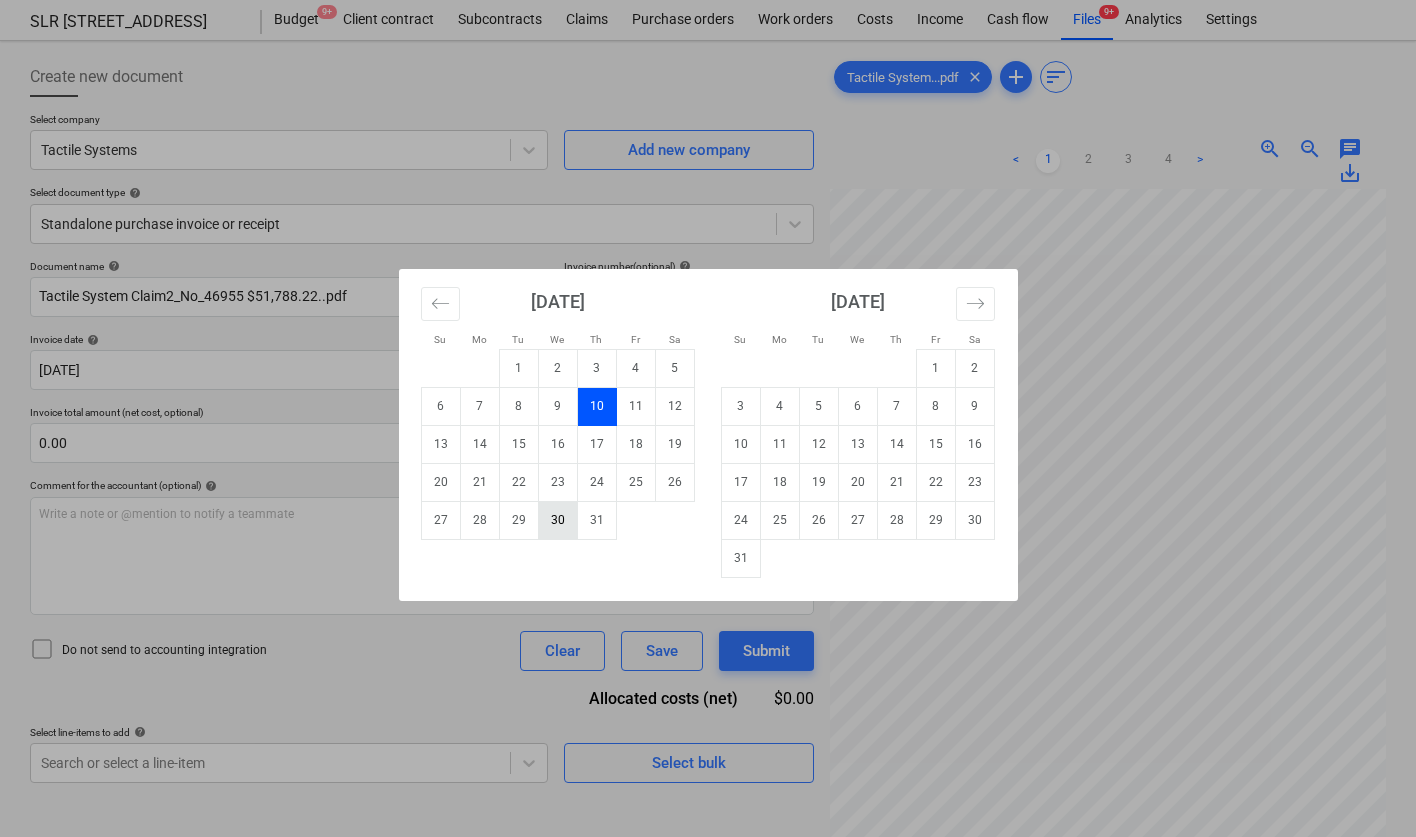 click on "30" at bounding box center (557, 520) 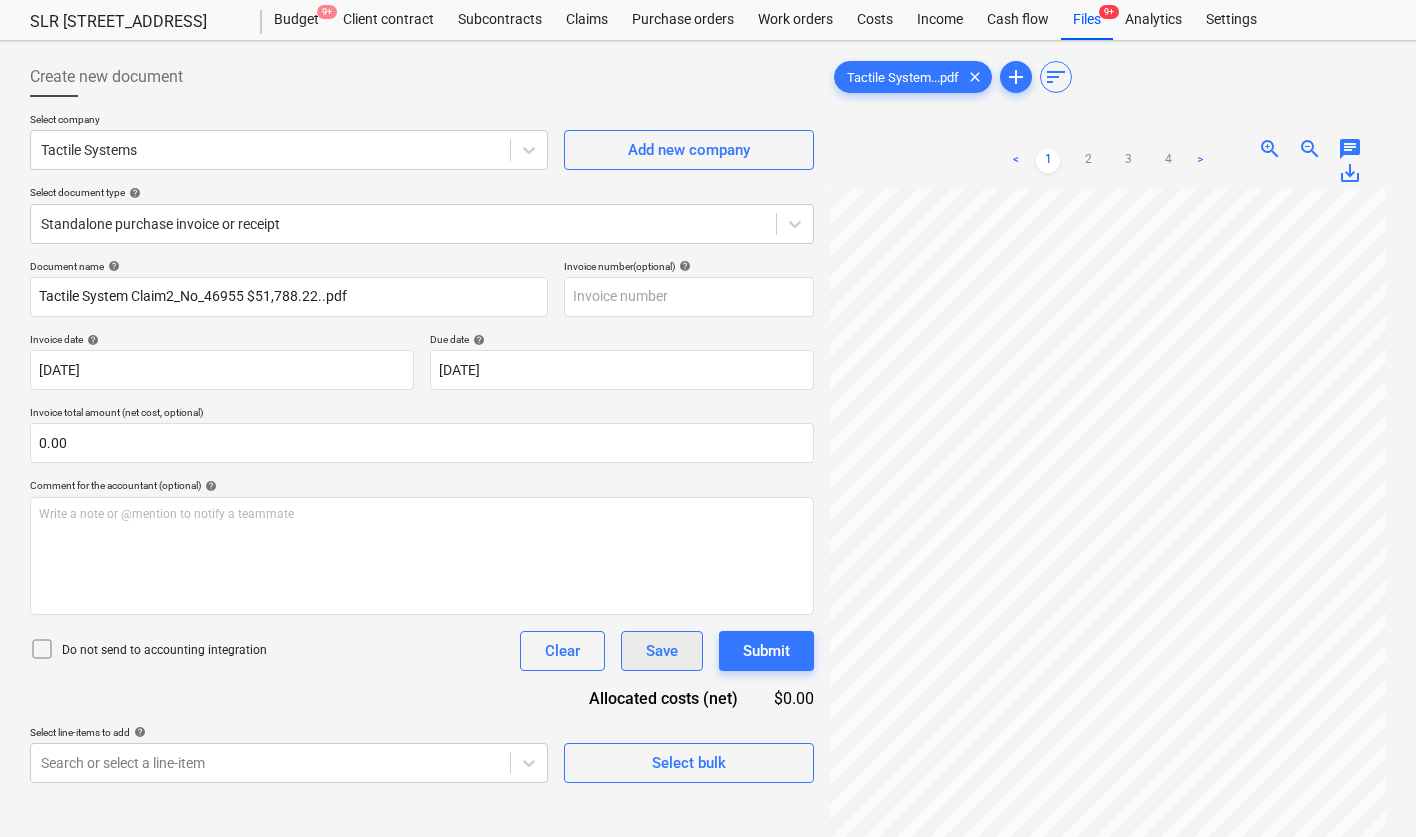 click on "Save" at bounding box center (662, 651) 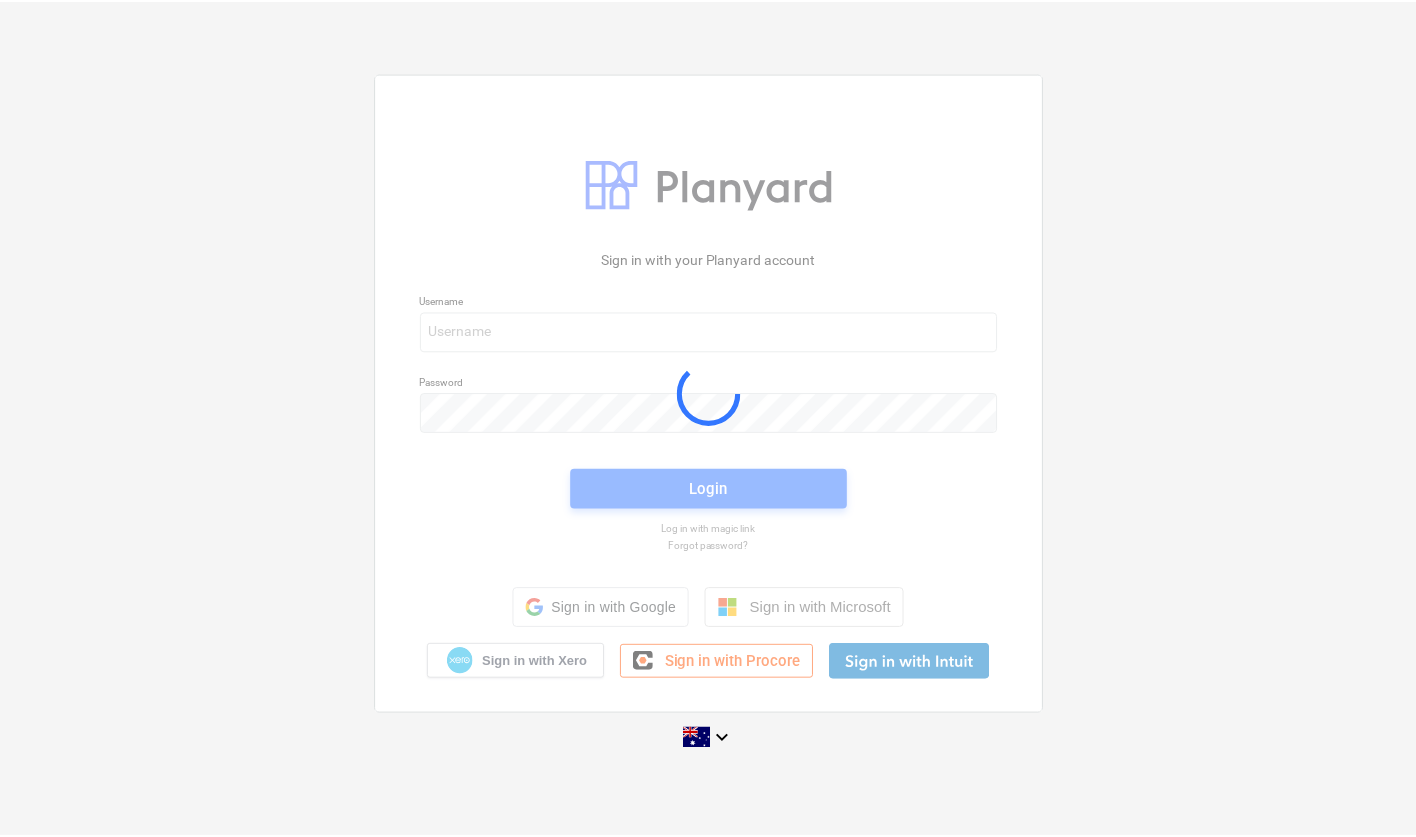 scroll, scrollTop: 0, scrollLeft: 0, axis: both 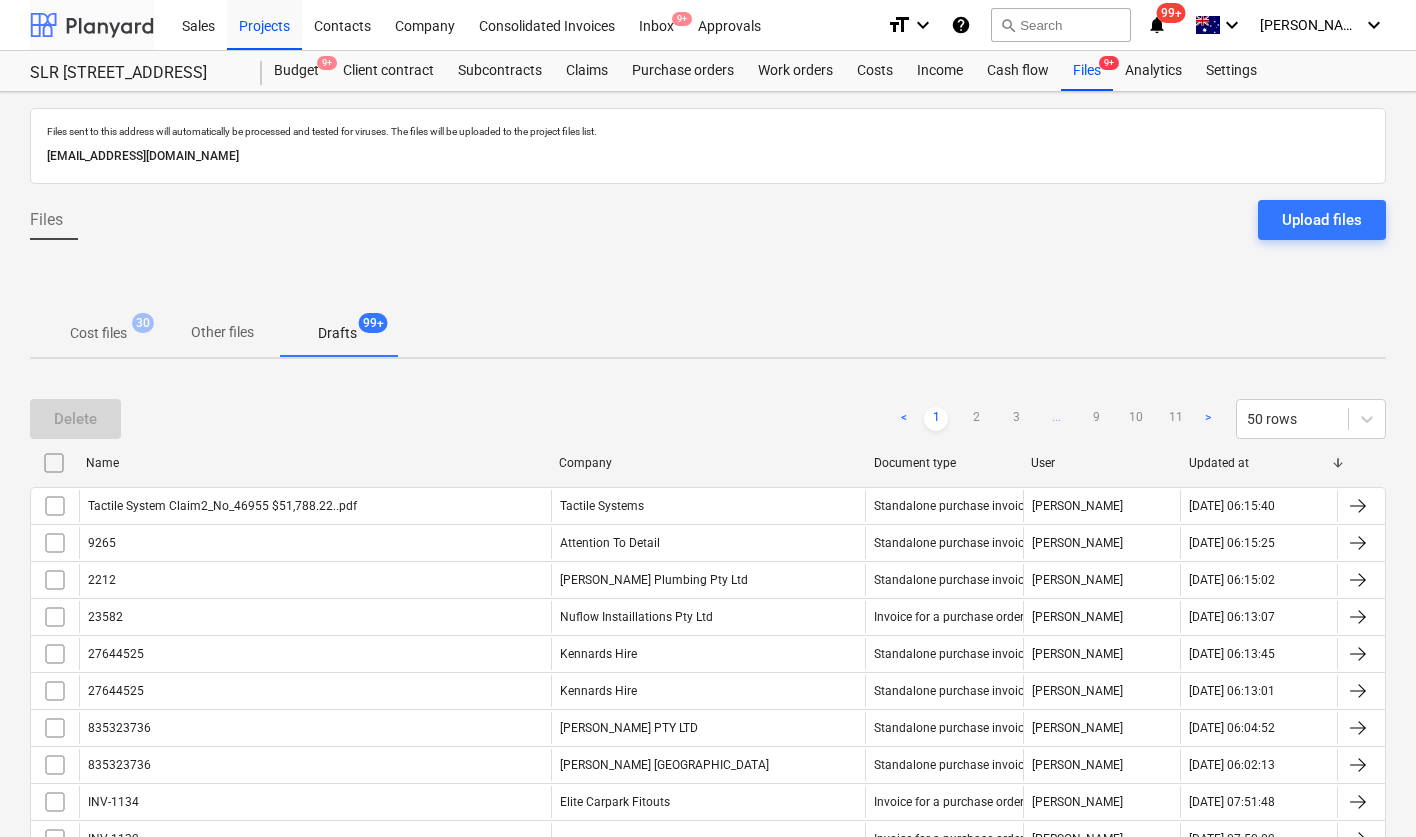 click at bounding box center (92, 25) 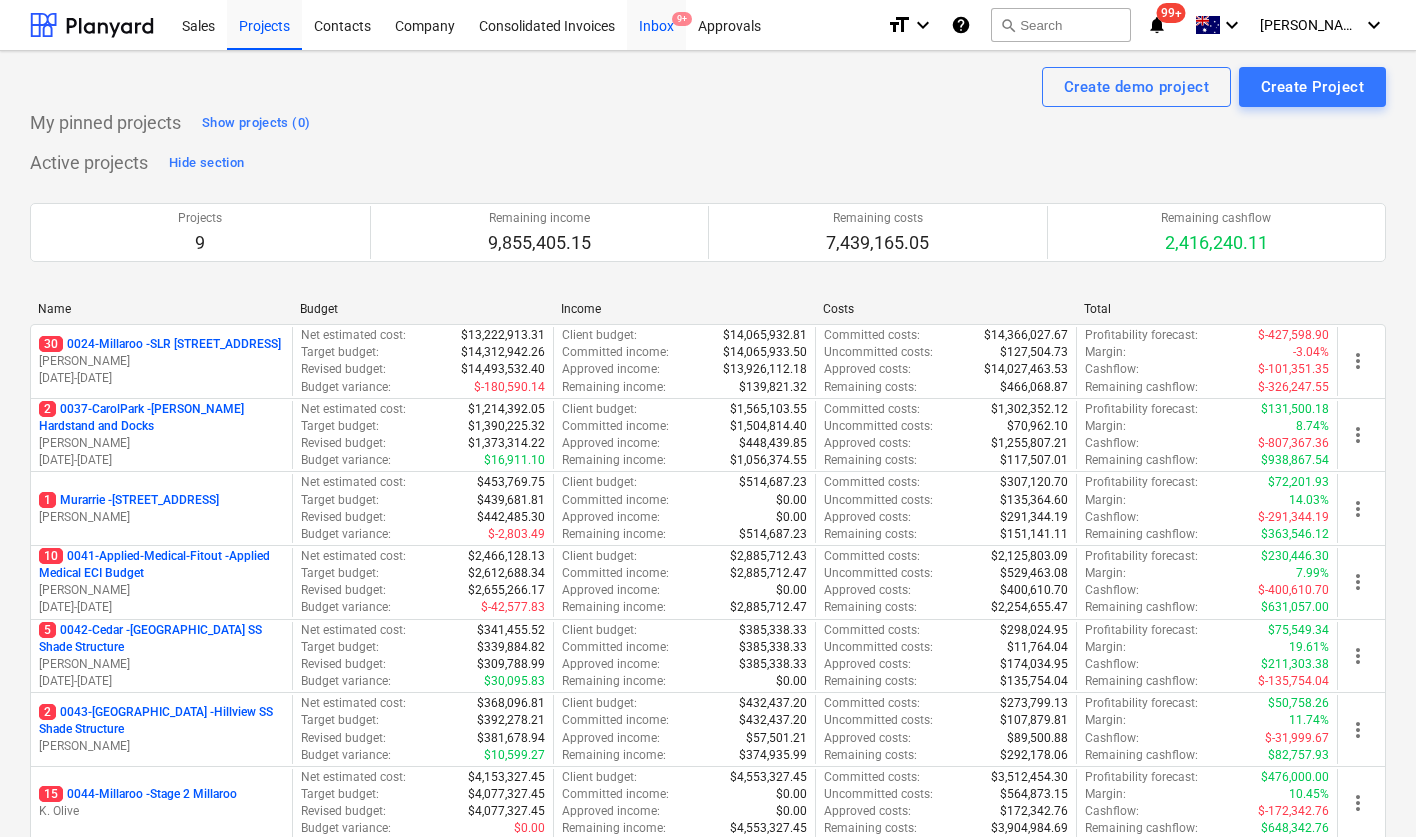 click on "Inbox 9+" at bounding box center [656, 24] 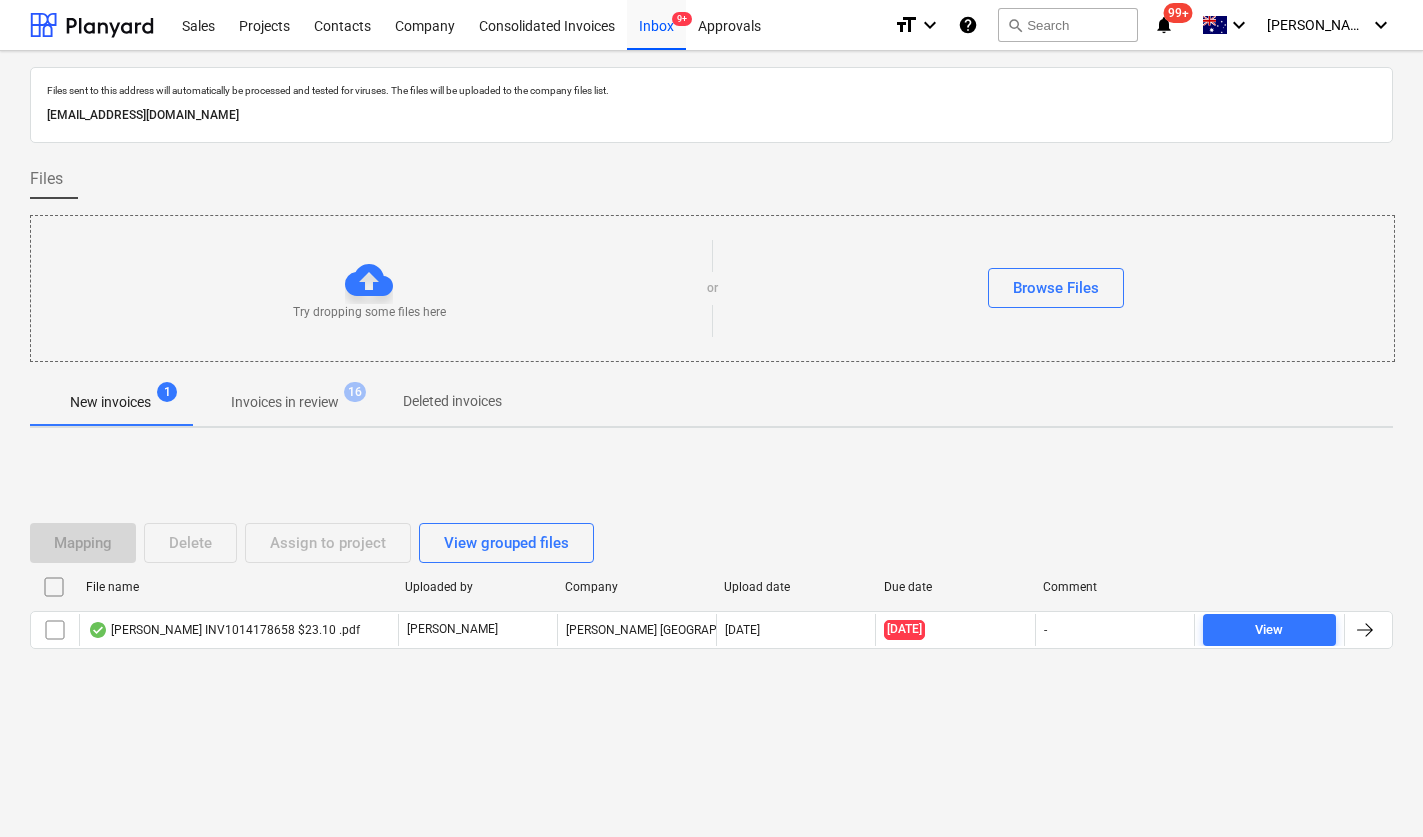 click on "Invoices in review" at bounding box center [285, 402] 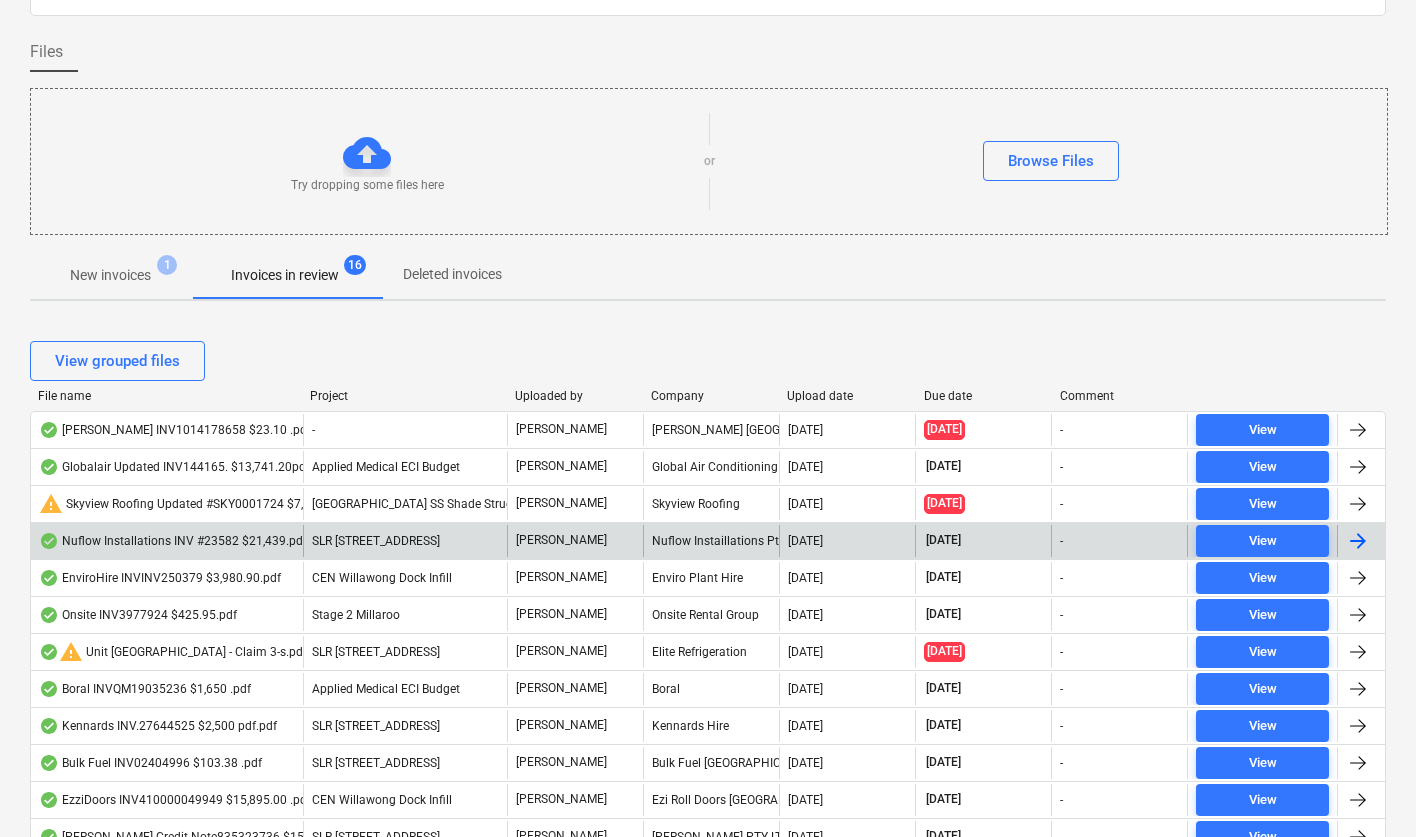 scroll, scrollTop: 154, scrollLeft: 0, axis: vertical 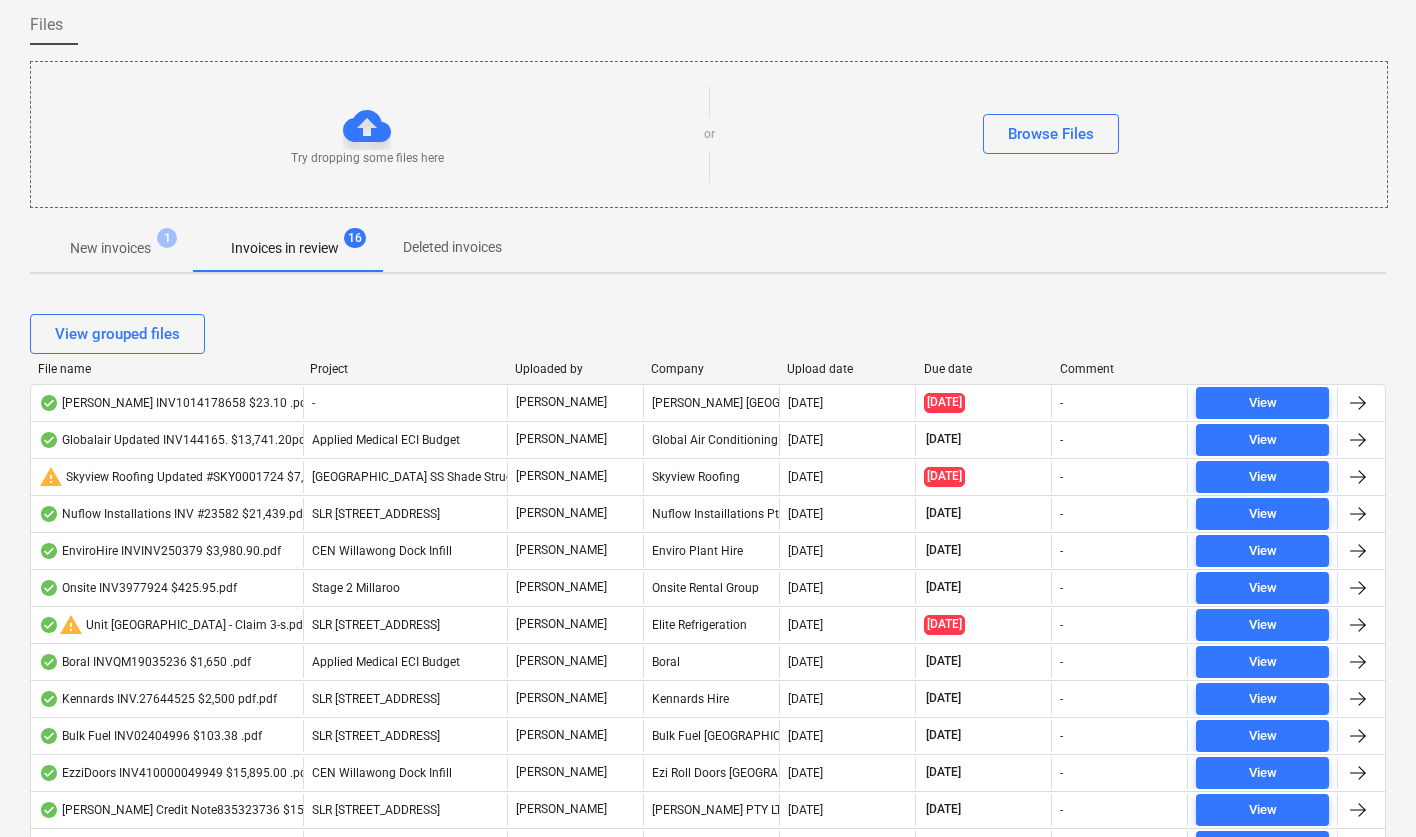 click on "Due date" at bounding box center [984, 369] 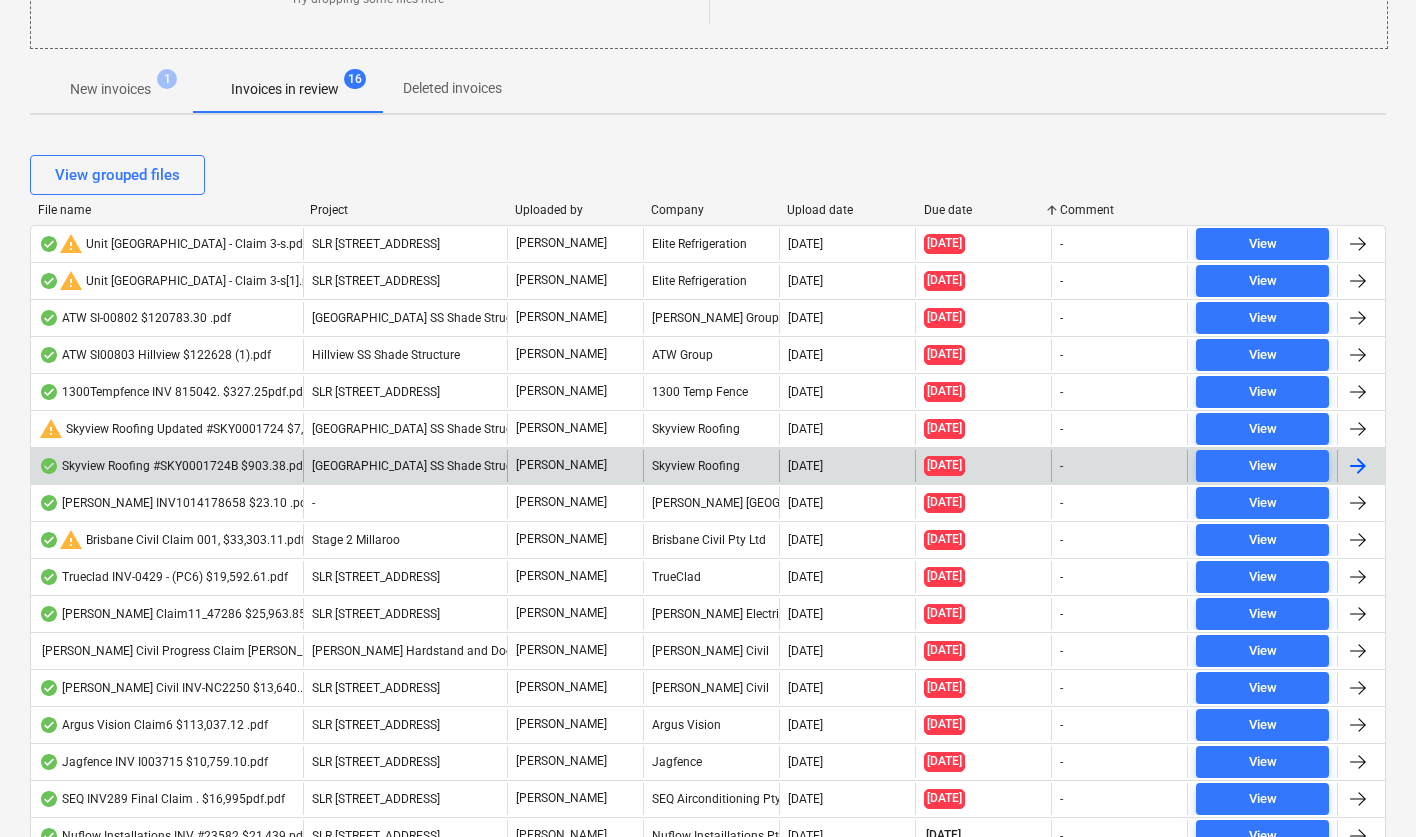 scroll, scrollTop: 319, scrollLeft: 0, axis: vertical 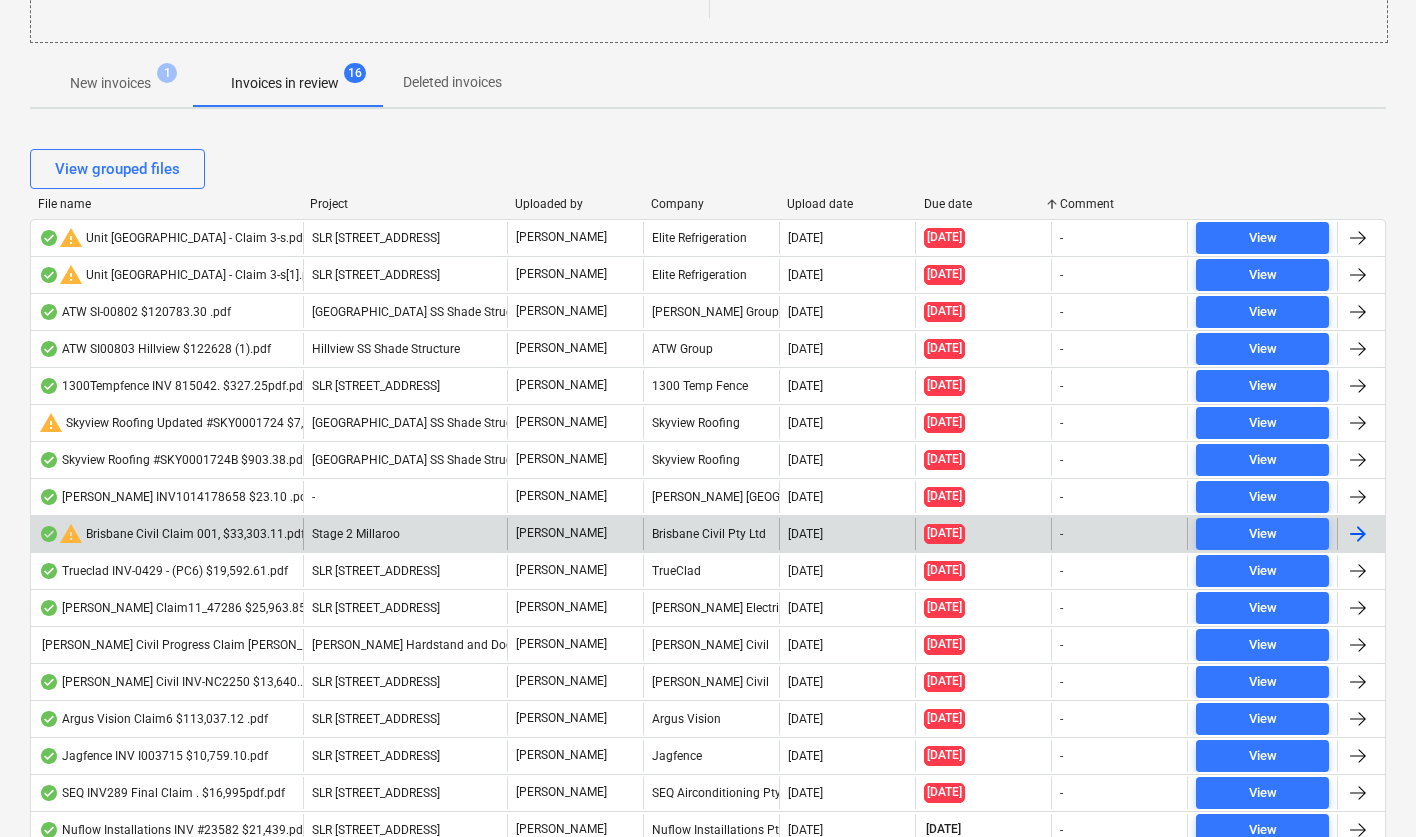 click on "warning   Brisbane Civil Claim 001, $33,303.11.pdf" at bounding box center (172, 534) 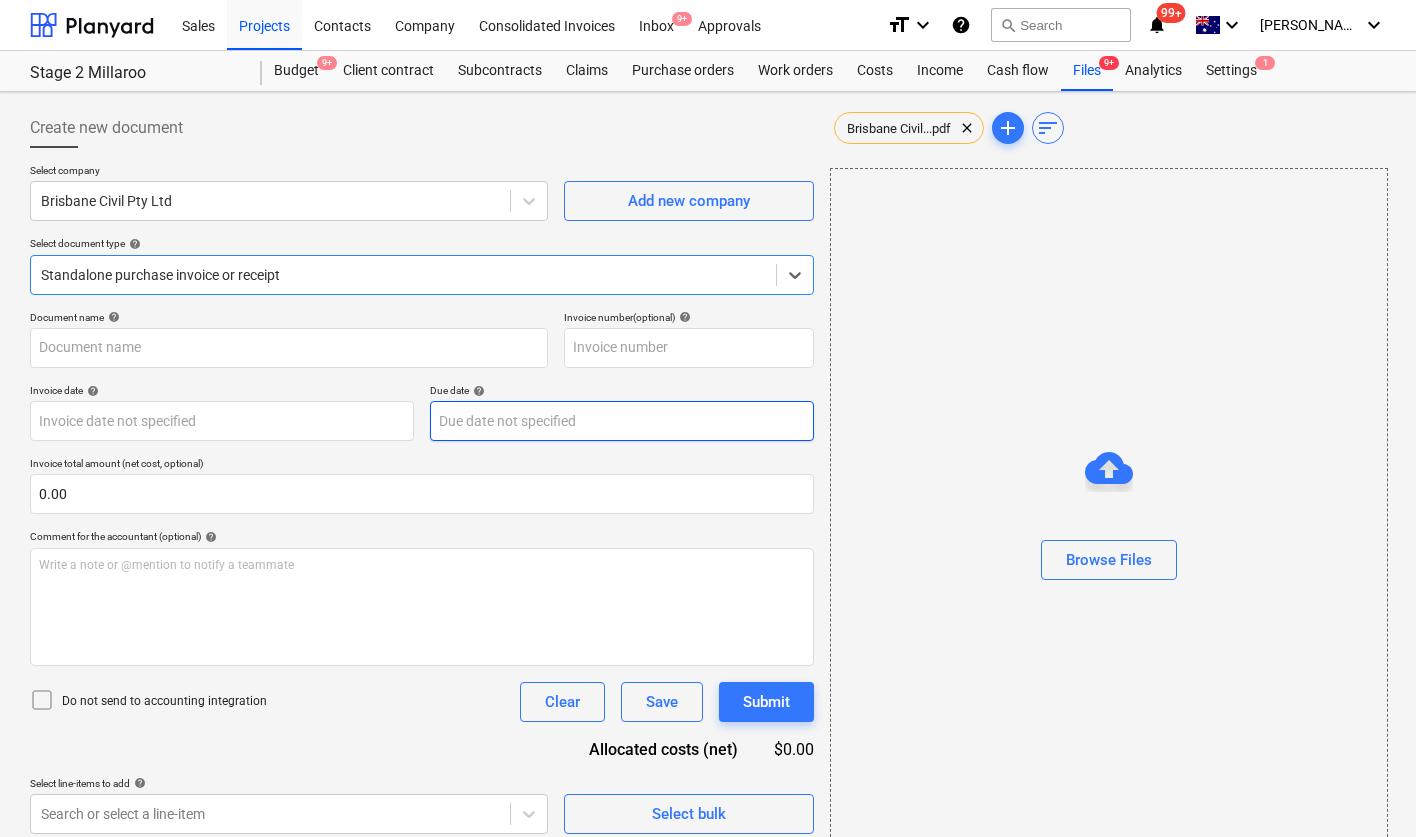 type on "Progress Claim BC-547-24.1" 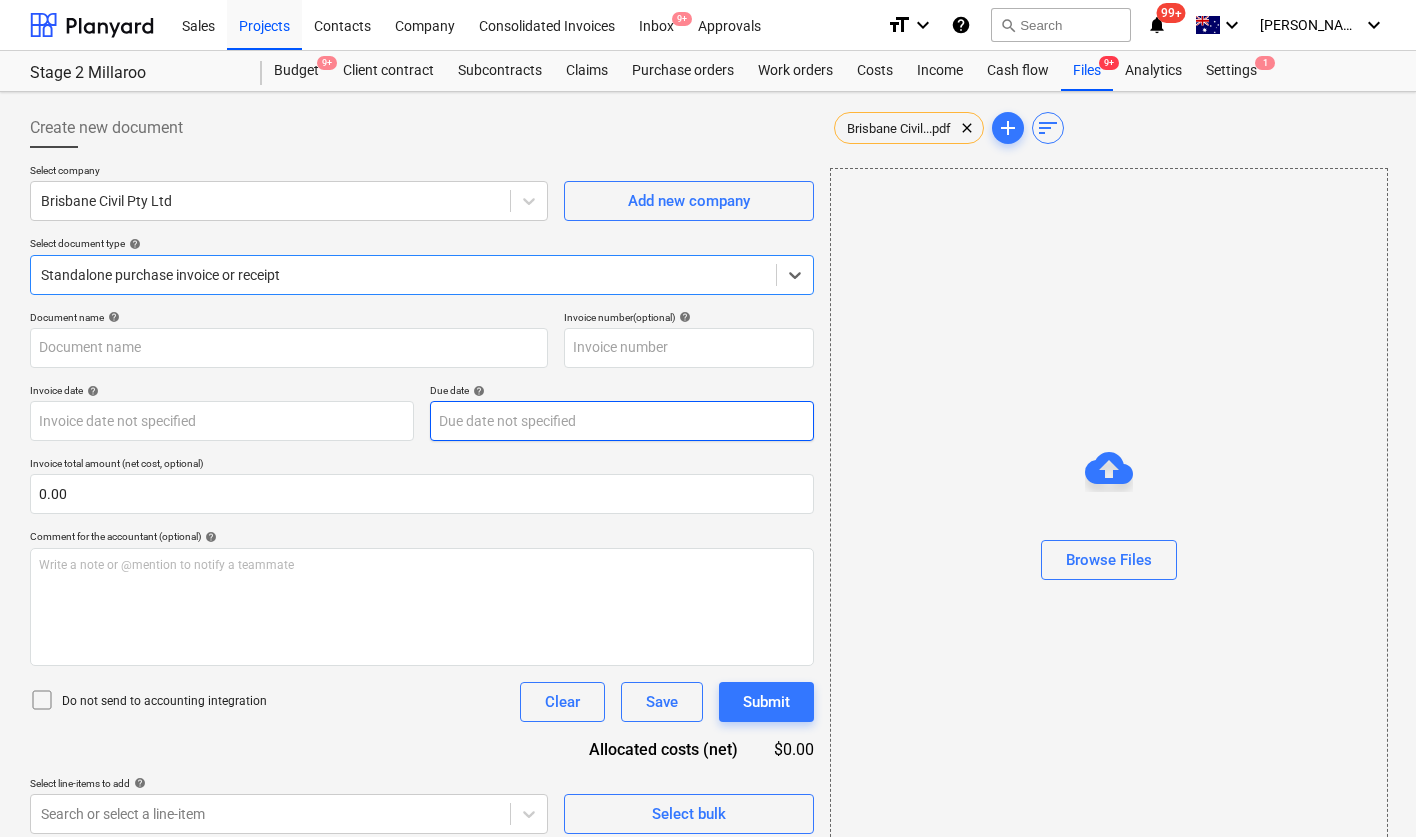 type on "Progress Claim BC-547-24.1" 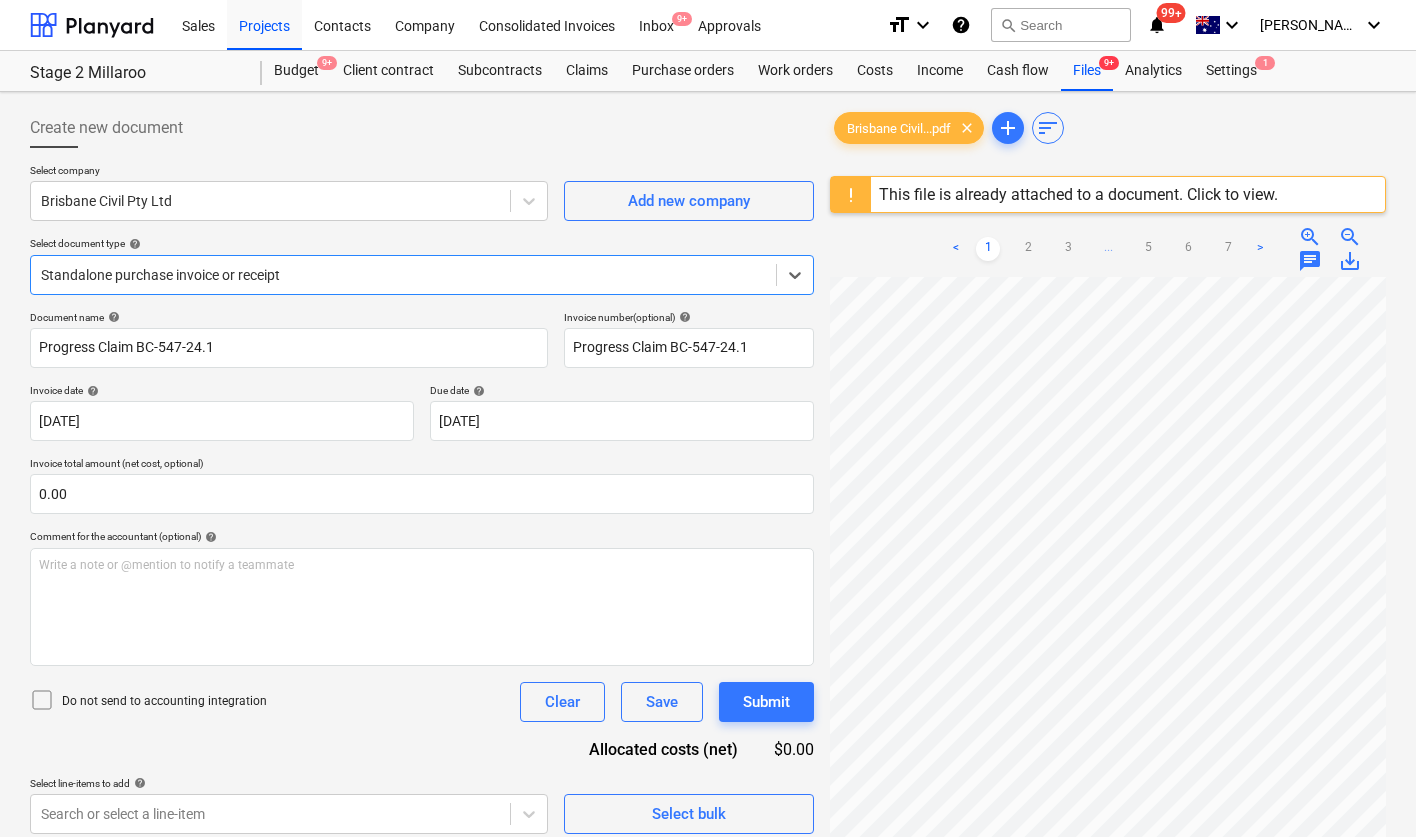 scroll, scrollTop: 286, scrollLeft: 11, axis: both 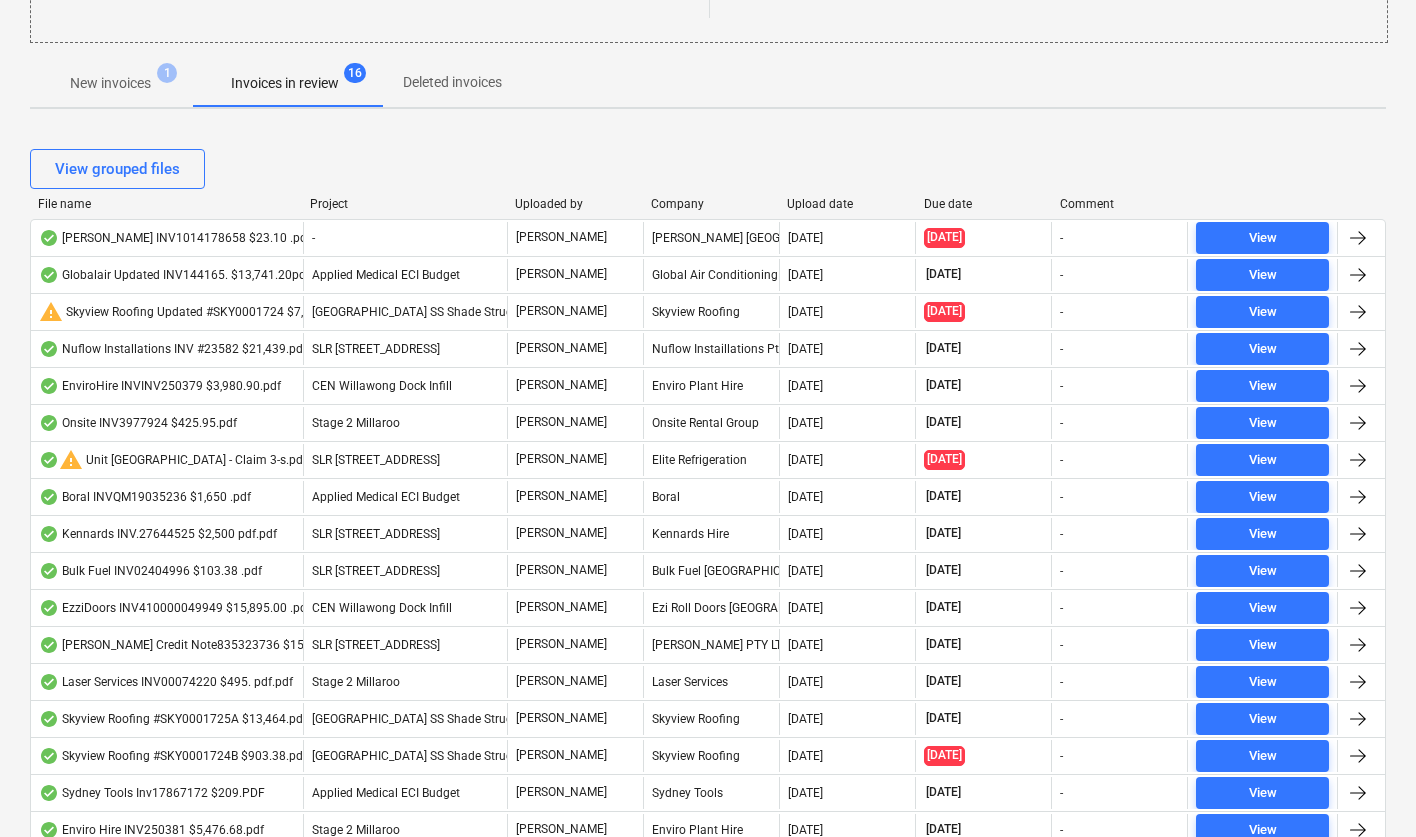 click on "Due date" at bounding box center [984, 204] 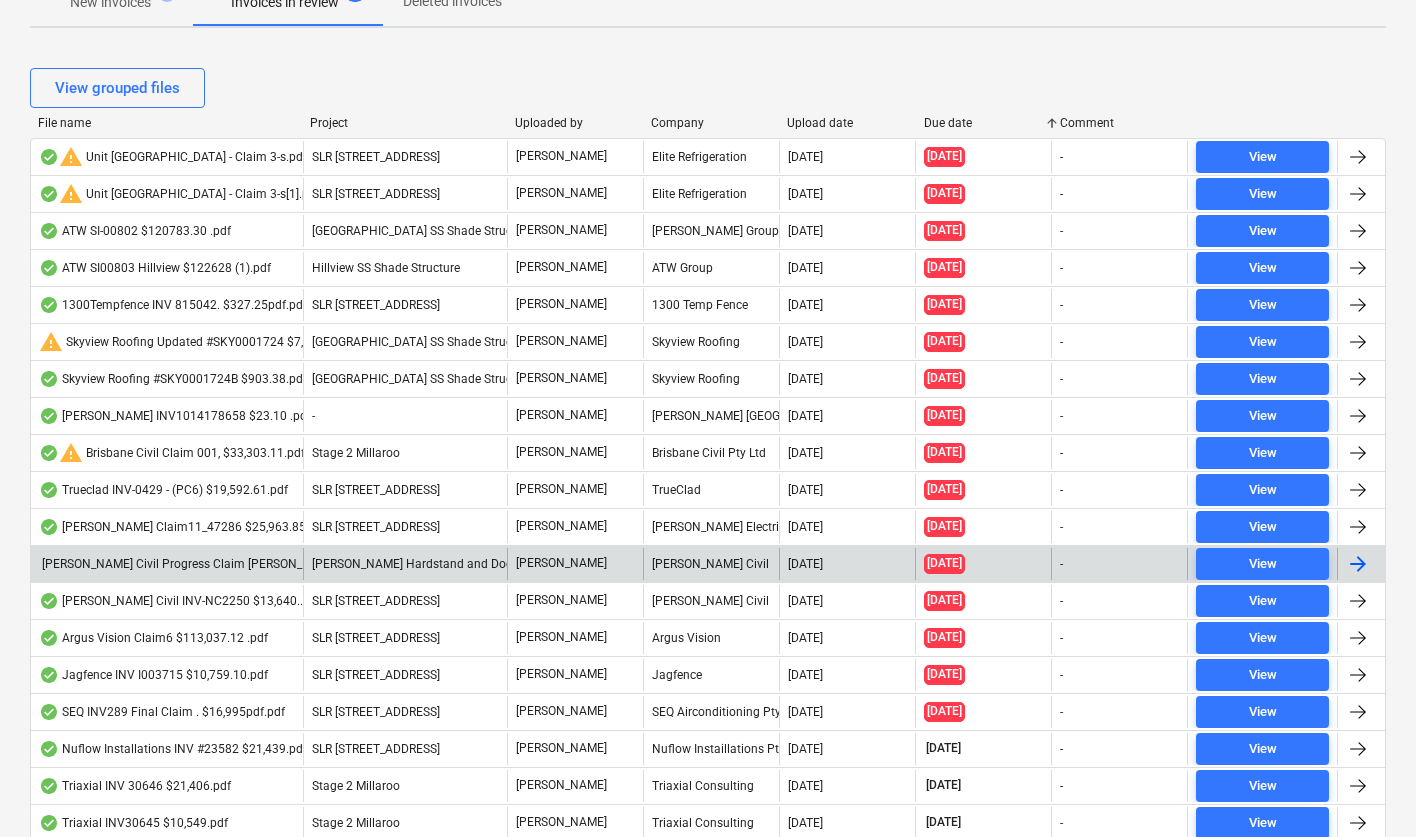scroll, scrollTop: 450, scrollLeft: 0, axis: vertical 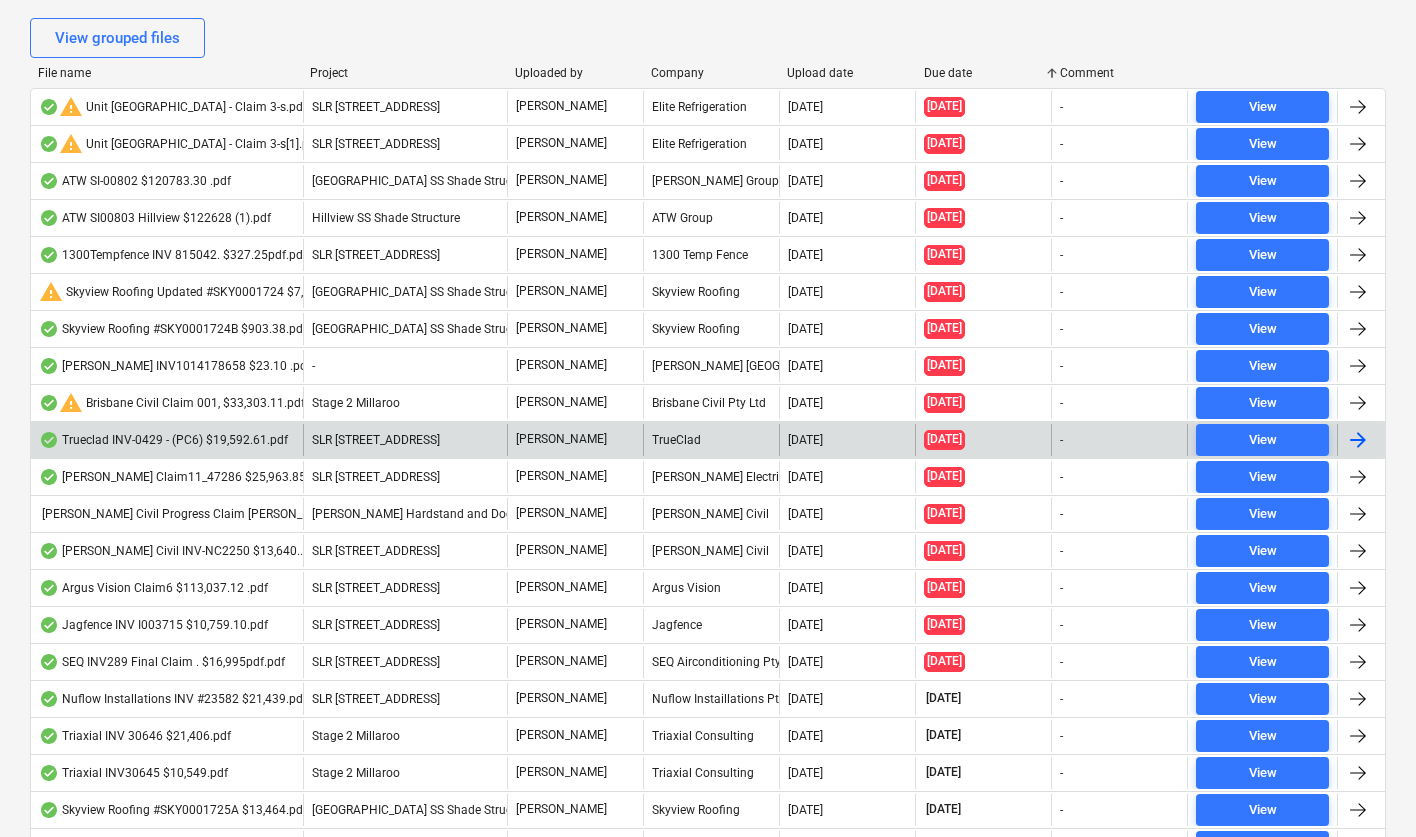 click on "Trueclad INV-0429 -  (PC6) $19,592.61.pdf" at bounding box center (163, 440) 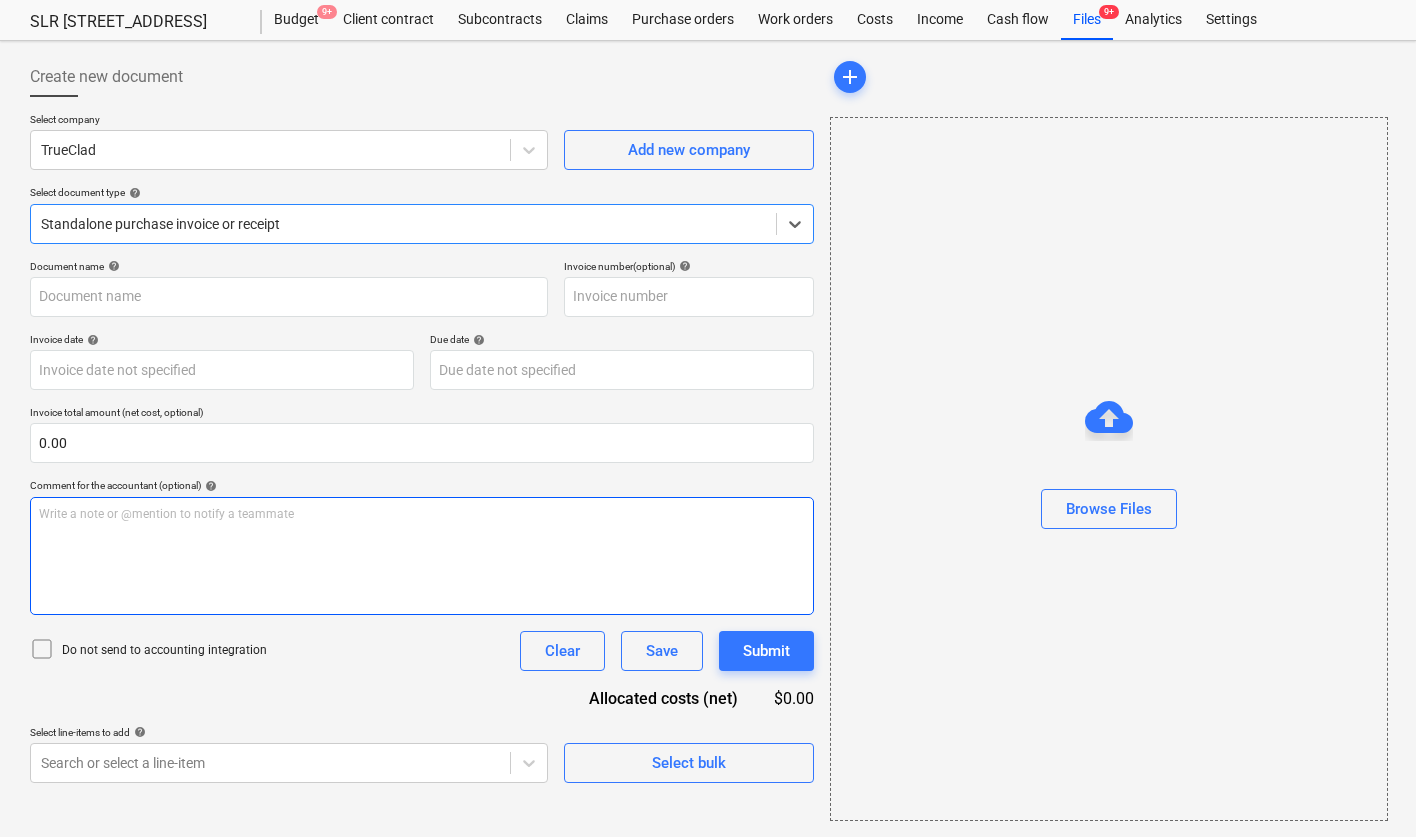 type on "INV-0429" 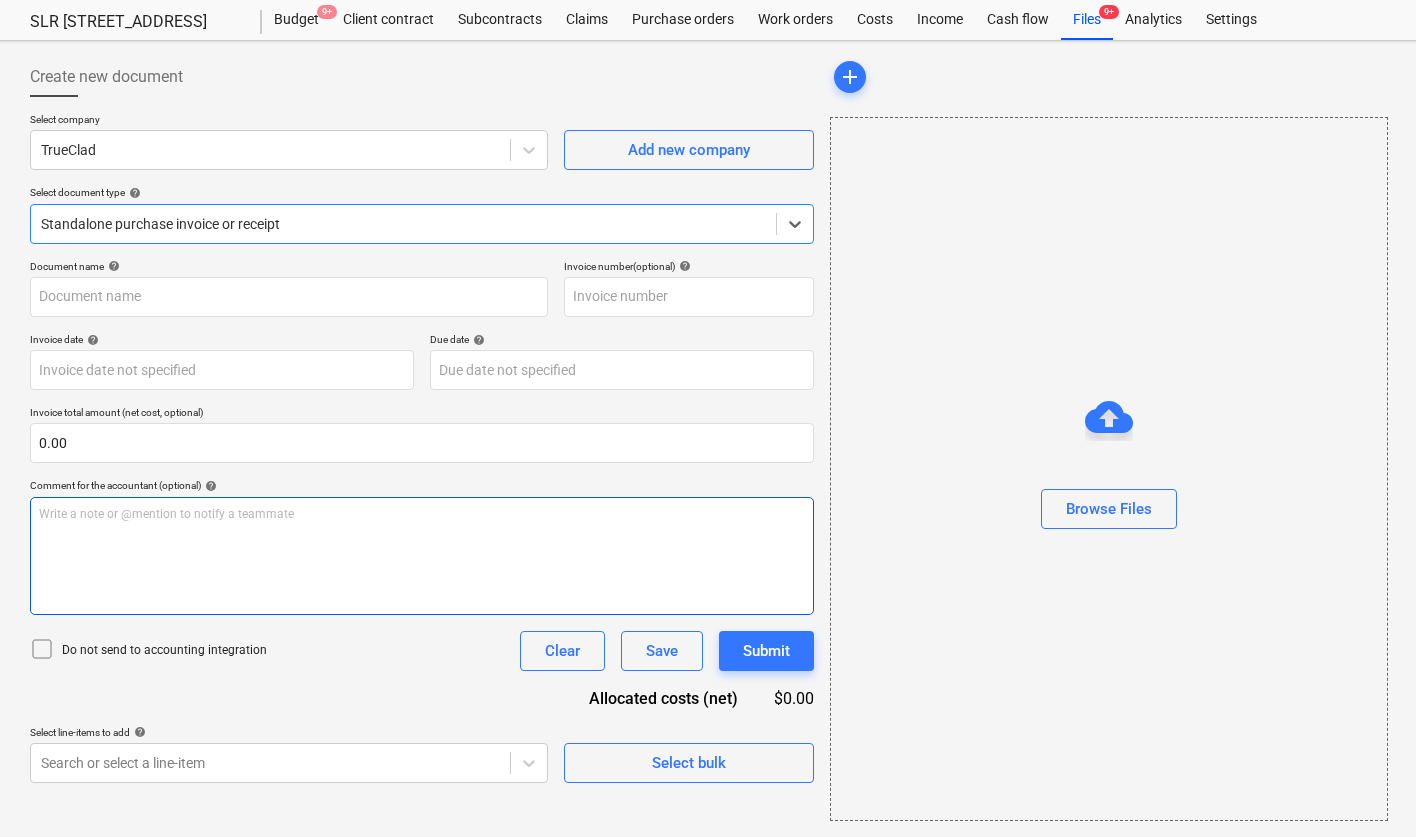 type on "INV-0429" 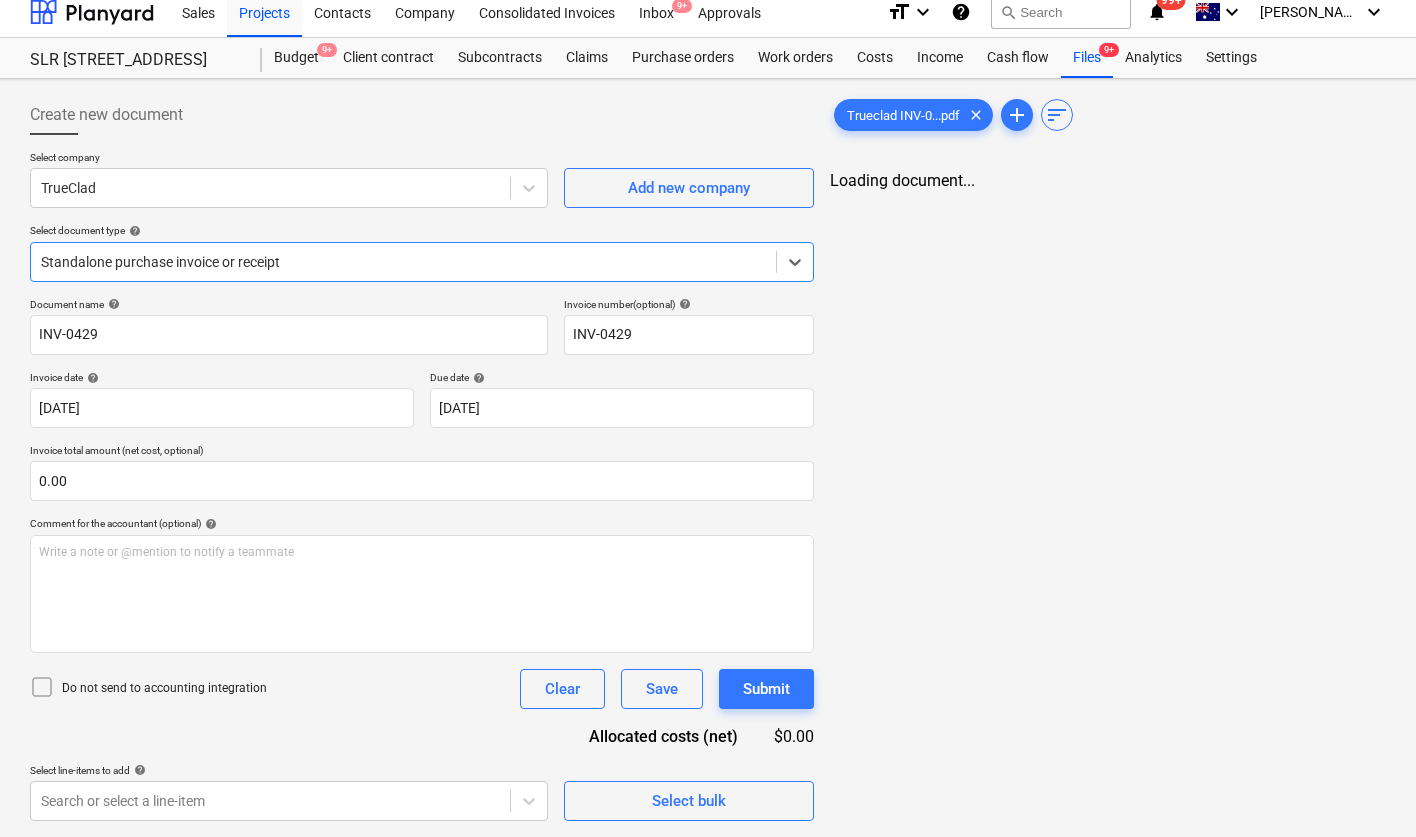 scroll, scrollTop: 51, scrollLeft: 0, axis: vertical 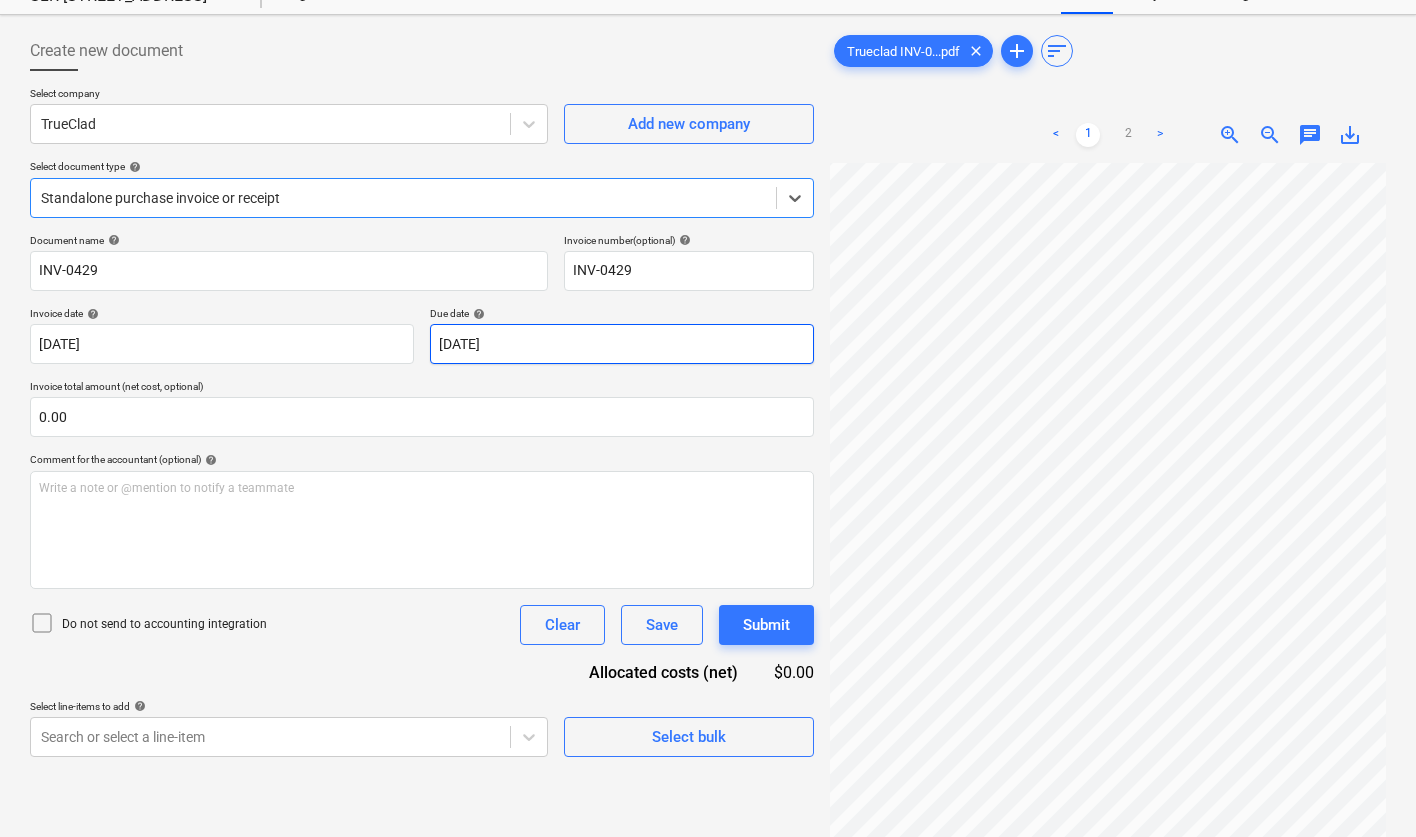 click on "Sales Projects Contacts Company Consolidated Invoices Inbox 9+ Approvals format_size keyboard_arrow_down help search Search notifications 99+ keyboard_arrow_down [PERSON_NAME] keyboard_arrow_down SLR 2 Millaroo Drive Budget 9+ Client contract Subcontracts Claims Purchase orders Work orders Costs Income Cash flow Files 9+ Analytics Settings Create new document Select company TrueClad   Add new company Select document type help   Select is focused ,type to refine list, press Down to open the menu,  Standalone purchase invoice or receipt Document name help INV-0429 Invoice number  (optional) help INV-0429 Invoice date help [DATE] [DATE] Press the down arrow key to interact with the calendar and
select a date. Press the question mark key to get the keyboard shortcuts for changing dates. Due date help [DATE] 10.07.2025 Press the down arrow key to interact with the calendar and
select a date. Press the question mark key to get the keyboard shortcuts for changing dates. 0.00 help ﻿ Clear Save <" at bounding box center (708, 341) 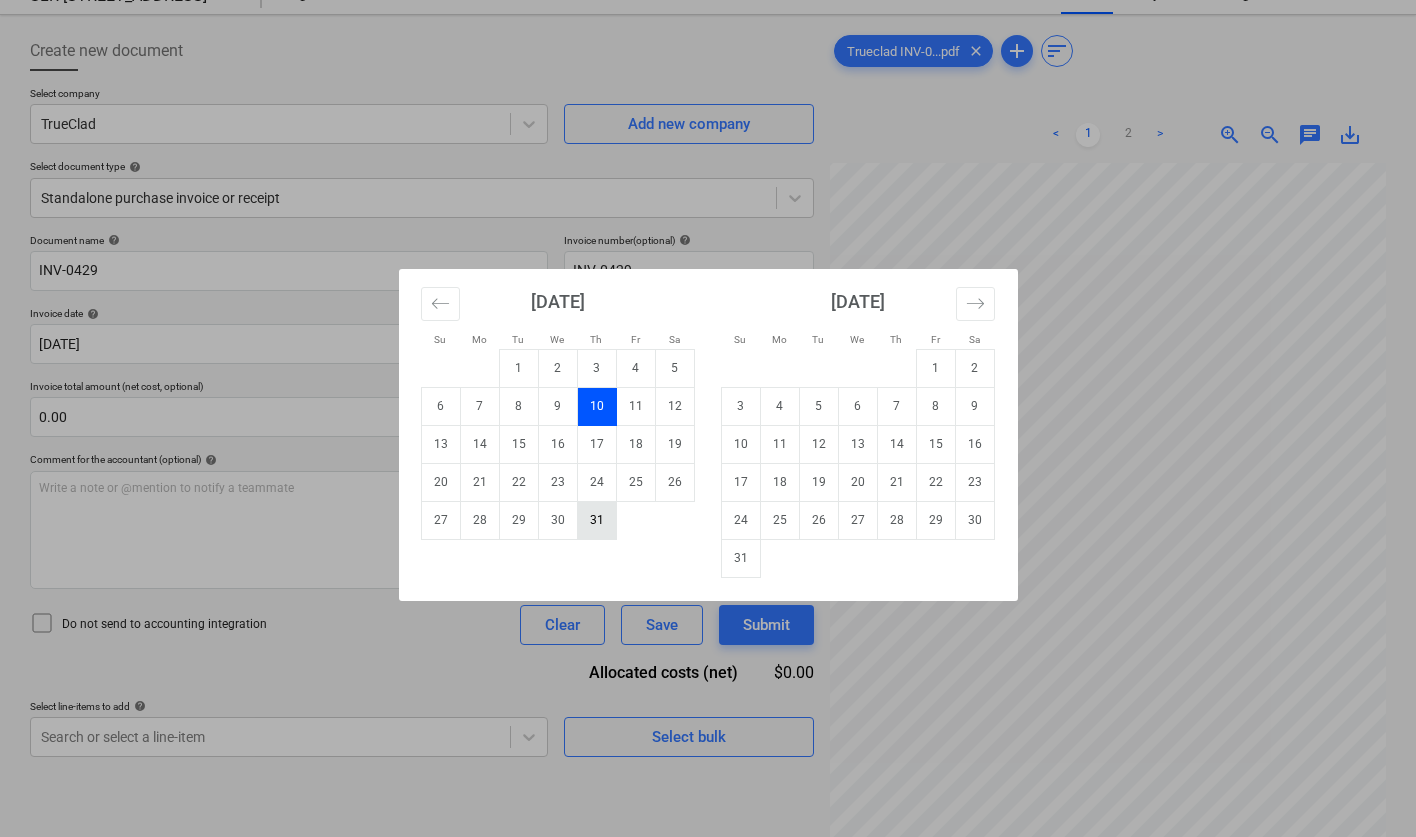 click on "31" at bounding box center [596, 520] 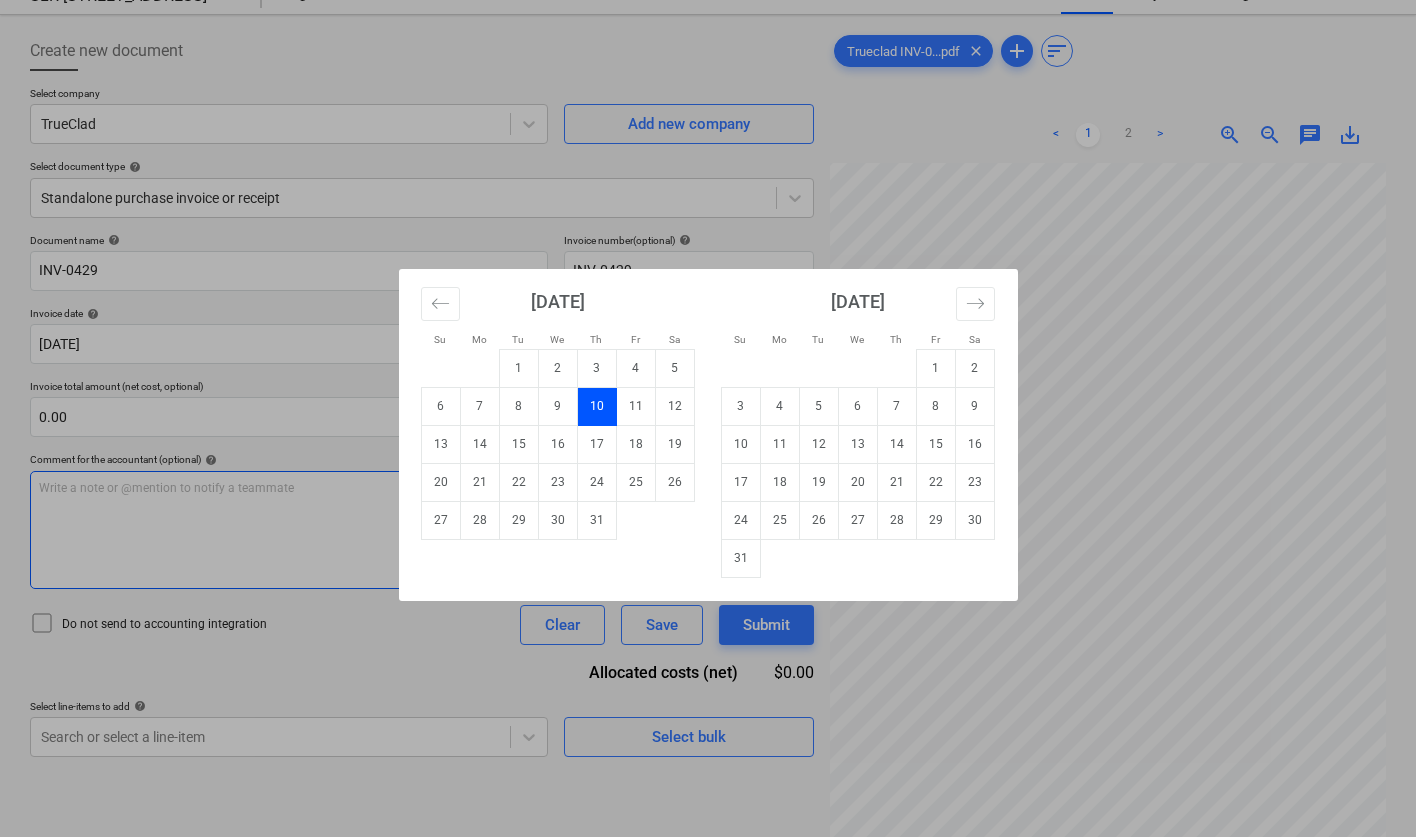 type on "[DATE]" 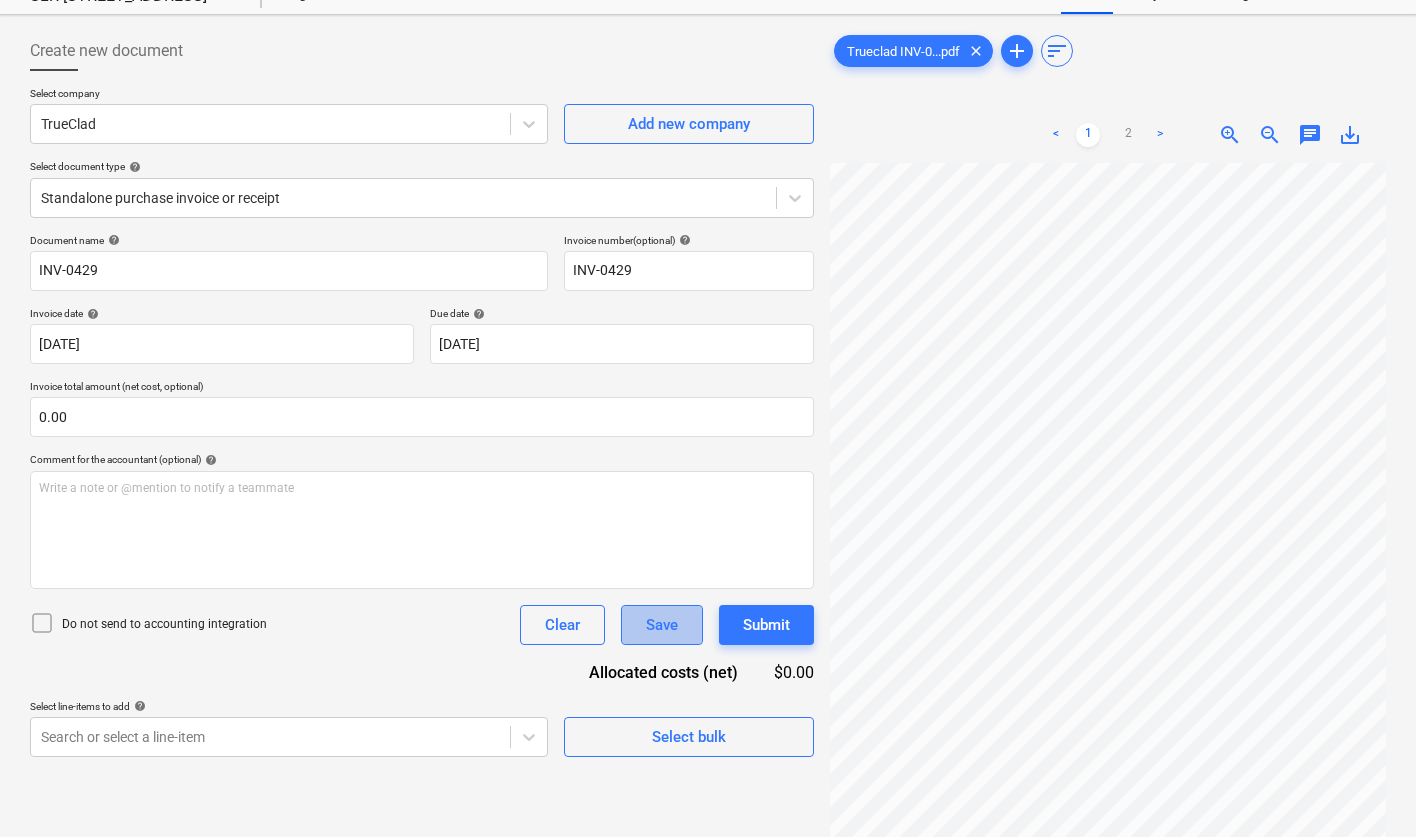 click on "Save" at bounding box center (662, 625) 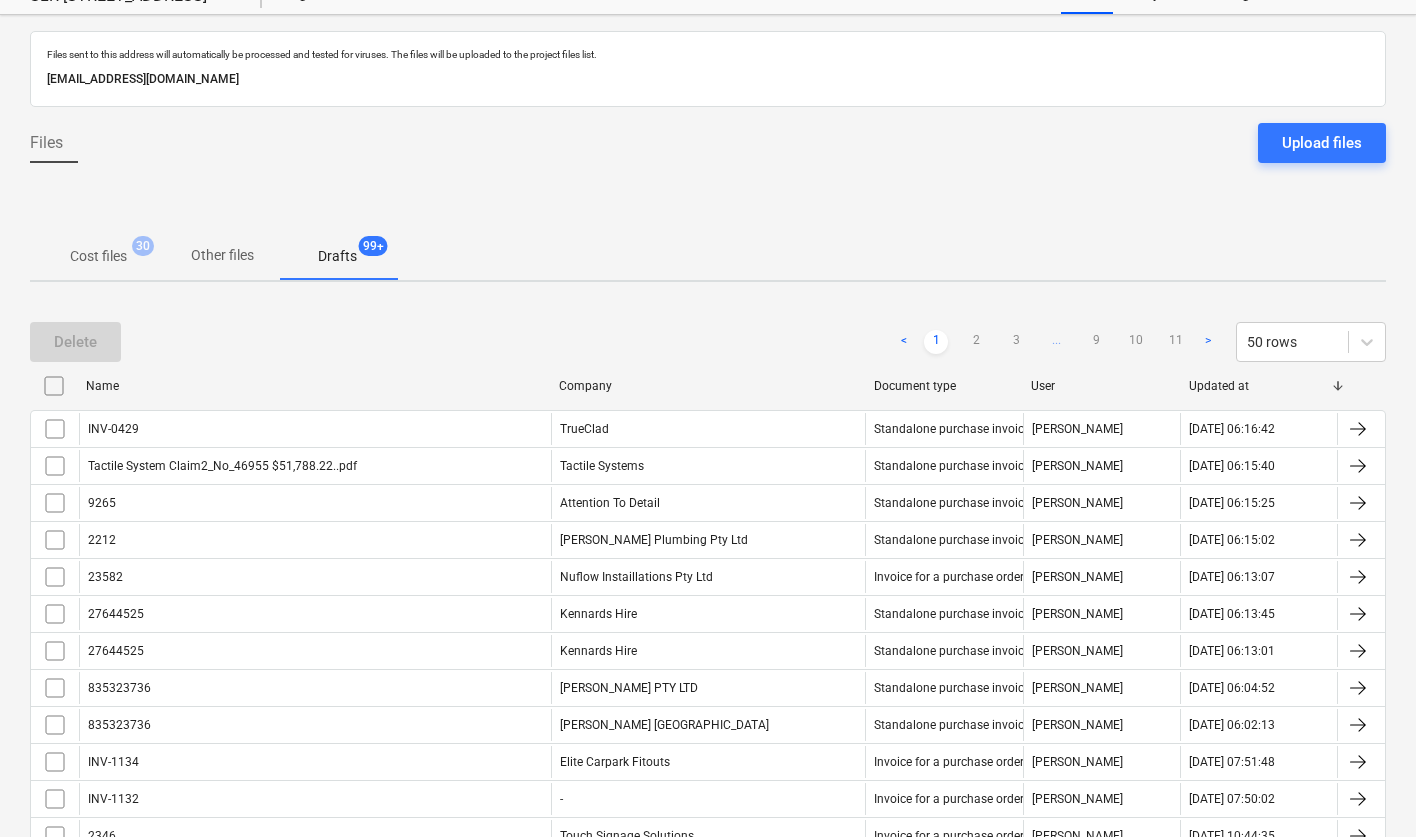 scroll, scrollTop: 0, scrollLeft: 0, axis: both 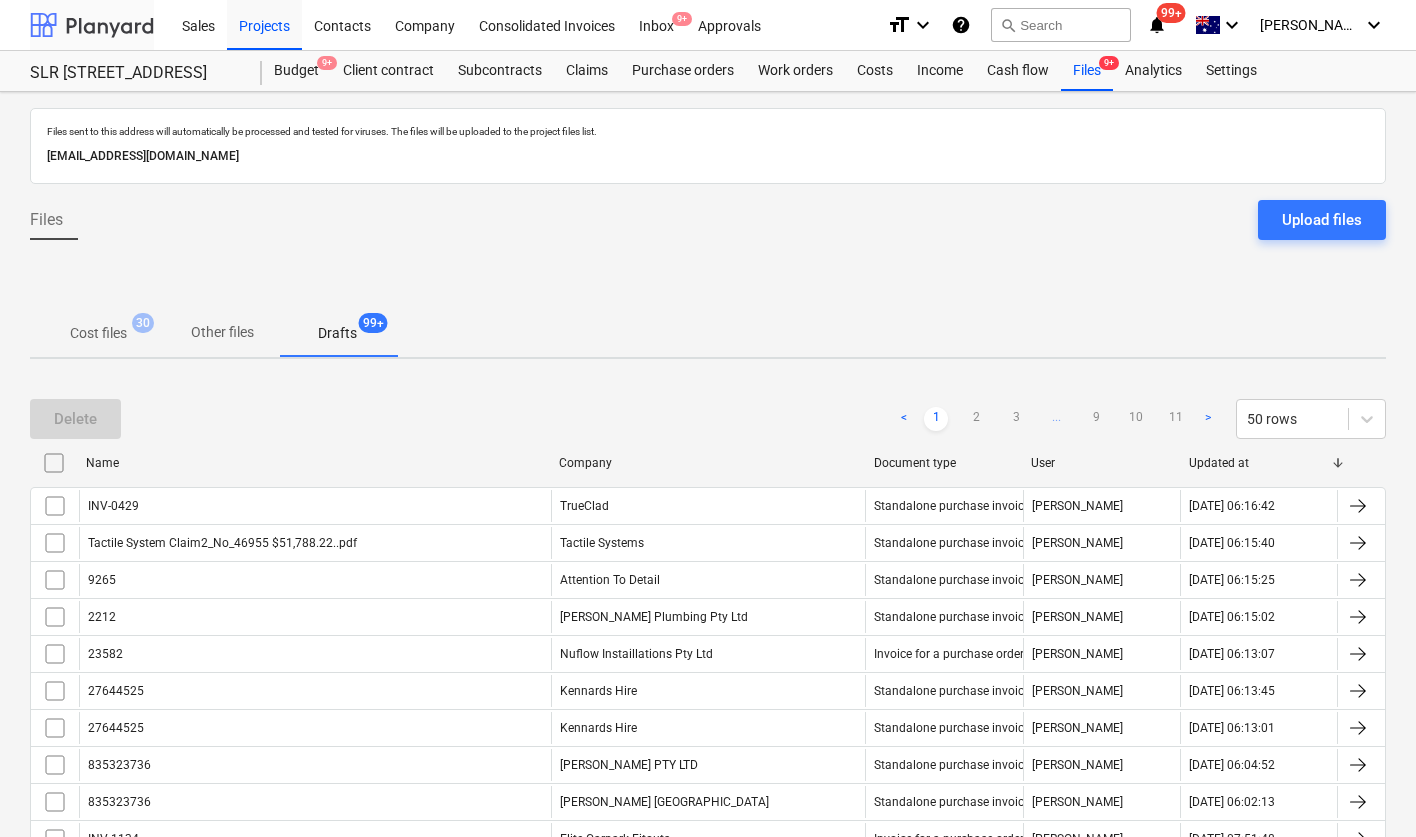 click at bounding box center (92, 25) 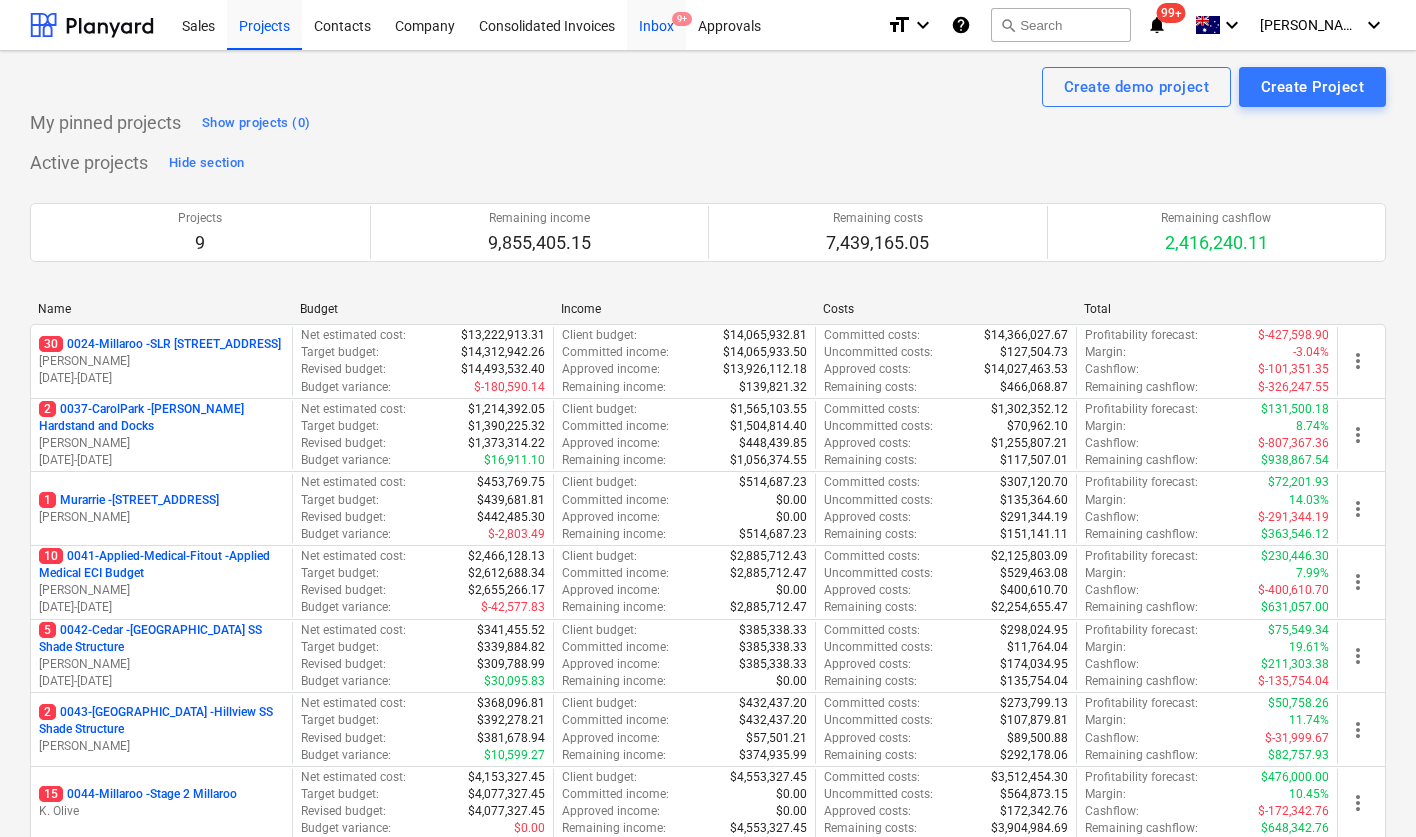 click on "Inbox 9+" at bounding box center (656, 24) 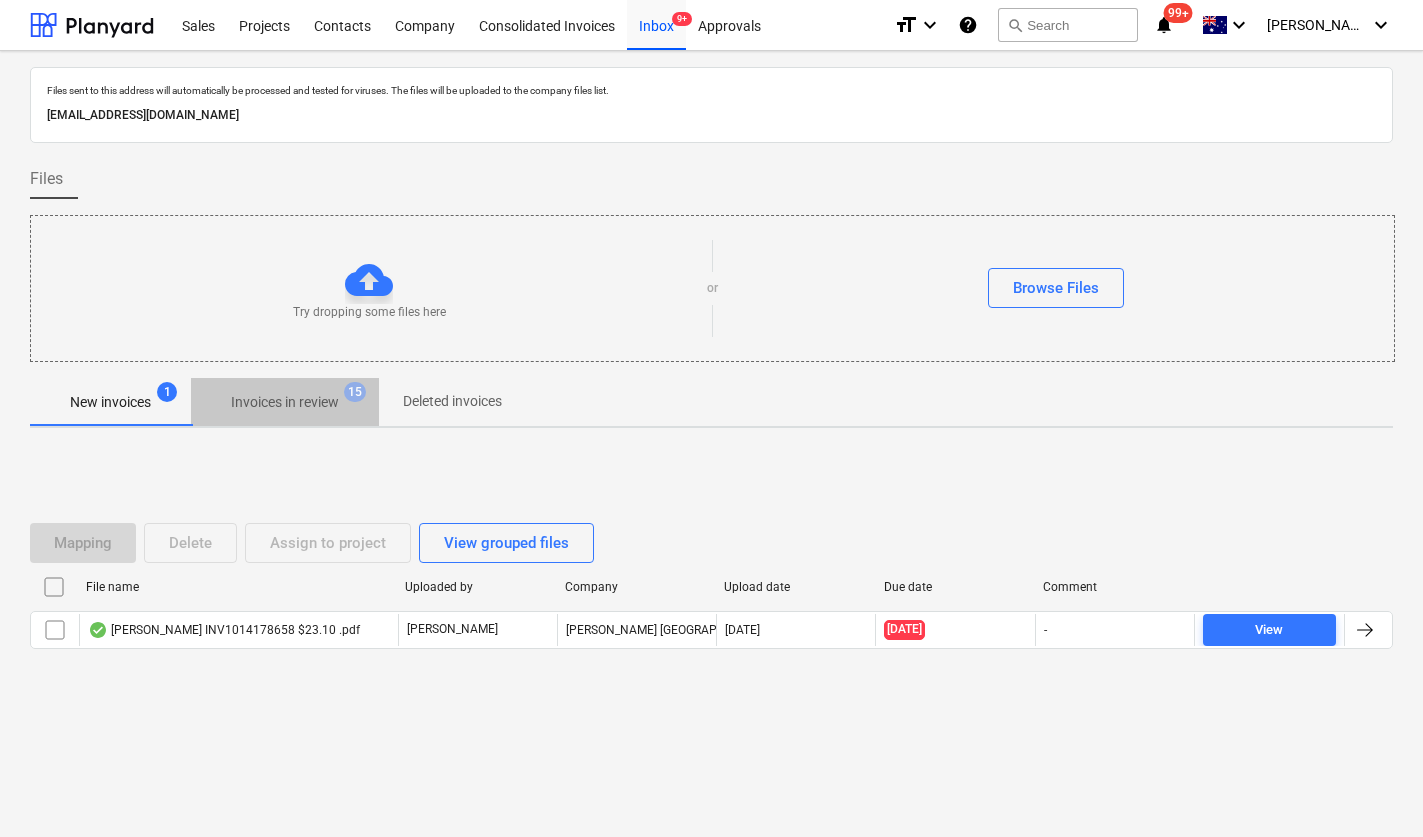 click on "Invoices in review" at bounding box center [285, 402] 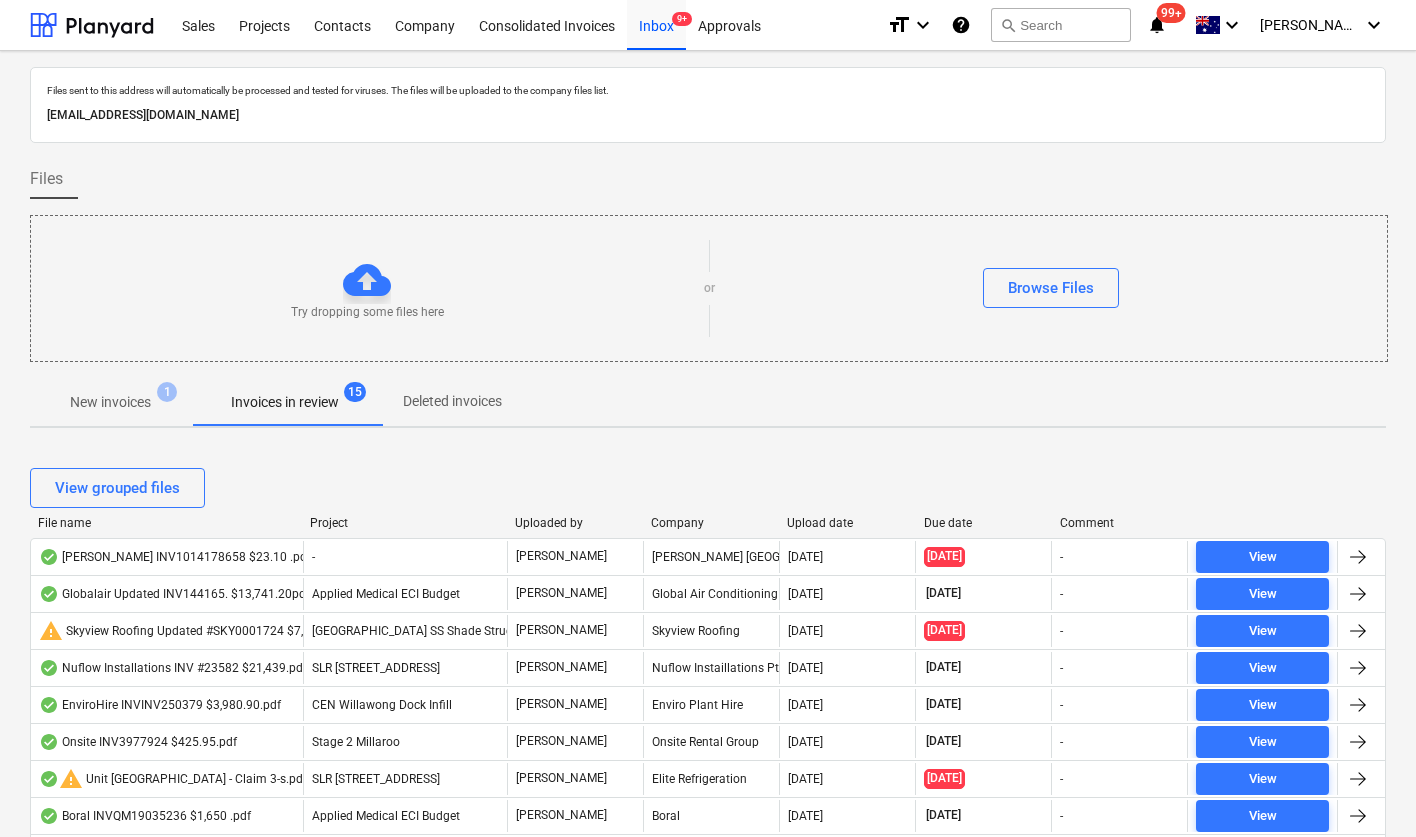 click on "Due date" at bounding box center [984, 523] 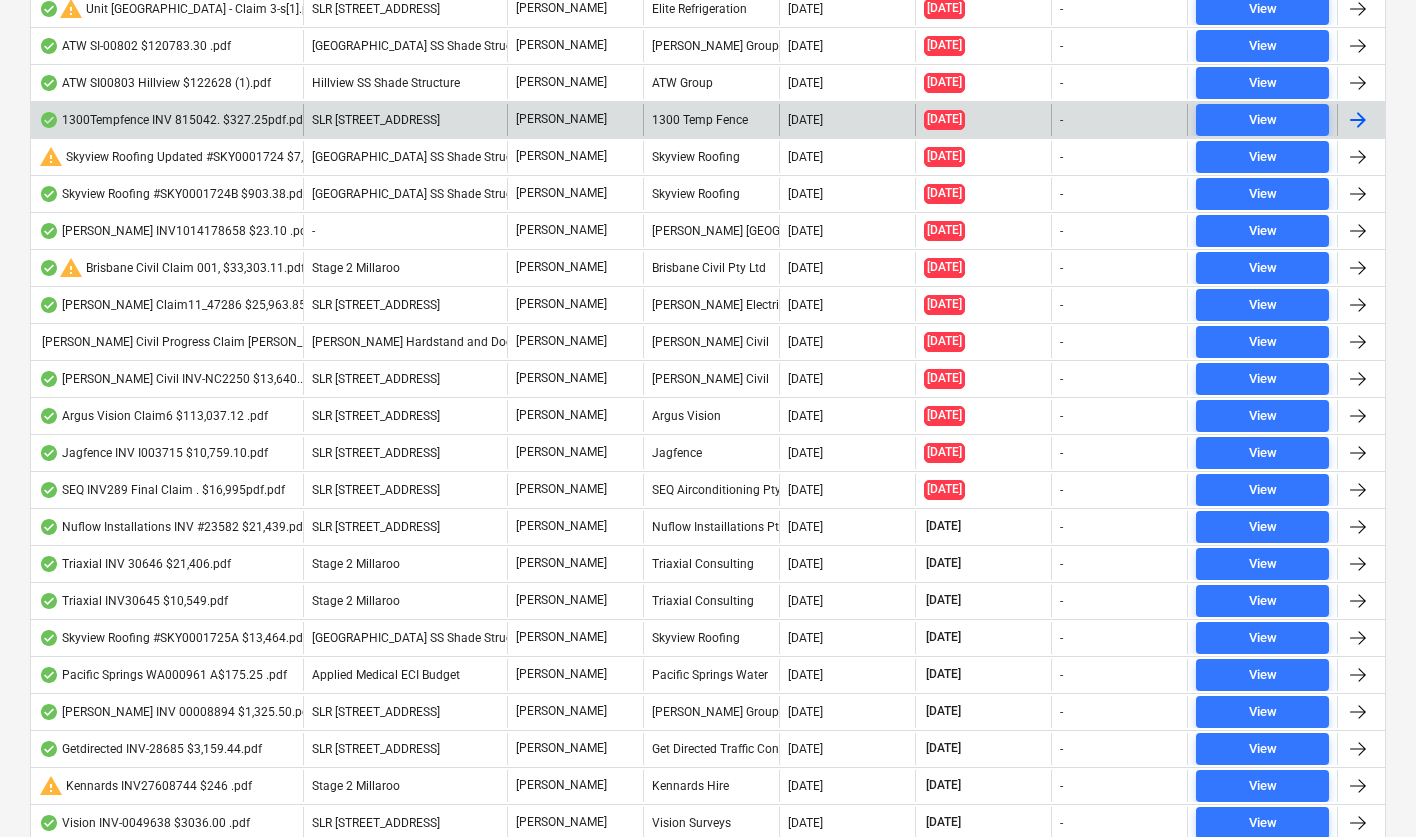 scroll, scrollTop: 587, scrollLeft: 0, axis: vertical 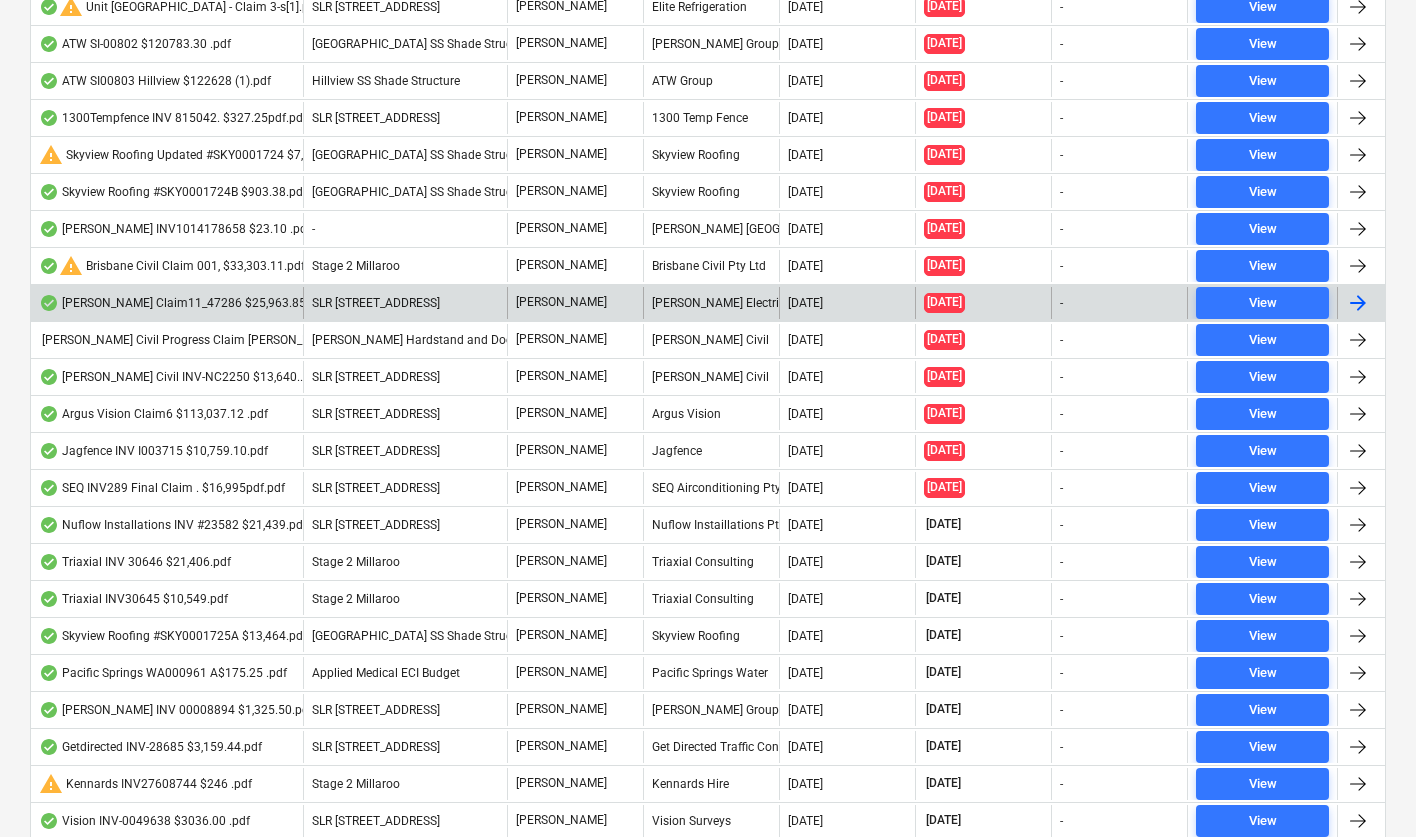 click on "[PERSON_NAME] Claim11_47286 $25,963.85 .pdf" at bounding box center [184, 303] 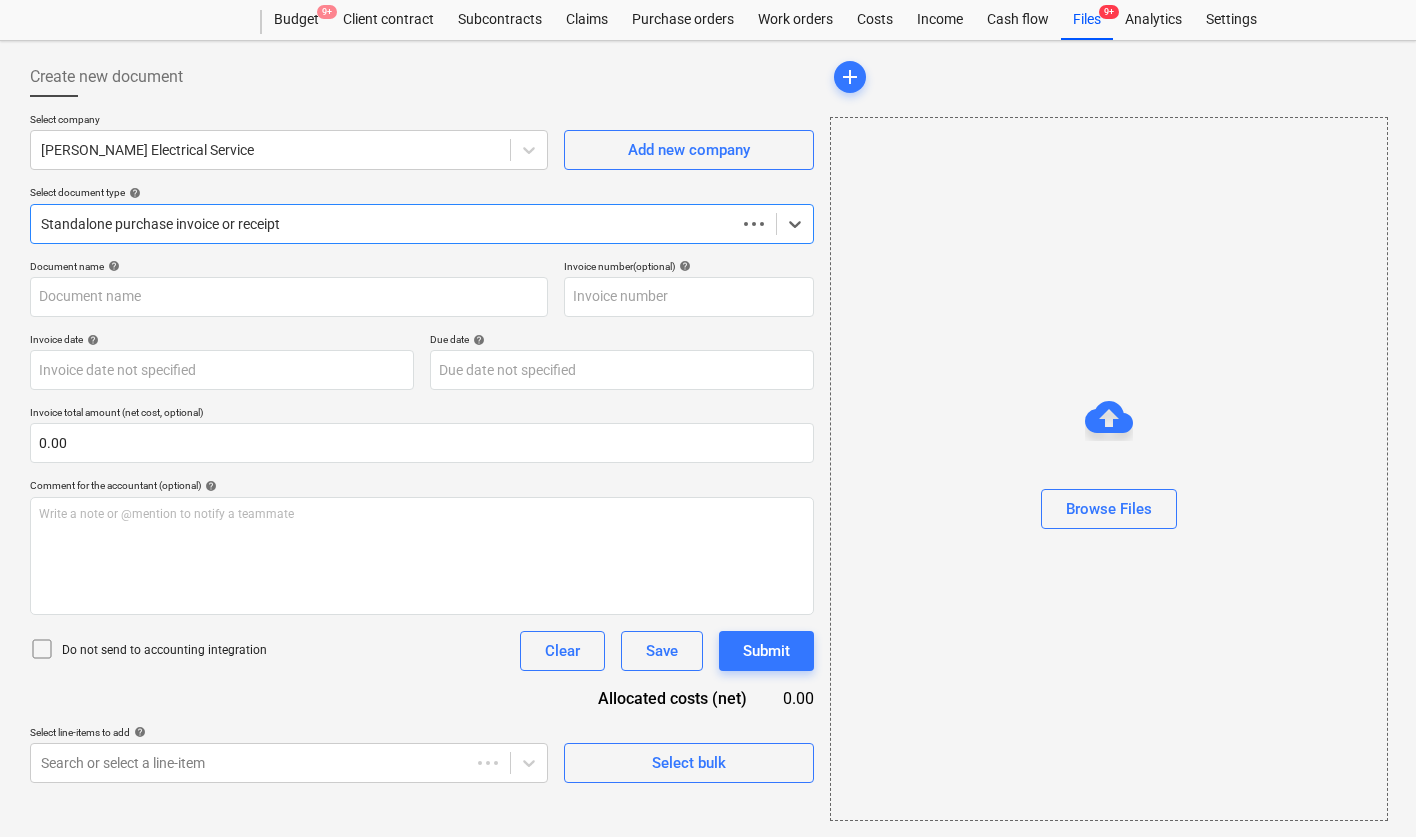 type on "47286" 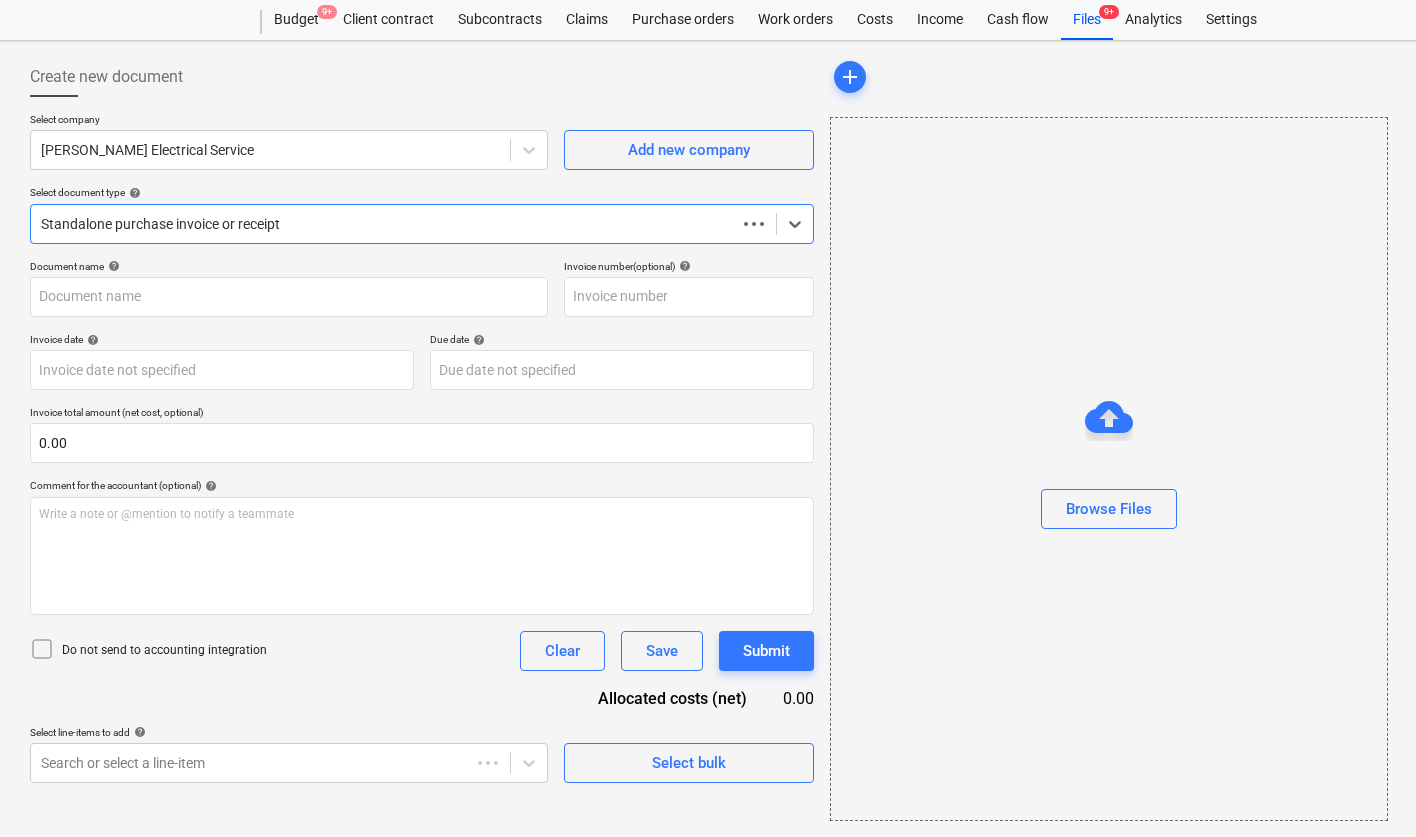 type on "47286" 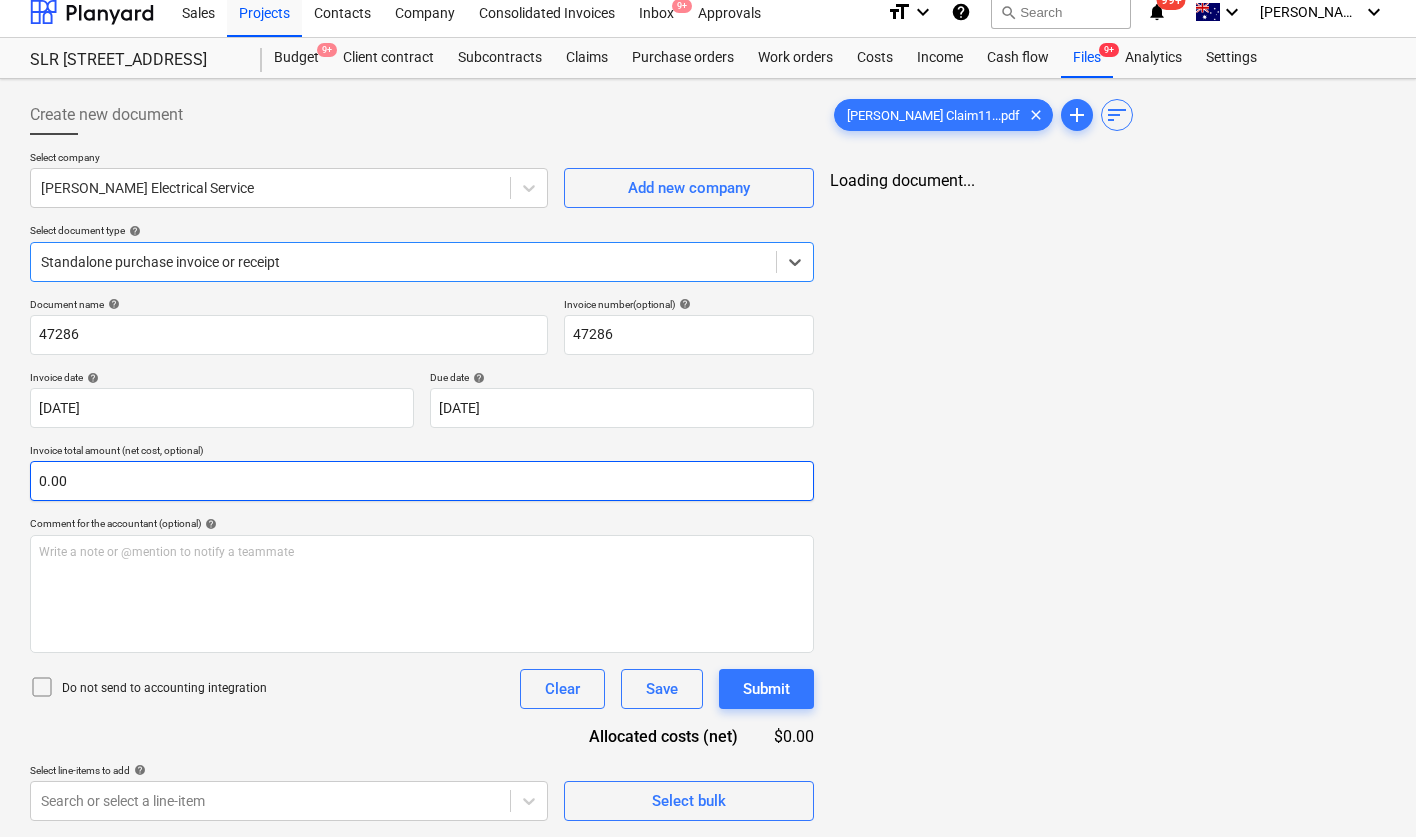 scroll, scrollTop: 51, scrollLeft: 0, axis: vertical 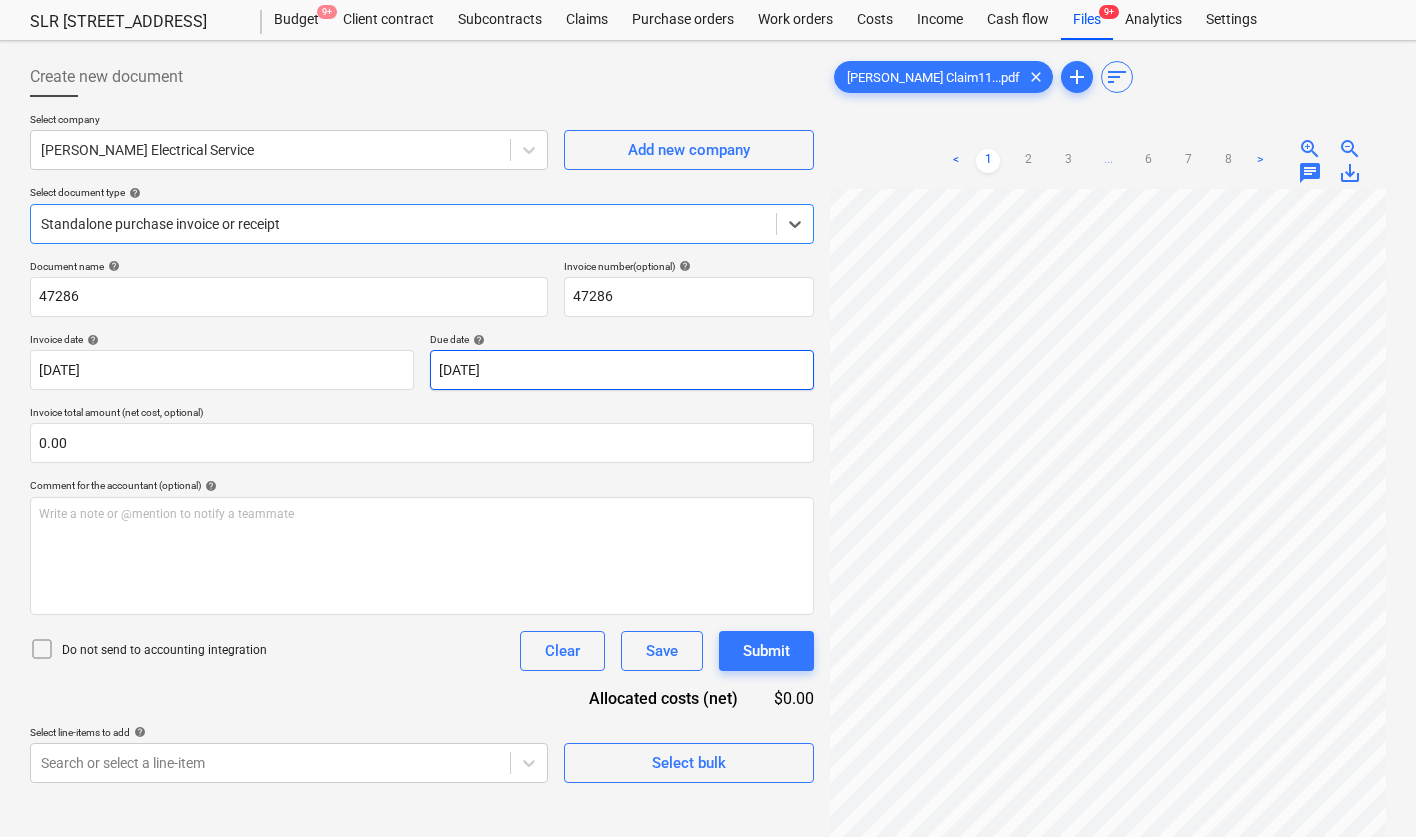 click on "Sales Projects Contacts Company Consolidated Invoices Inbox 9+ Approvals format_size keyboard_arrow_down help search Search notifications 99+ keyboard_arrow_down [PERSON_NAME] keyboard_arrow_down SLR 2 Millaroo Drive Budget 9+ Client contract Subcontracts Claims Purchase orders Work orders Costs Income Cash flow Files 9+ Analytics Settings Create new document Select company [PERSON_NAME] Electrical Service   Add new company Select document type help   Select is focused ,type to refine list, press Down to open the menu,  Standalone purchase invoice or receipt Document name help 47286 Invoice number  (optional) help 47286 Invoice date help [DATE] [DATE] Press the down arrow key to interact with the calendar and
select a date. Press the question mark key to get the keyboard shortcuts for changing dates. Due date help [DATE] 10.07.2025 Press the down arrow key to interact with the calendar and
select a date. Press the question mark key to get the keyboard shortcuts for changing dates. 0.00 help ﻿ <" at bounding box center (708, 367) 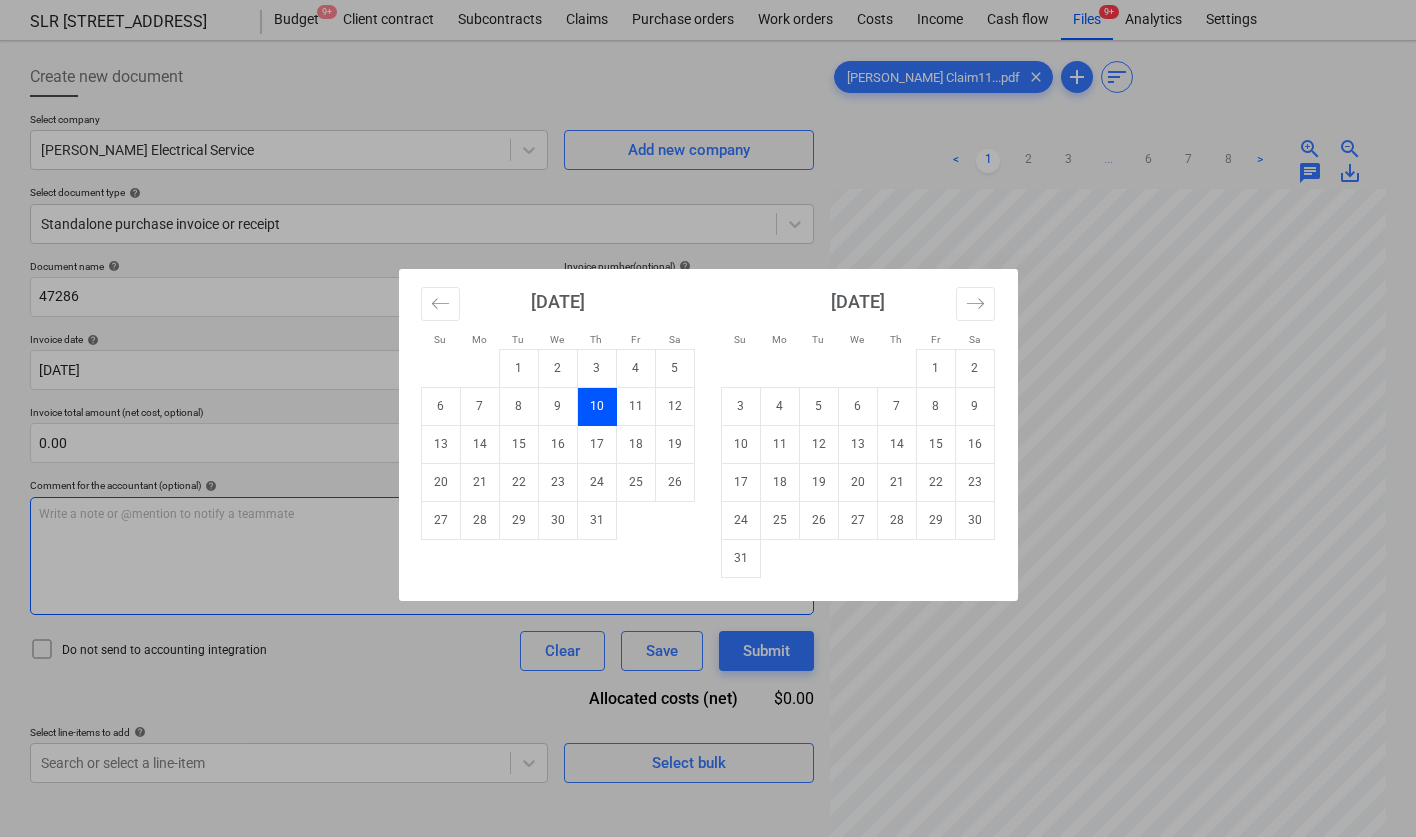 click on "28" at bounding box center [479, 520] 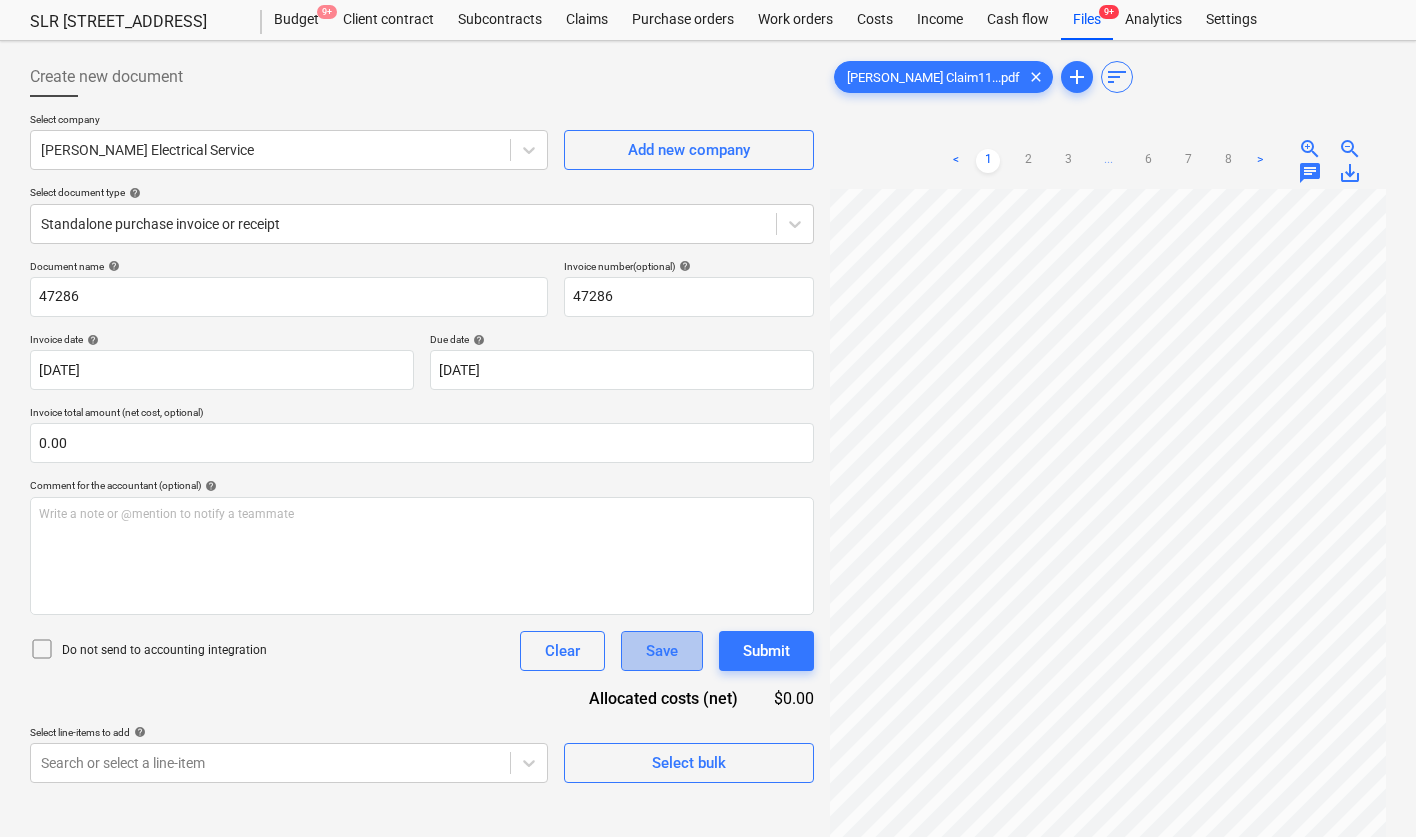 click on "Save" at bounding box center (662, 651) 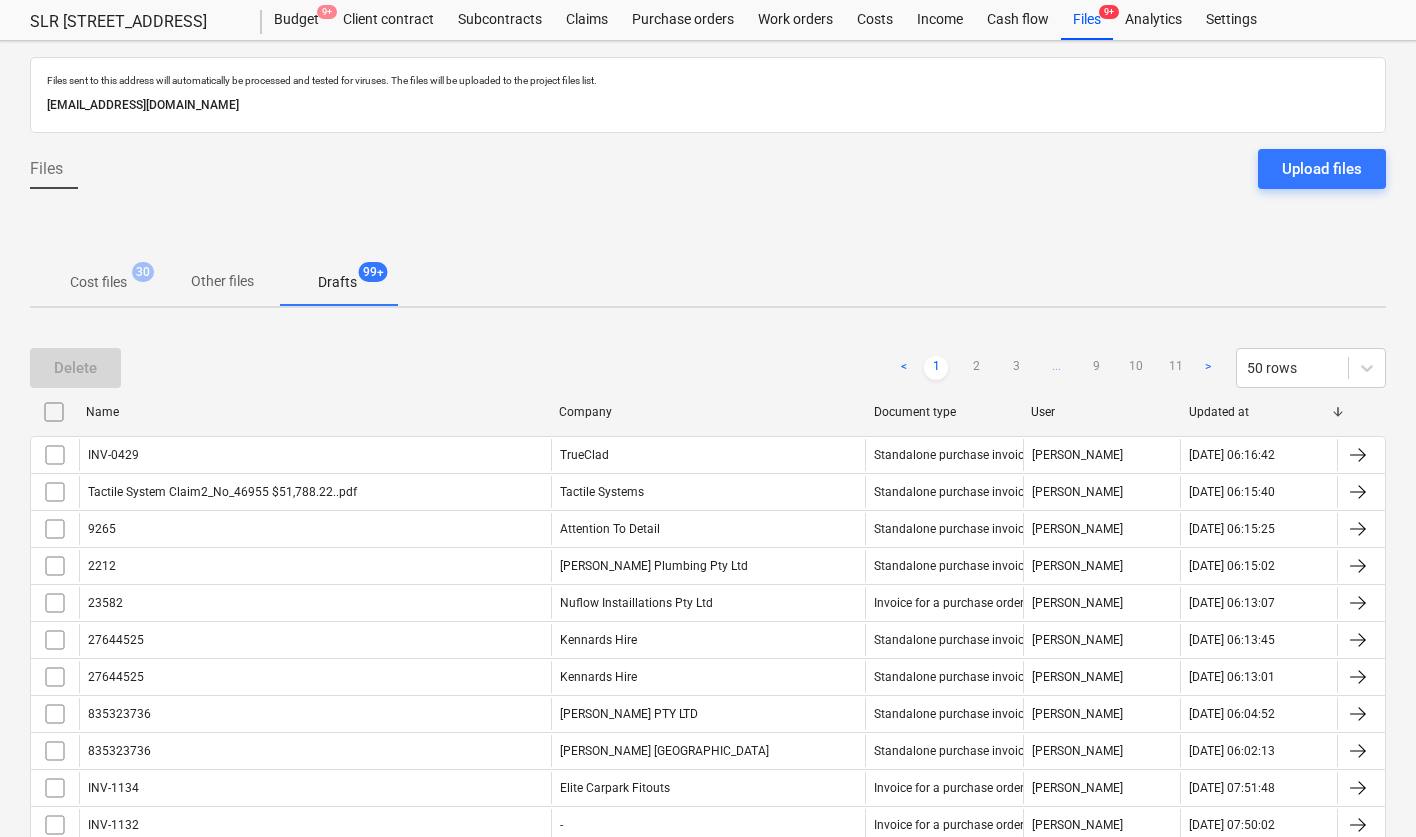 scroll, scrollTop: 0, scrollLeft: 0, axis: both 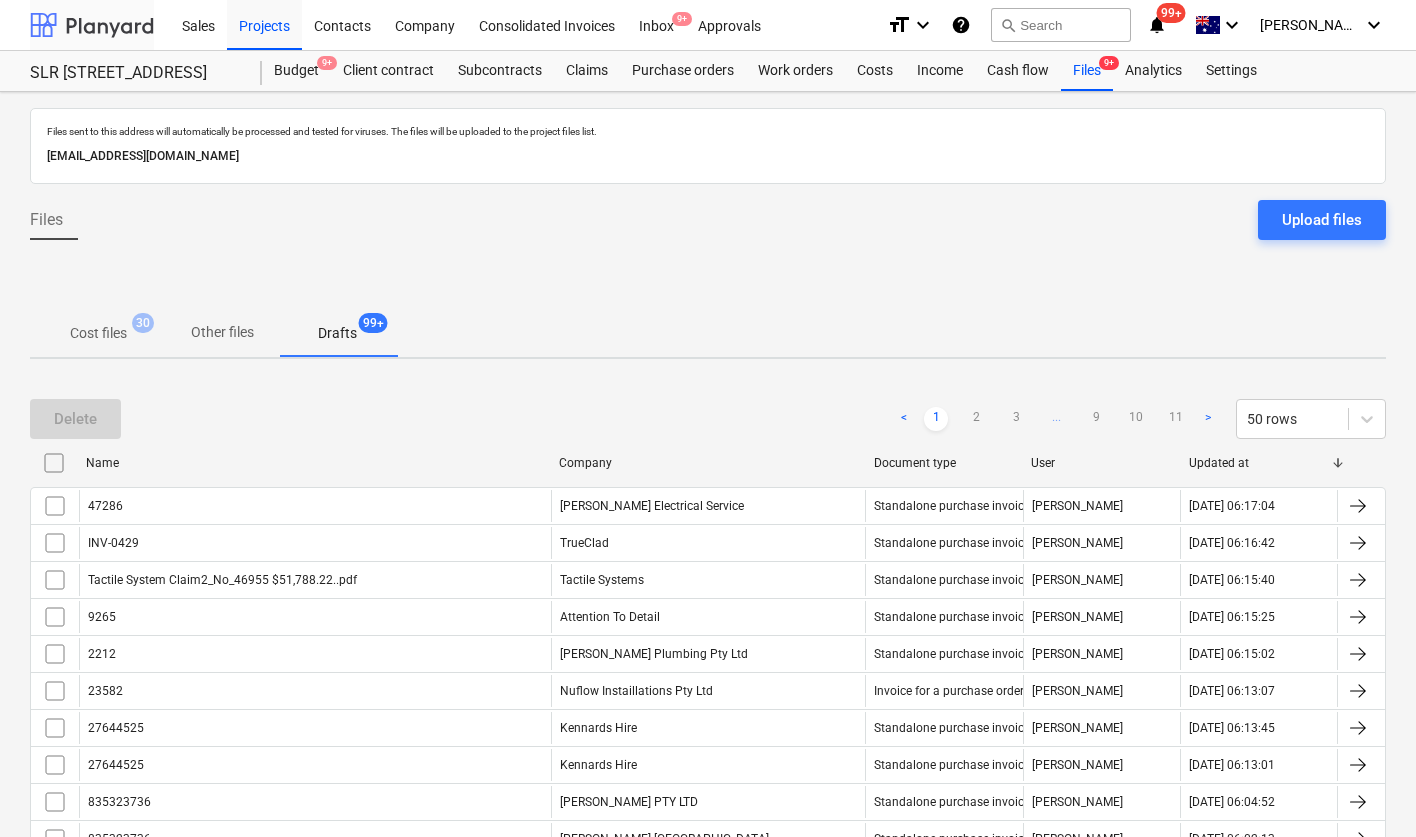 click at bounding box center (92, 25) 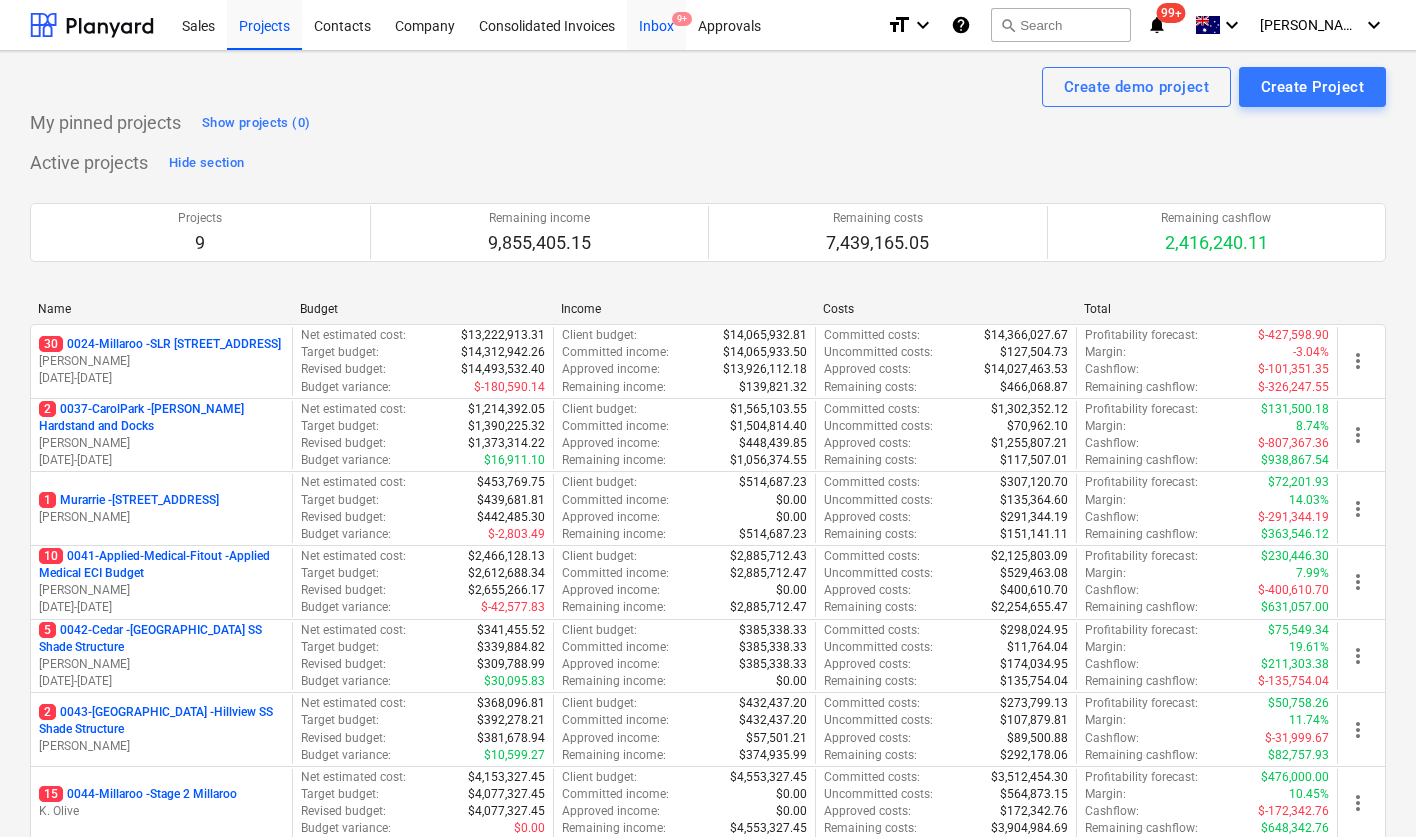 click on "Inbox 9+" at bounding box center [656, 24] 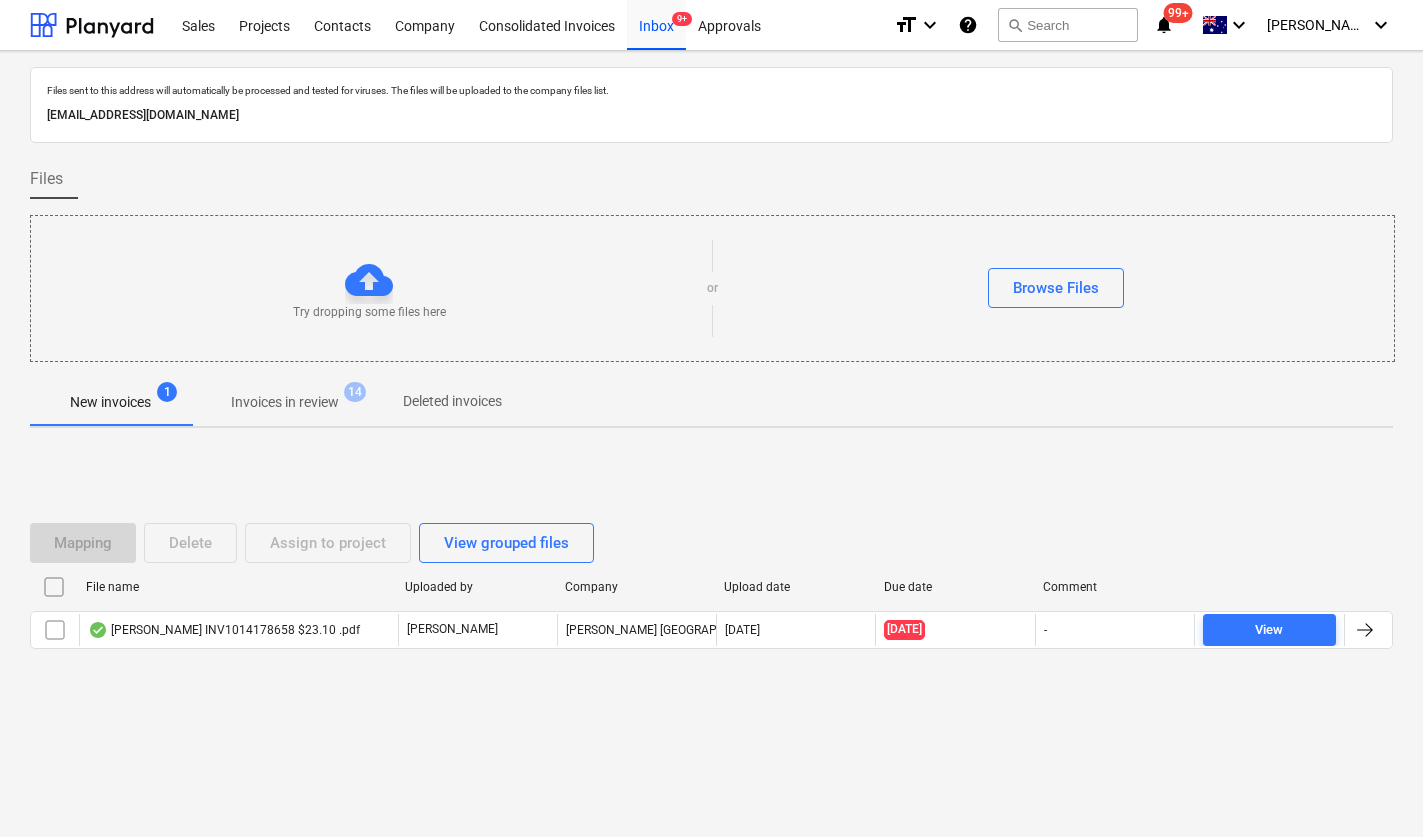 click on "Invoices in review" at bounding box center [285, 402] 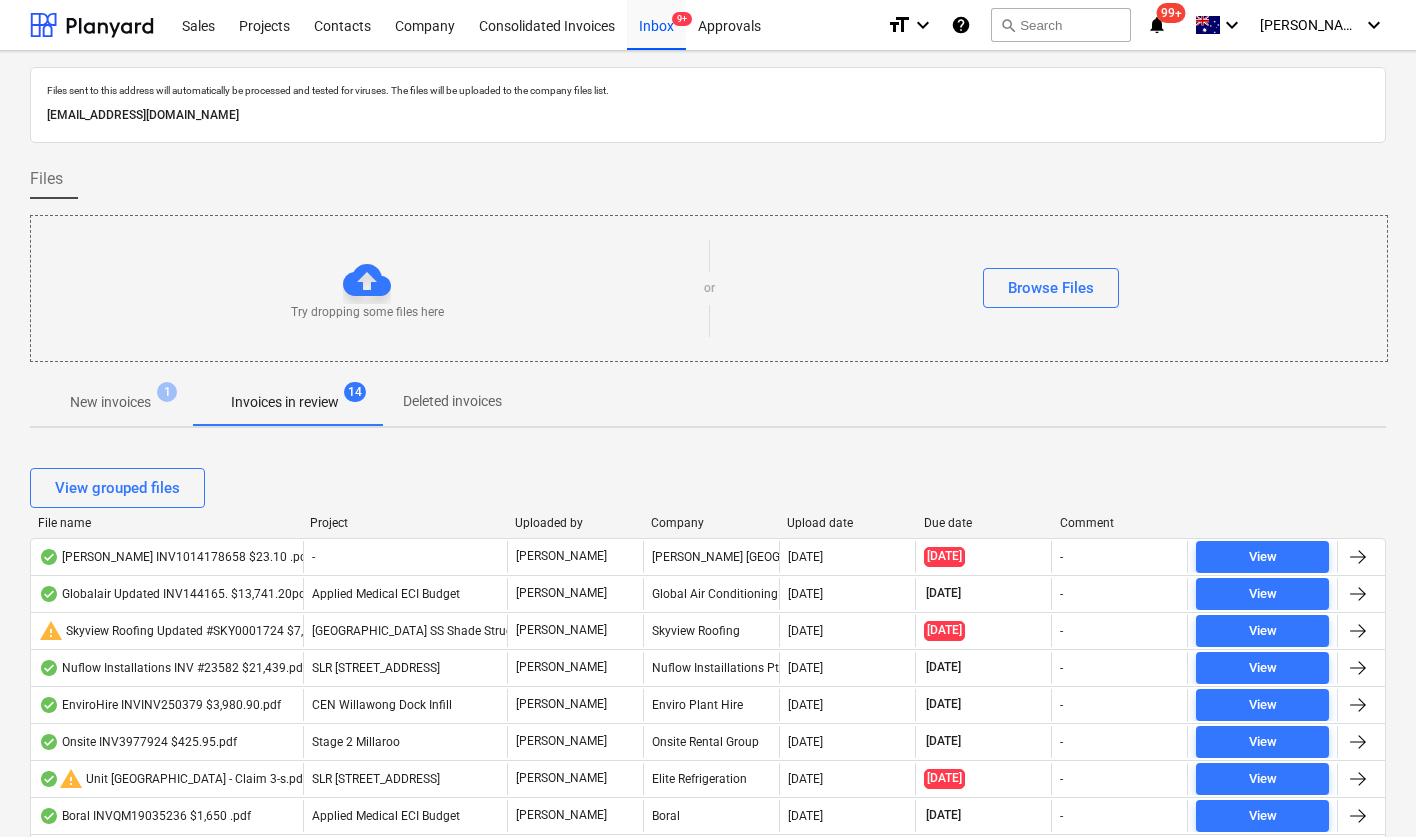 click on "Due date" at bounding box center [984, 523] 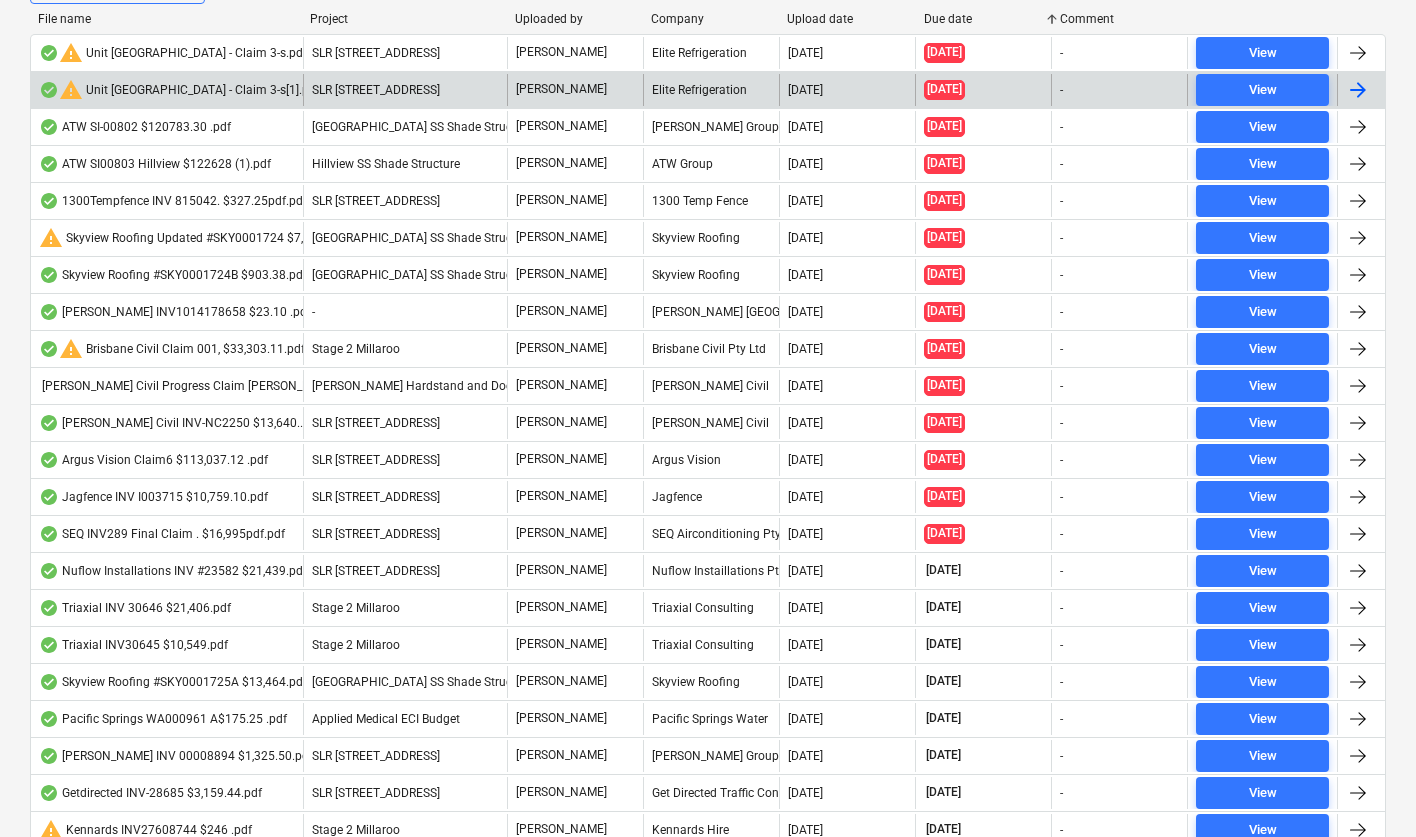 scroll, scrollTop: 551, scrollLeft: 0, axis: vertical 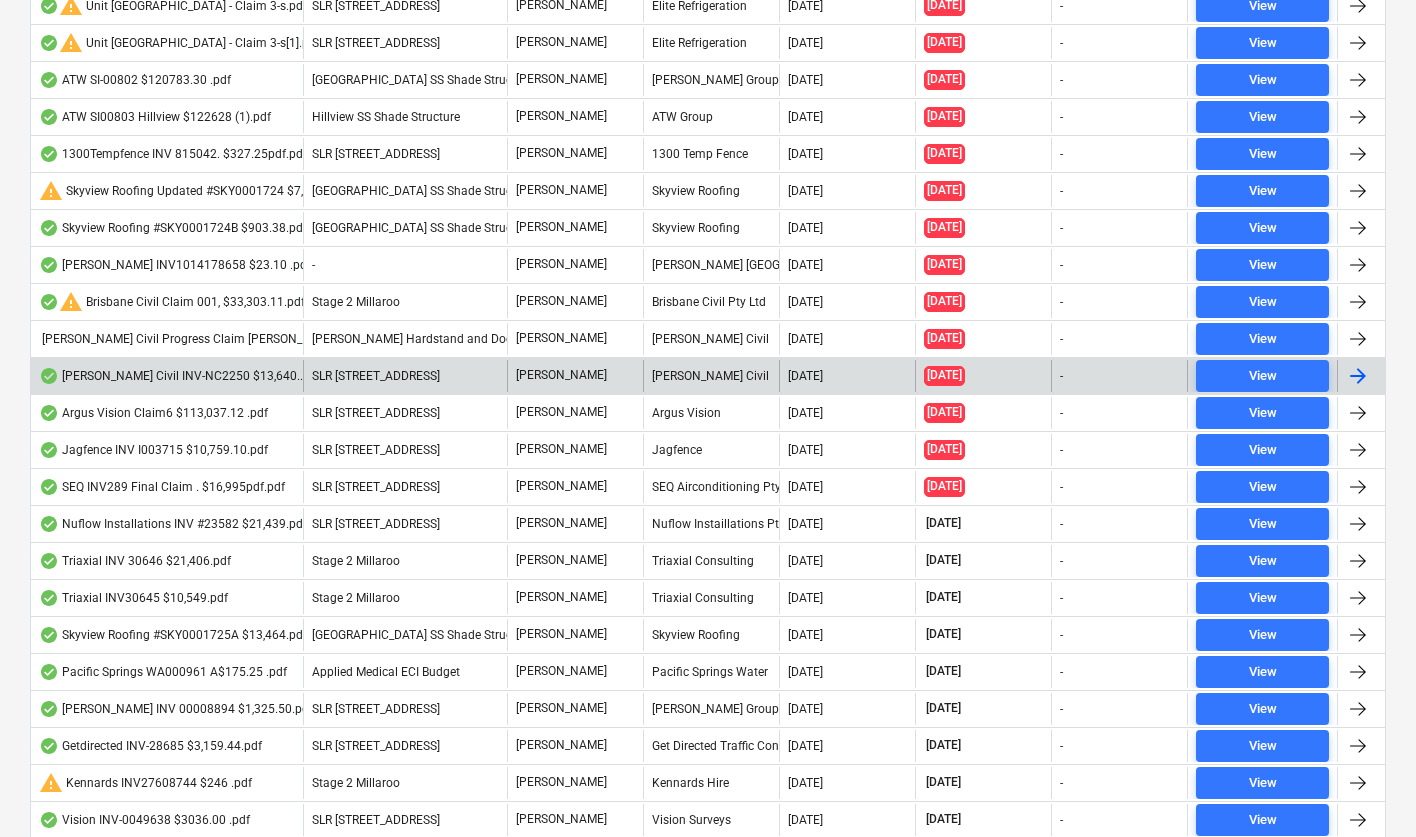 click on "[PERSON_NAME] Civil INV-NC2250 $13,640..pdf" at bounding box center (180, 376) 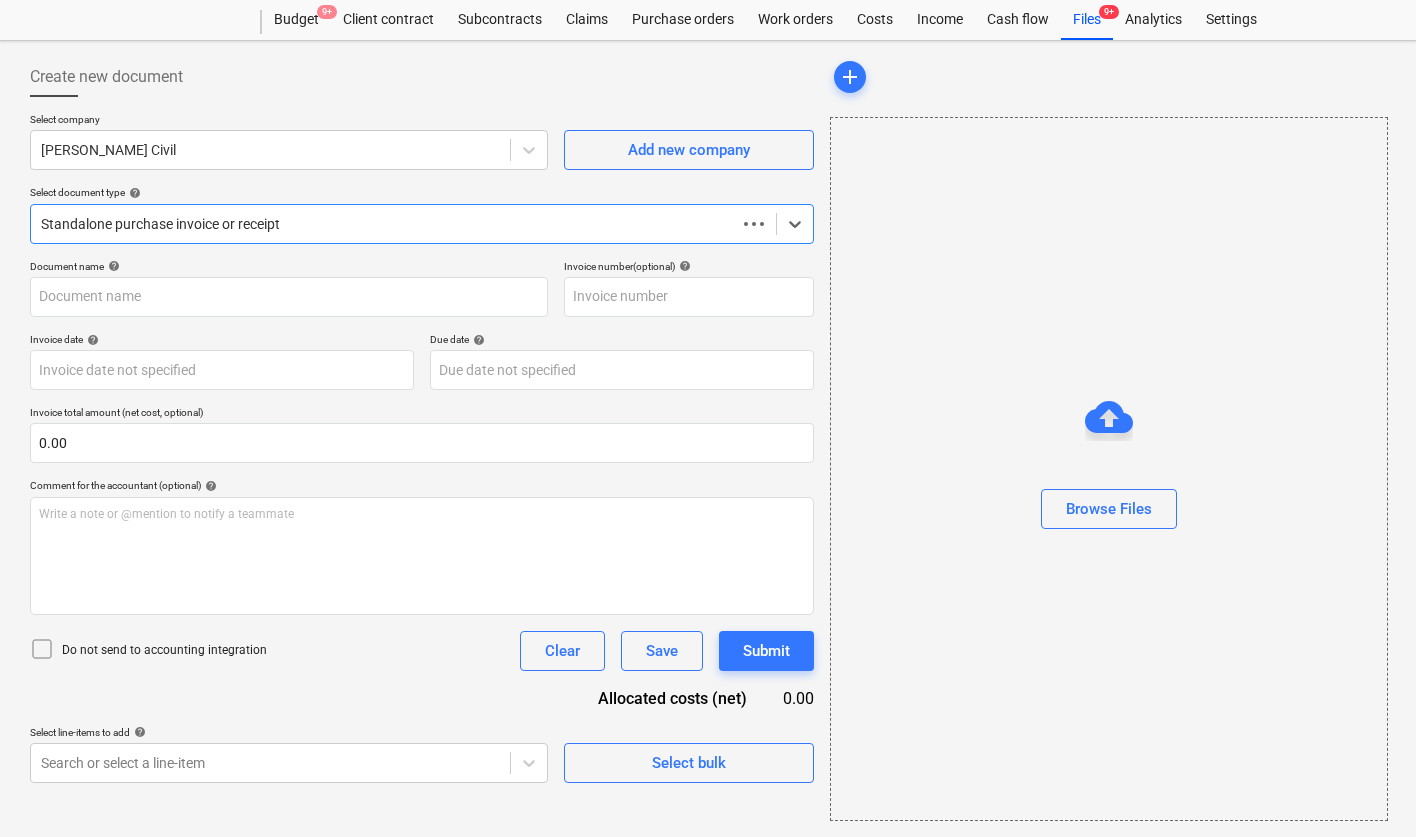 type on "INV-NC2250" 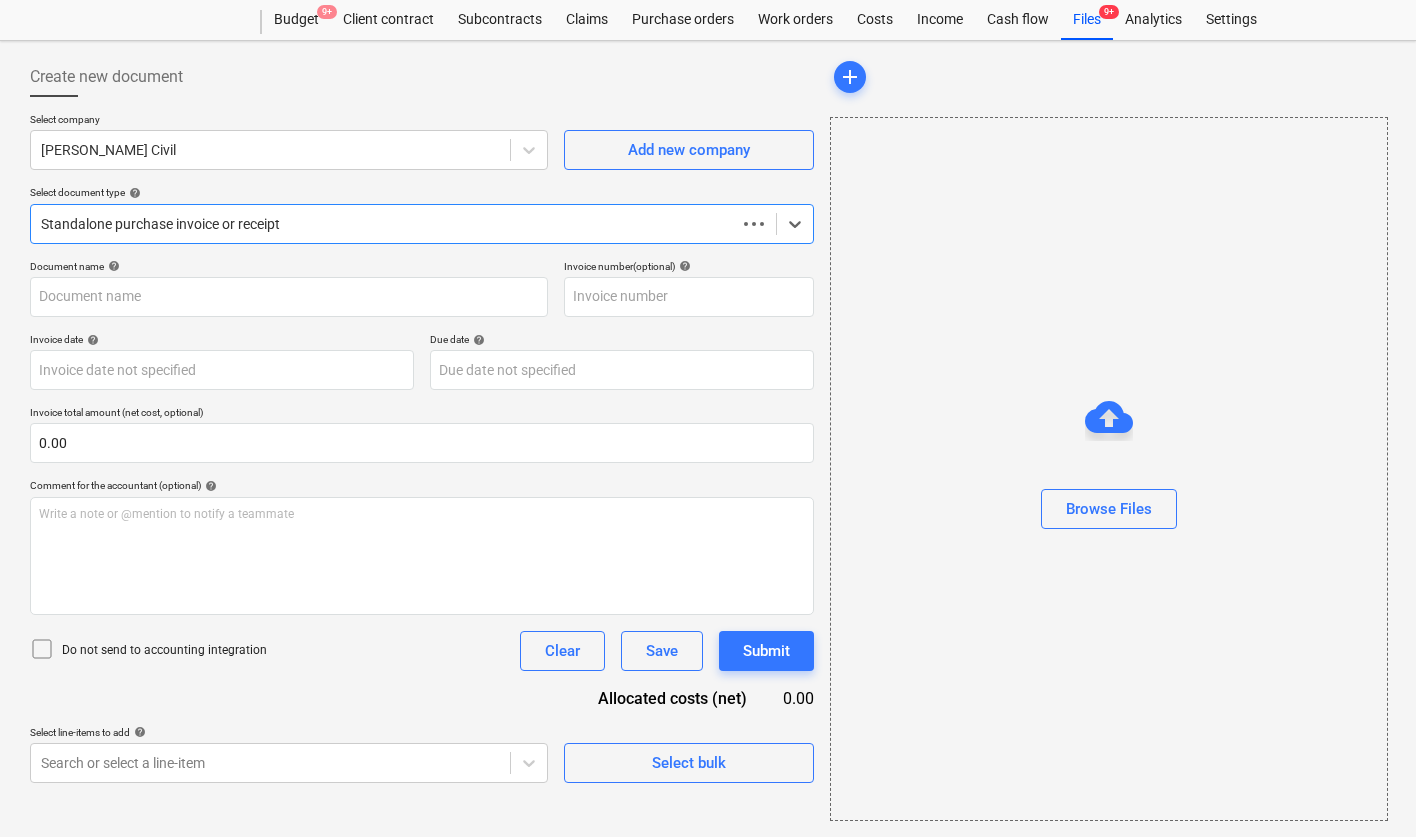 type on "INV-NC2250" 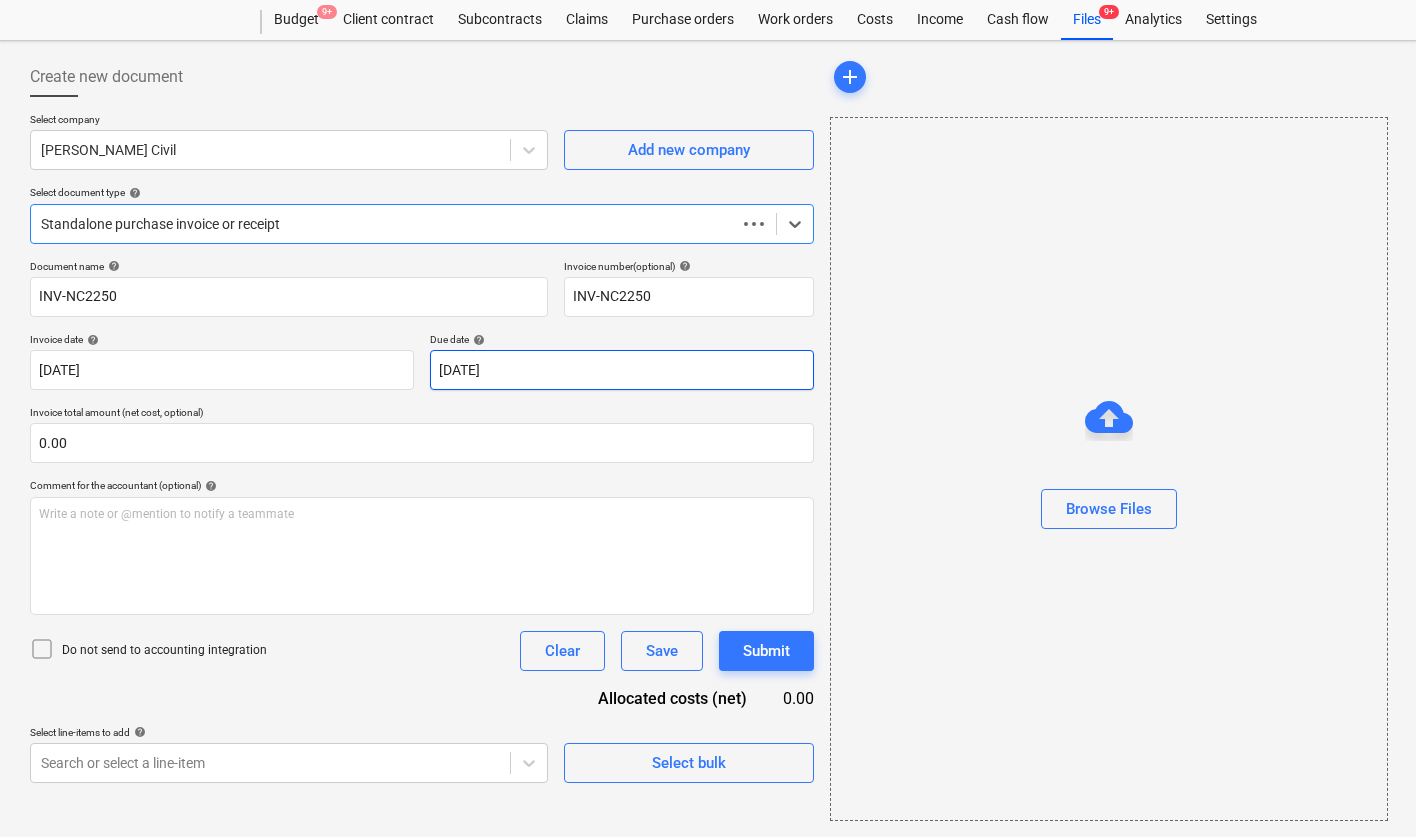 scroll, scrollTop: 13, scrollLeft: 0, axis: vertical 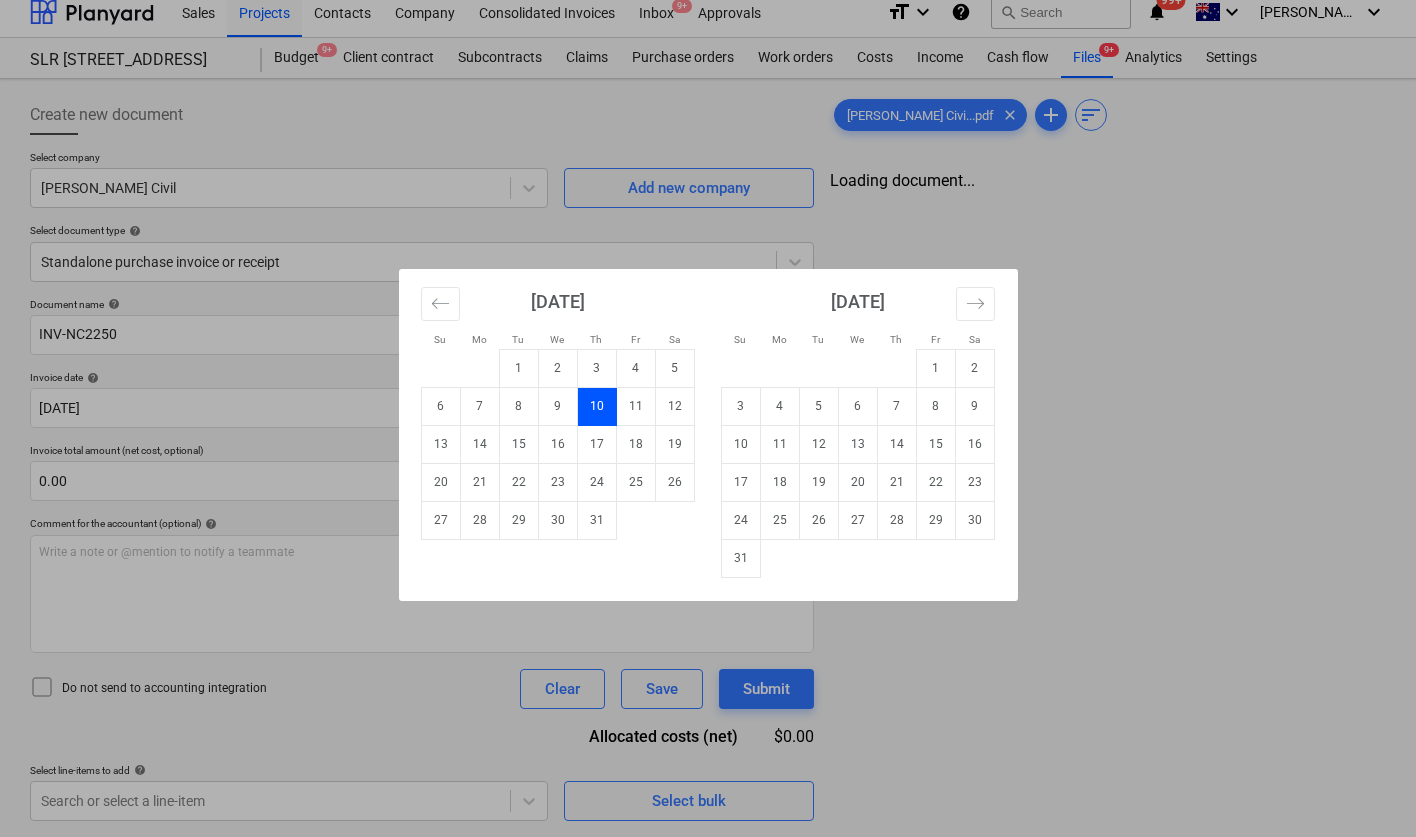 click on "Sales Projects Contacts Company Consolidated Invoices Inbox 9+ Approvals format_size keyboard_arrow_down help search Search notifications 99+ keyboard_arrow_down [PERSON_NAME] keyboard_arrow_down SLR 2 Millaroo Drive Budget 9+ Client contract Subcontracts Claims Purchase orders Work orders Costs Income Cash flow Files 9+ Analytics Settings Create new document Select company [PERSON_NAME] Civil   Add new company Select document type help Standalone purchase invoice or receipt Document name help INV-NC2250 Invoice number  (optional) help INV-NC2250 Invoice date help [DATE] 17.06.2025 Press the down arrow key to interact with the calendar and
select a date. Press the question mark key to get the keyboard shortcuts for changing dates. Due date help [DATE] 10.07.2025 Press the down arrow key to interact with the calendar and
select a date. Press the question mark key to get the keyboard shortcuts for changing dates. Invoice total amount (net cost, optional) 0.00 Comment for the accountant (optional) ﻿" at bounding box center (708, 405) 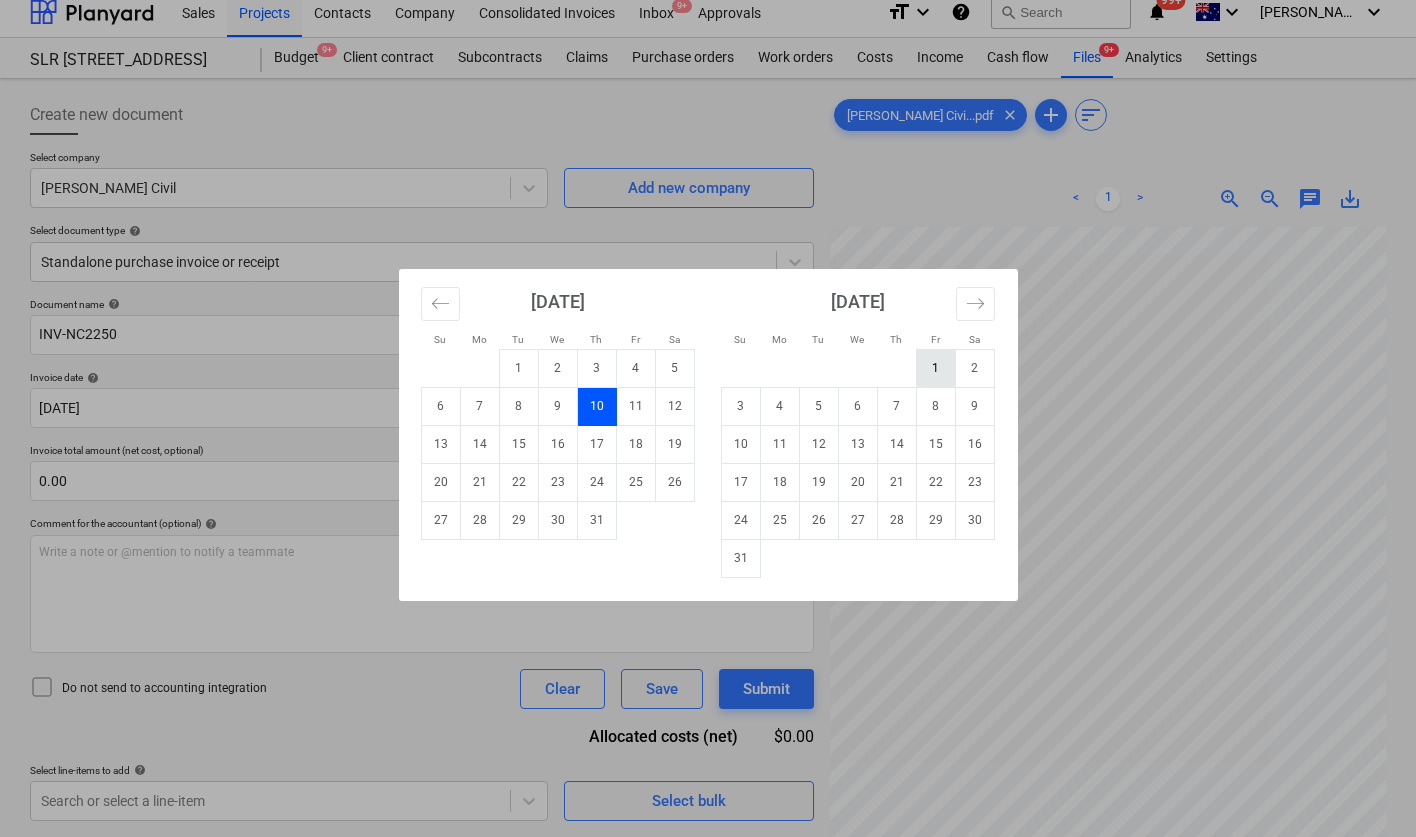 click on "1" at bounding box center (935, 368) 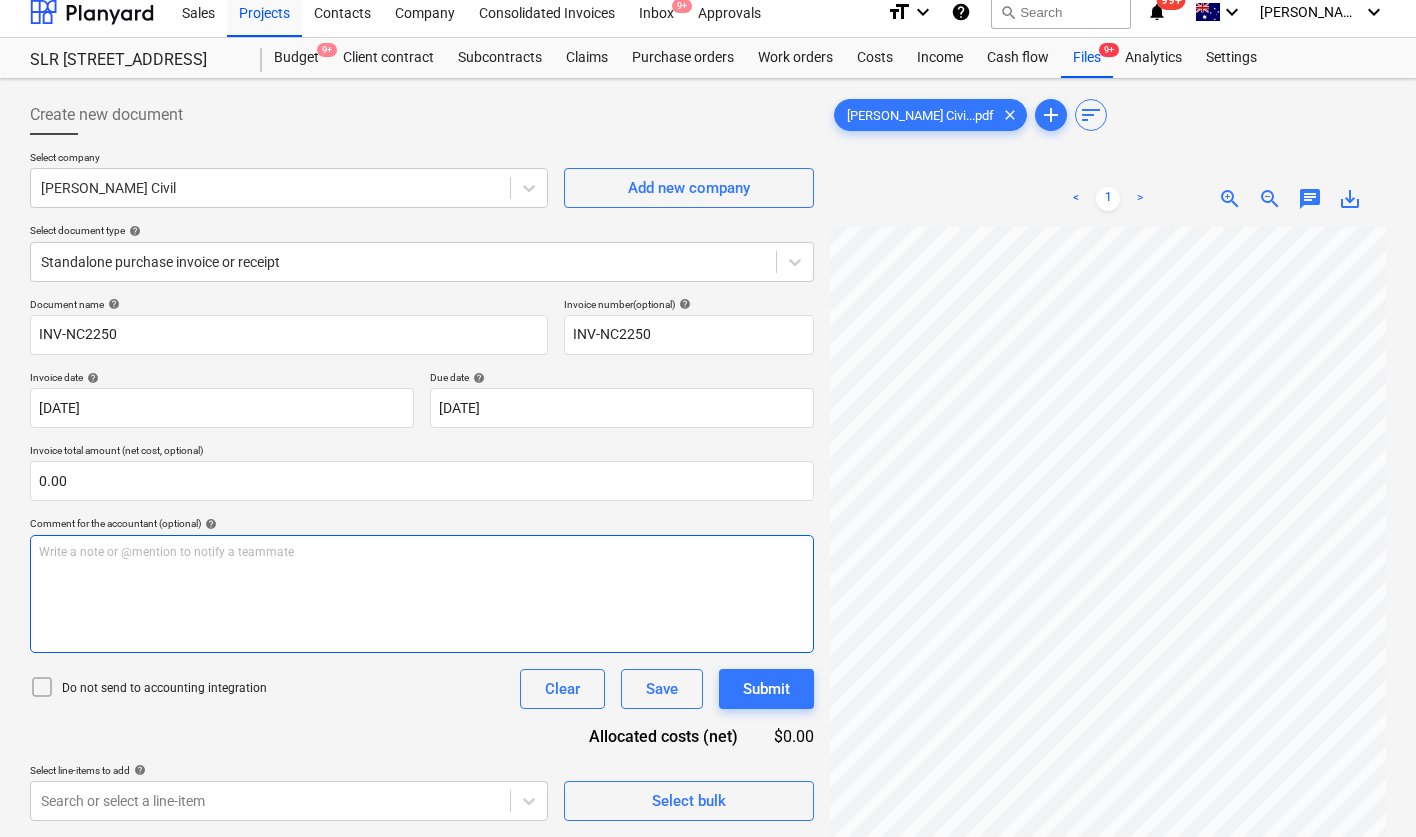 scroll, scrollTop: 63, scrollLeft: 0, axis: vertical 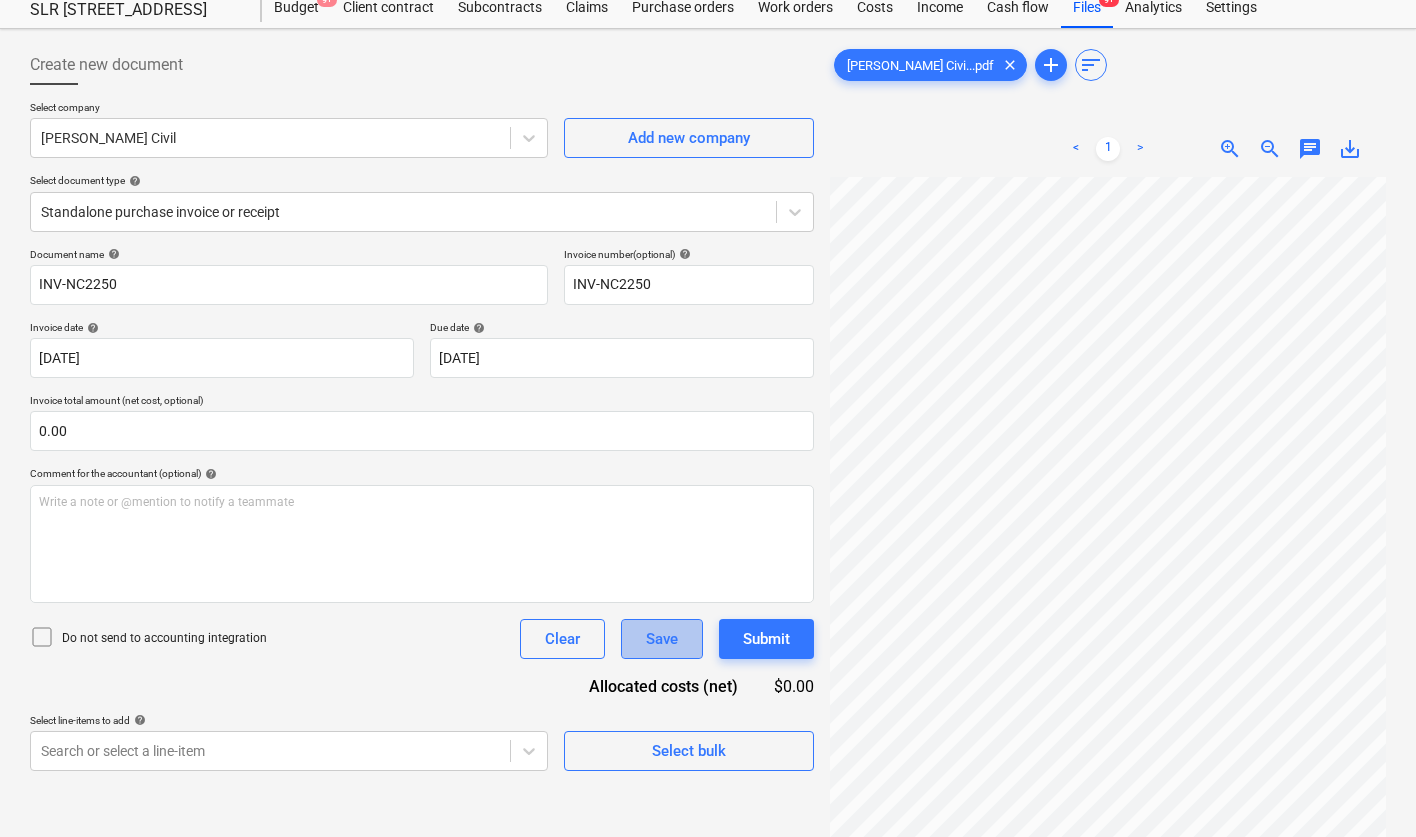 click on "Save" at bounding box center [662, 639] 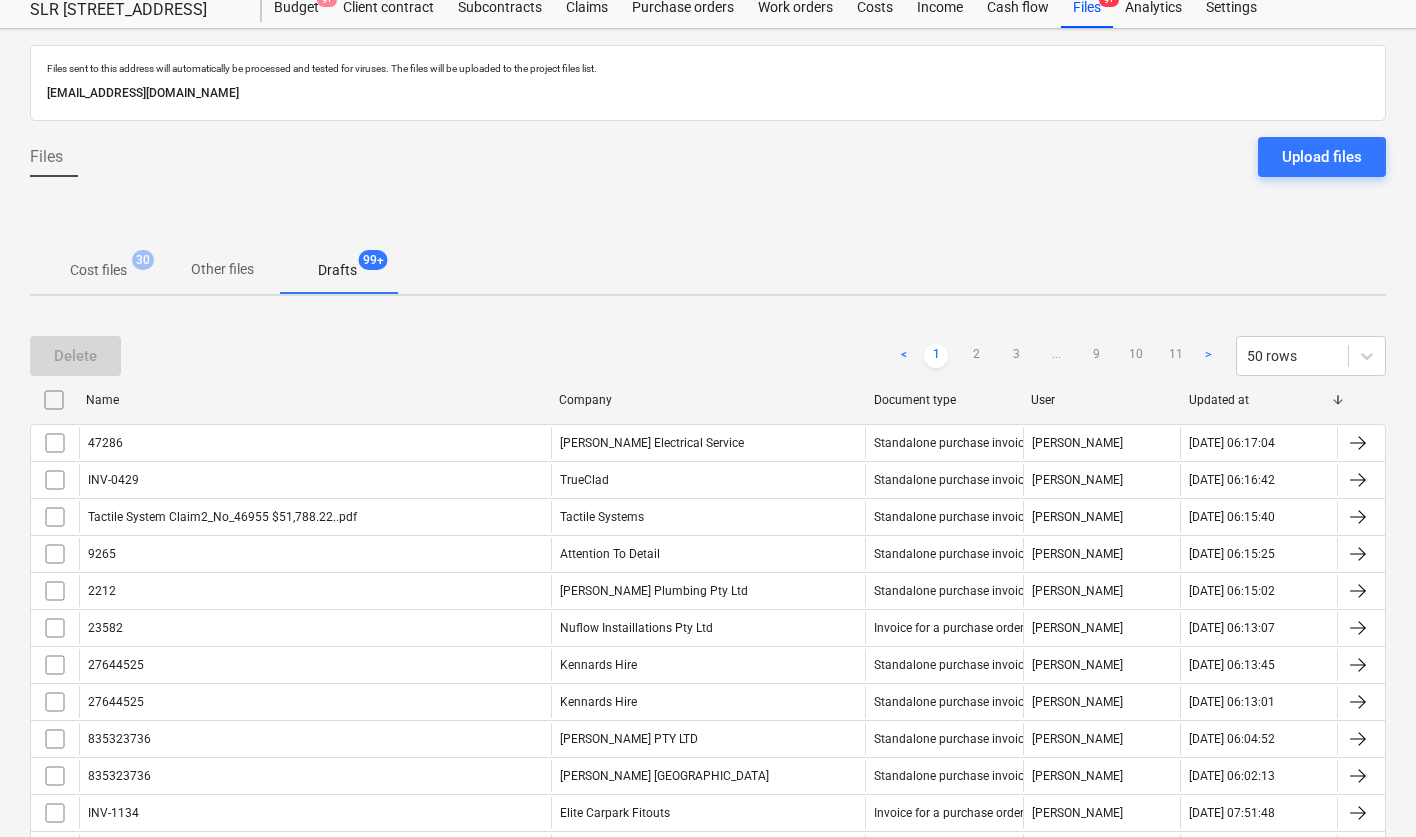 scroll, scrollTop: 0, scrollLeft: 0, axis: both 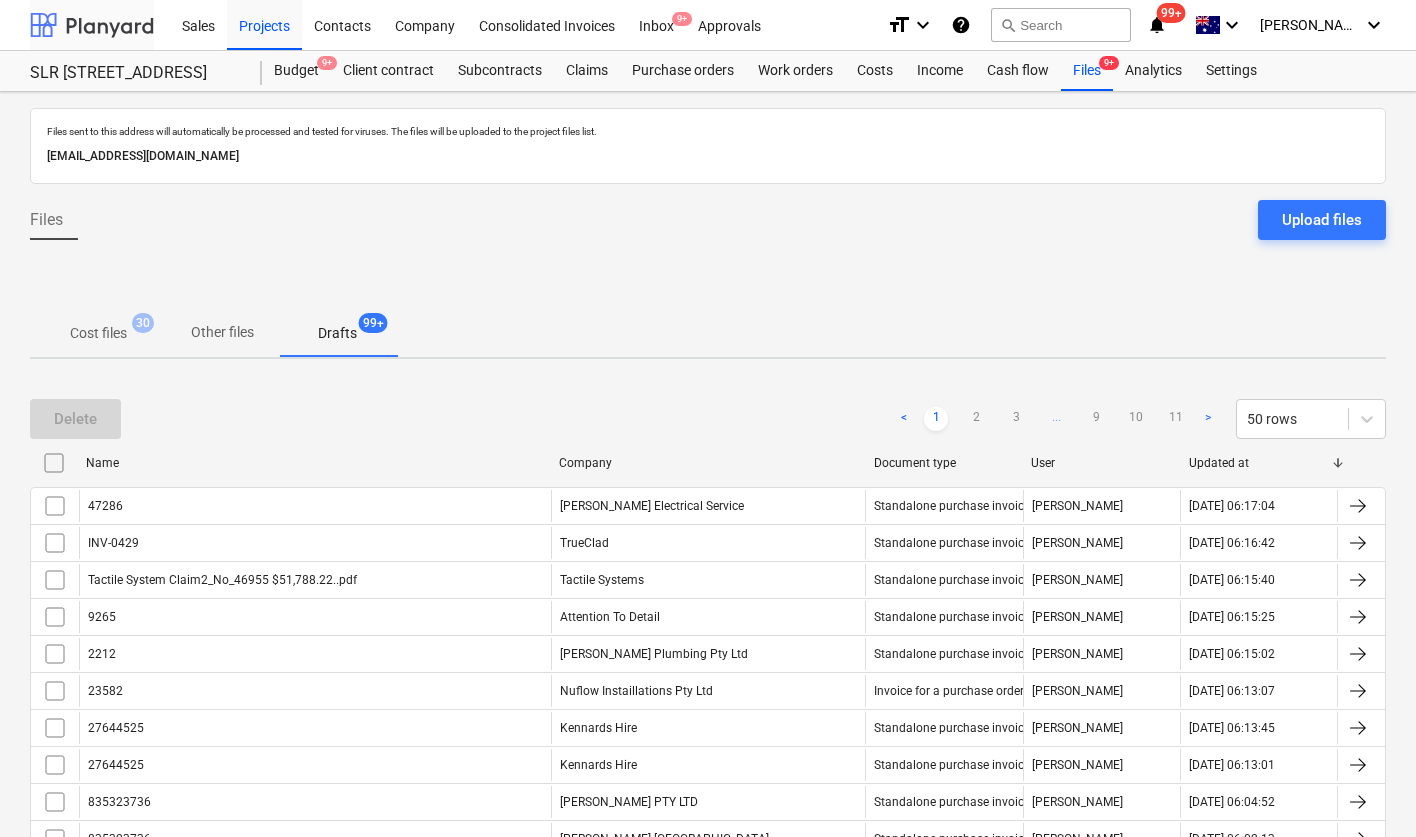 click at bounding box center (92, 25) 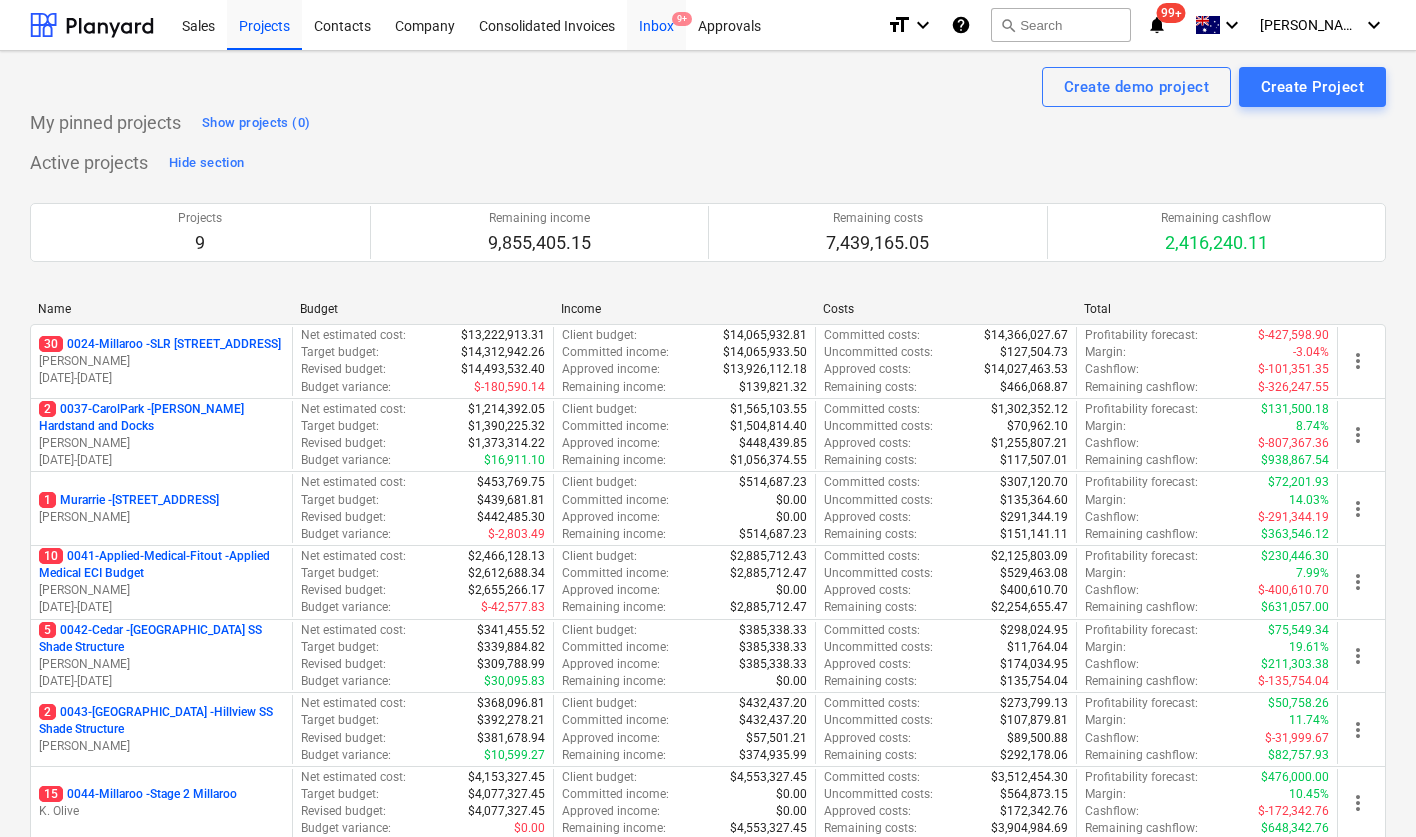 click on "Inbox 9+" at bounding box center [656, 24] 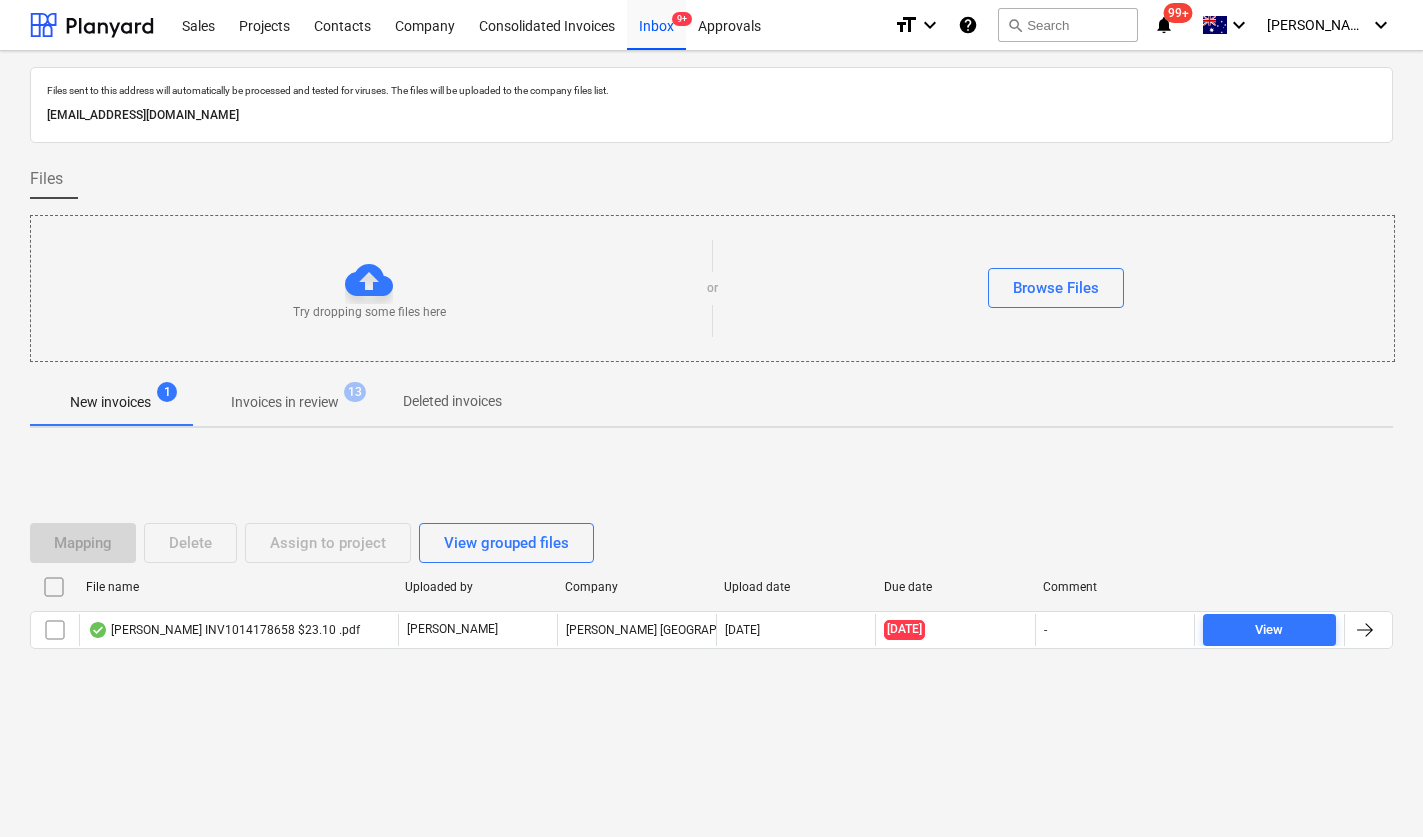 click on "Invoices in review" at bounding box center (285, 402) 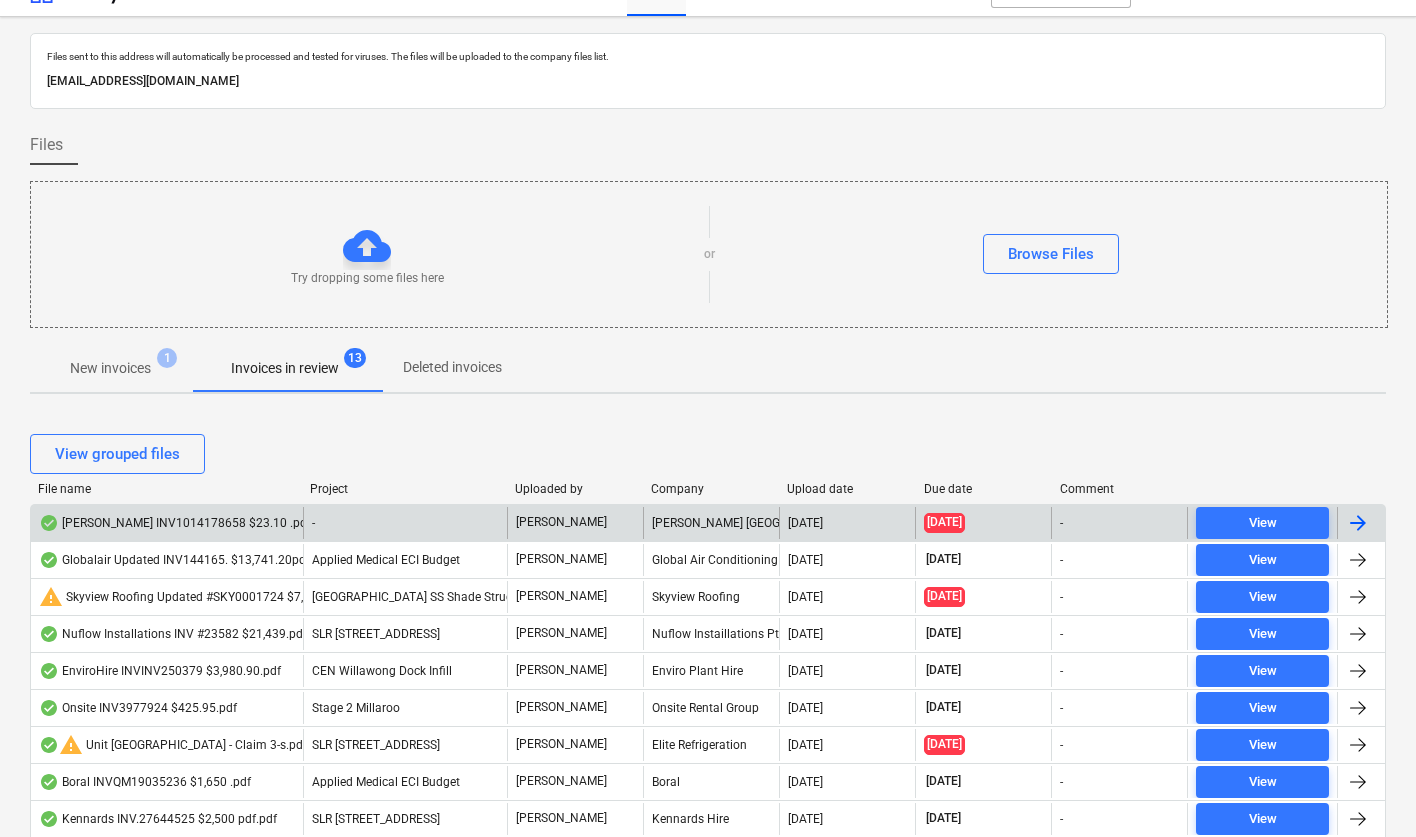 scroll, scrollTop: 106, scrollLeft: 0, axis: vertical 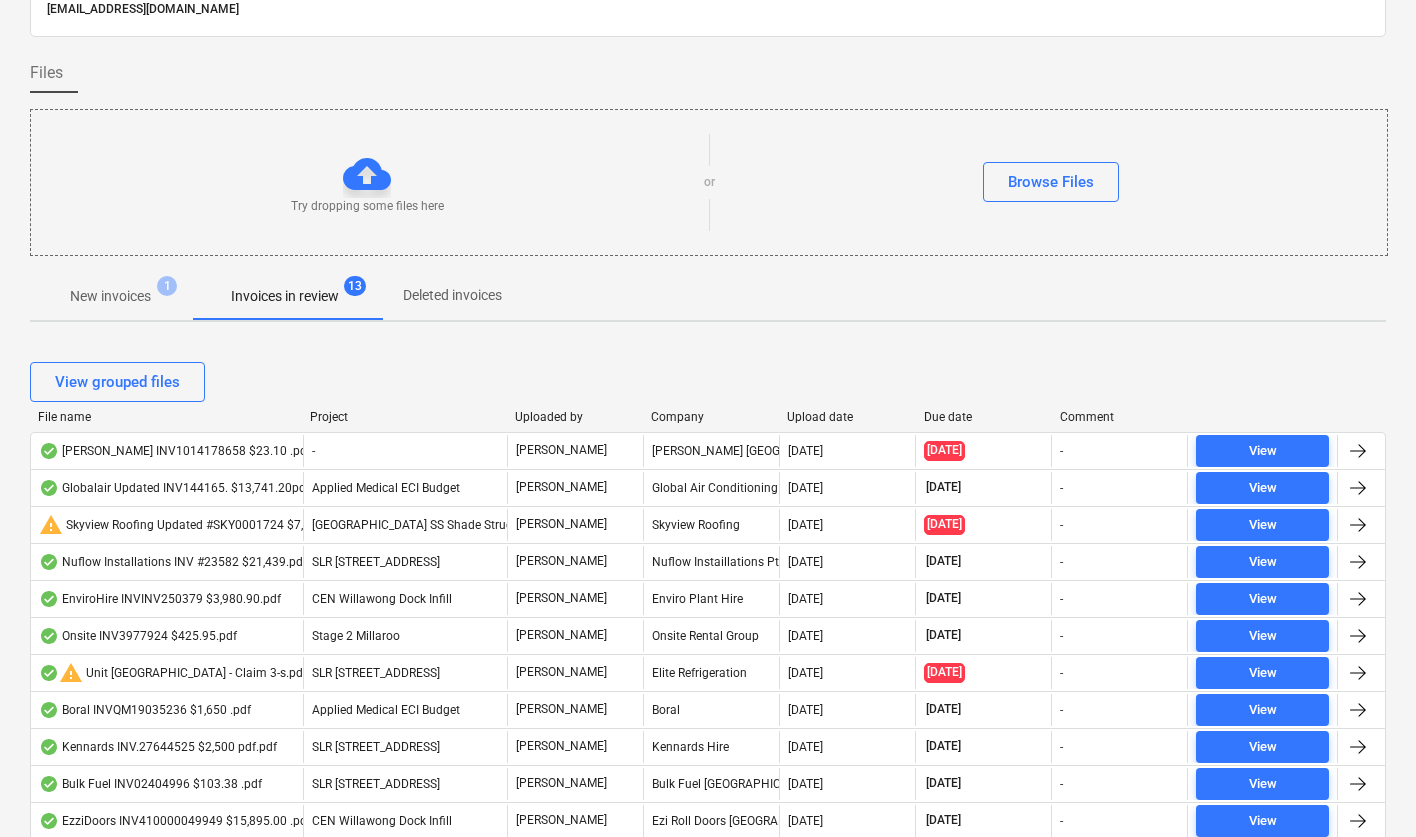 click on "Upload date" at bounding box center (847, 417) 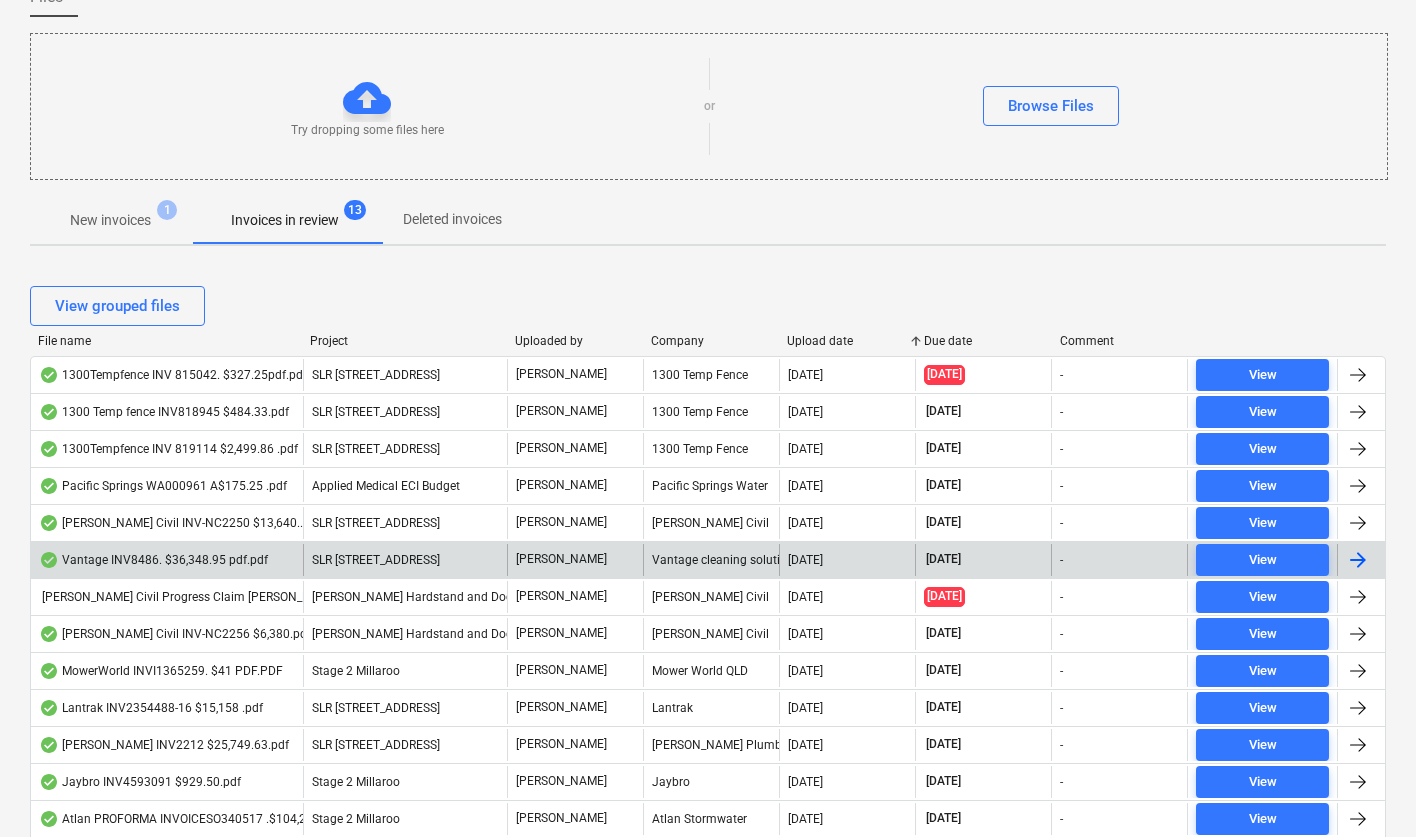 scroll, scrollTop: 190, scrollLeft: 0, axis: vertical 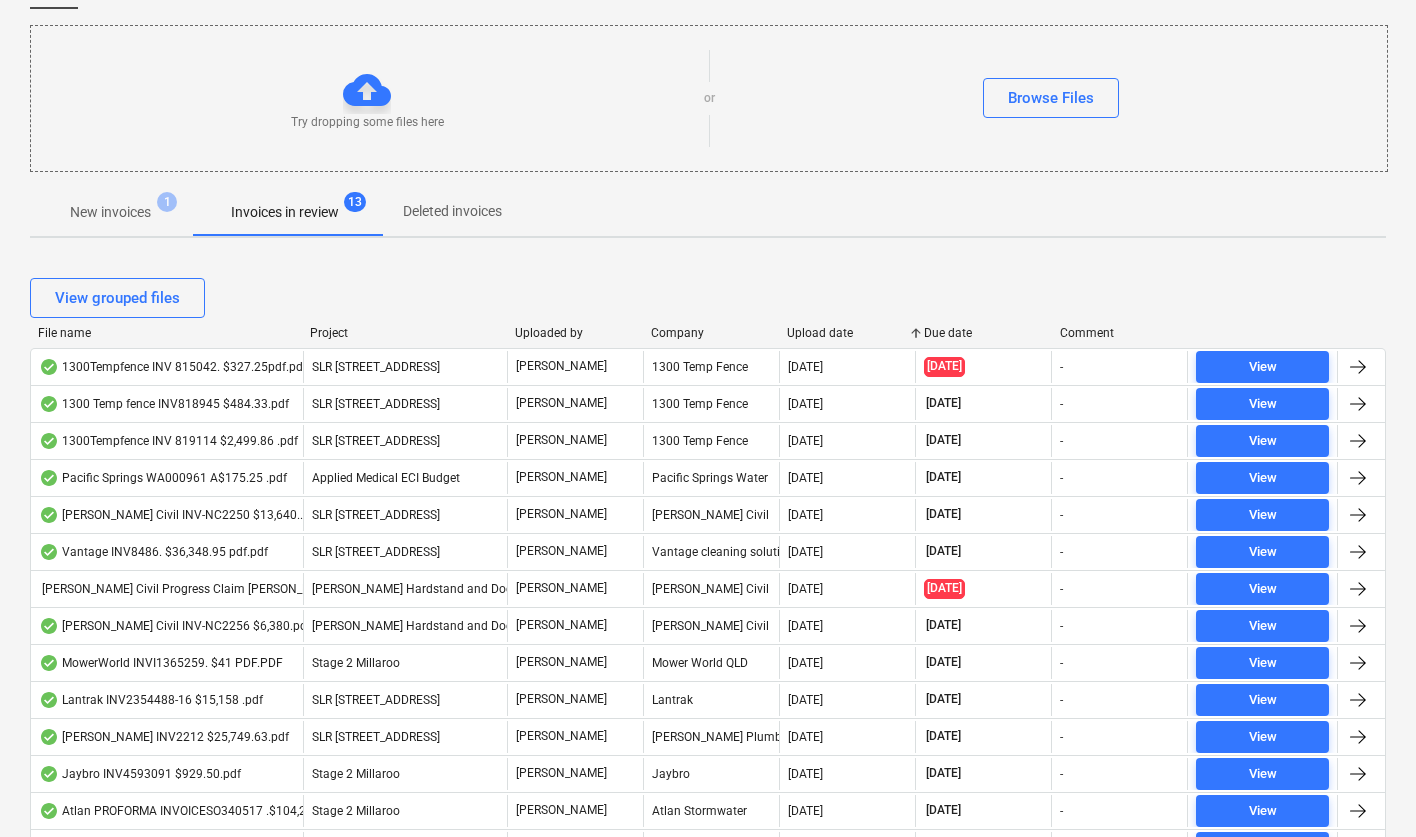 click on "Due date" at bounding box center (984, 333) 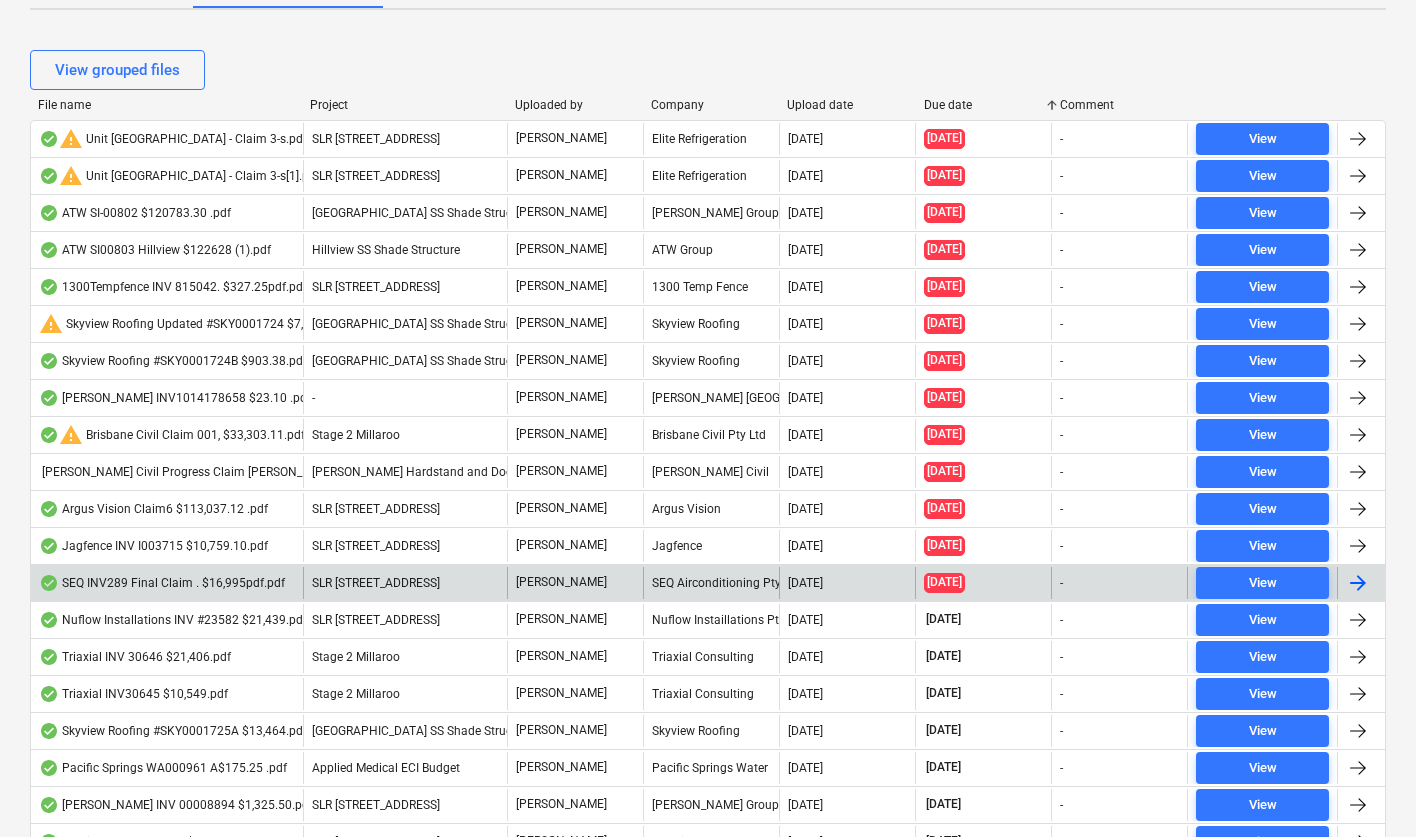 scroll, scrollTop: 430, scrollLeft: 0, axis: vertical 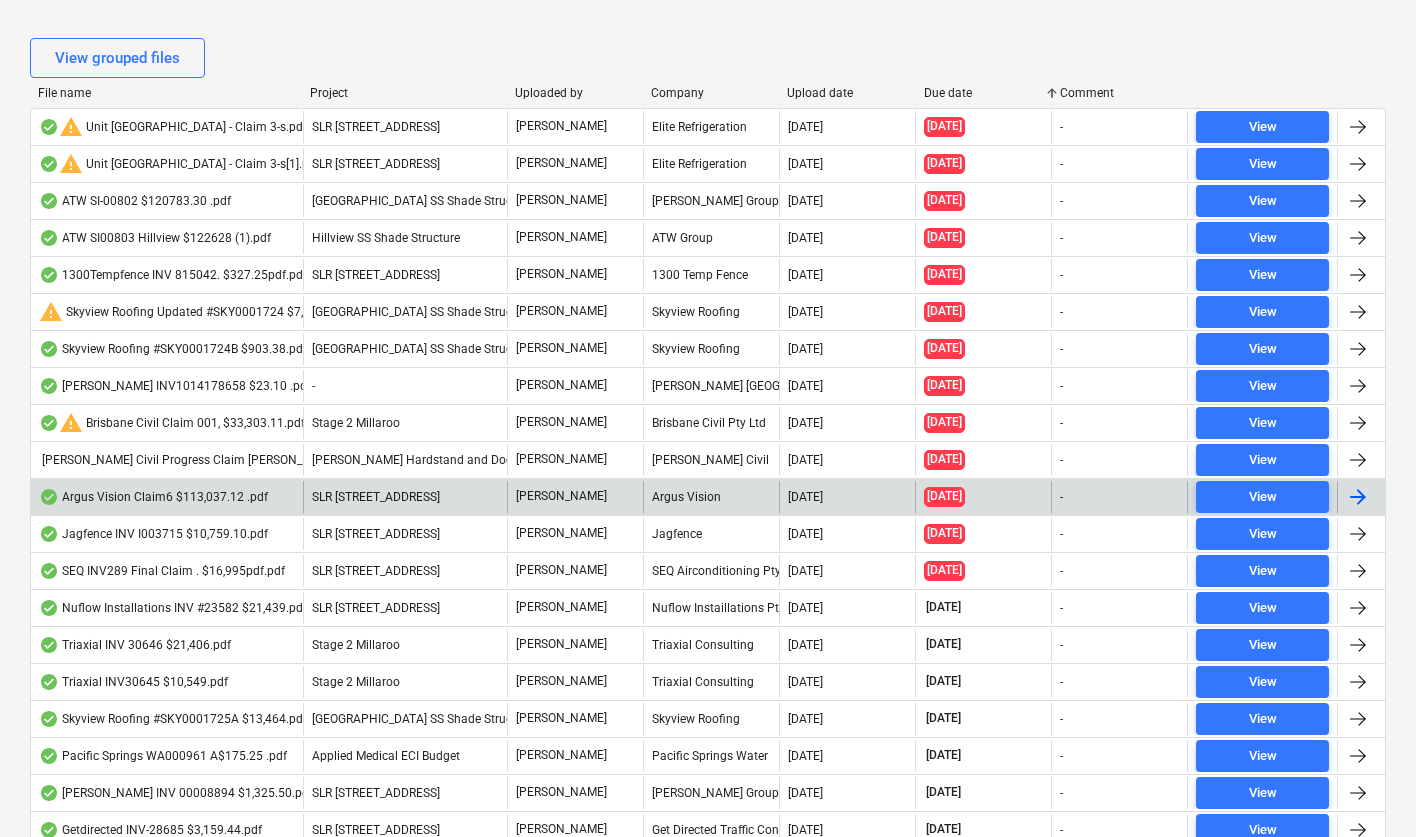 click on "Argus Vision Claim6 $113,037.12 .pdf" at bounding box center (153, 497) 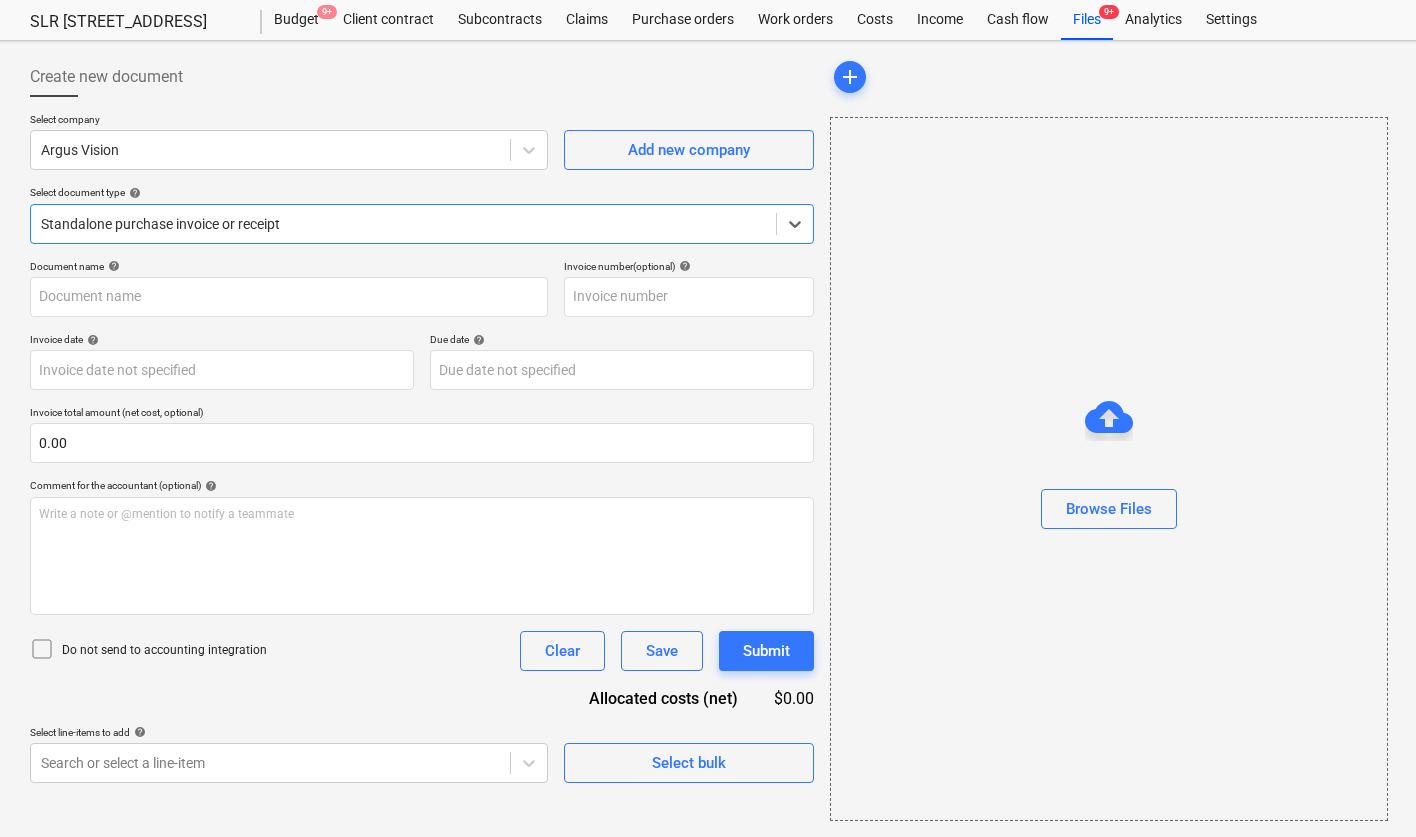 type on "Claim 6" 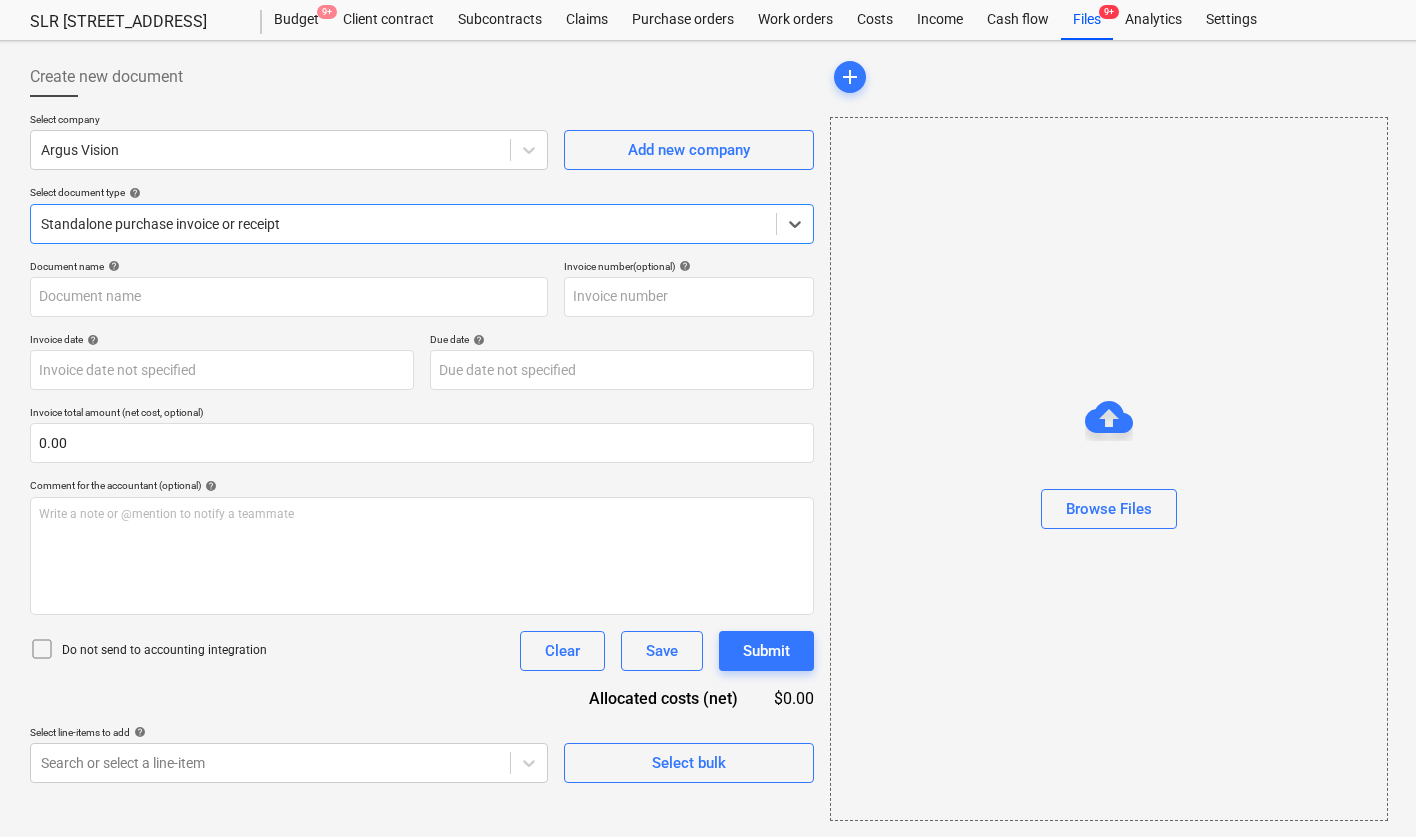 type on "Claim 6" 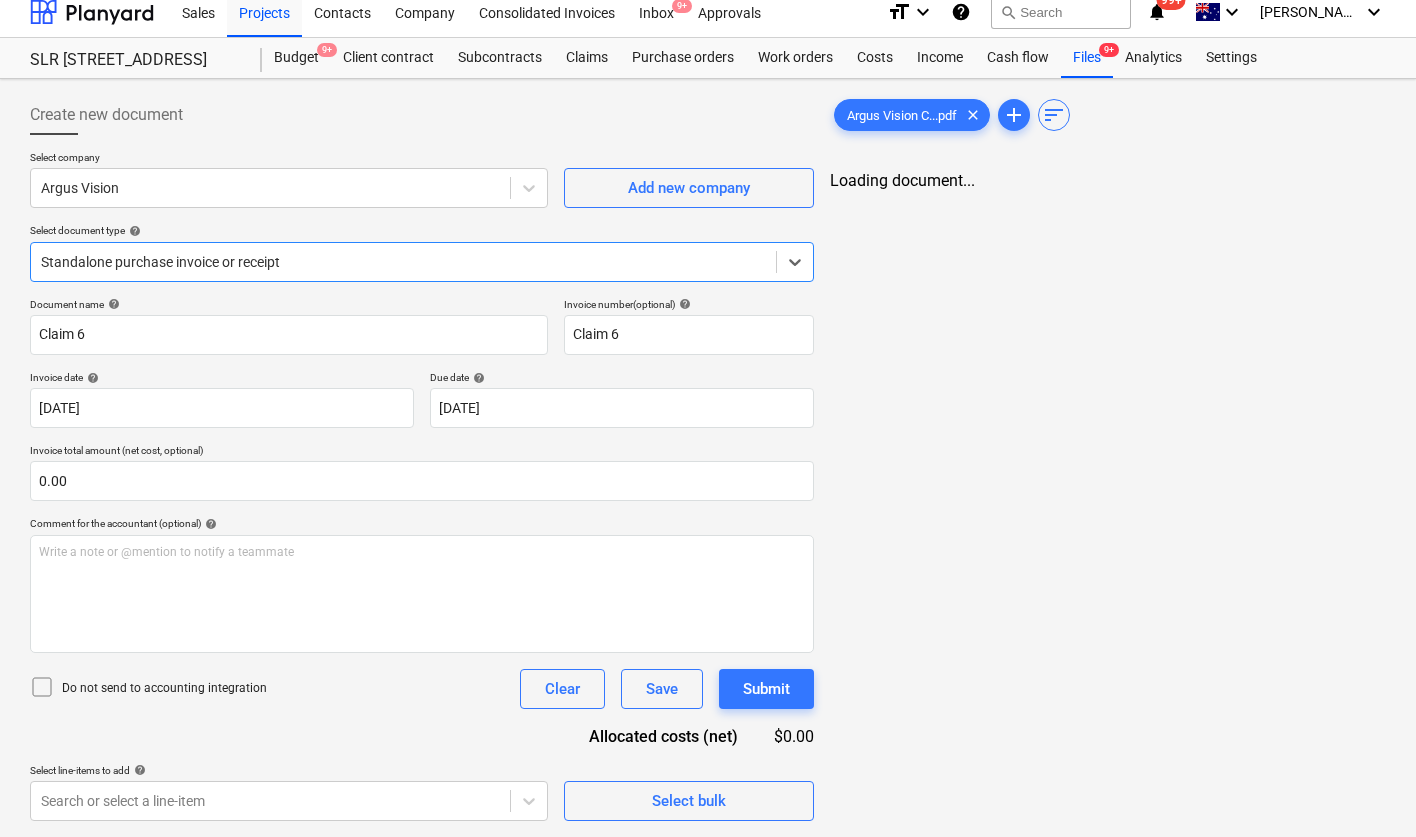 scroll, scrollTop: 13, scrollLeft: 0, axis: vertical 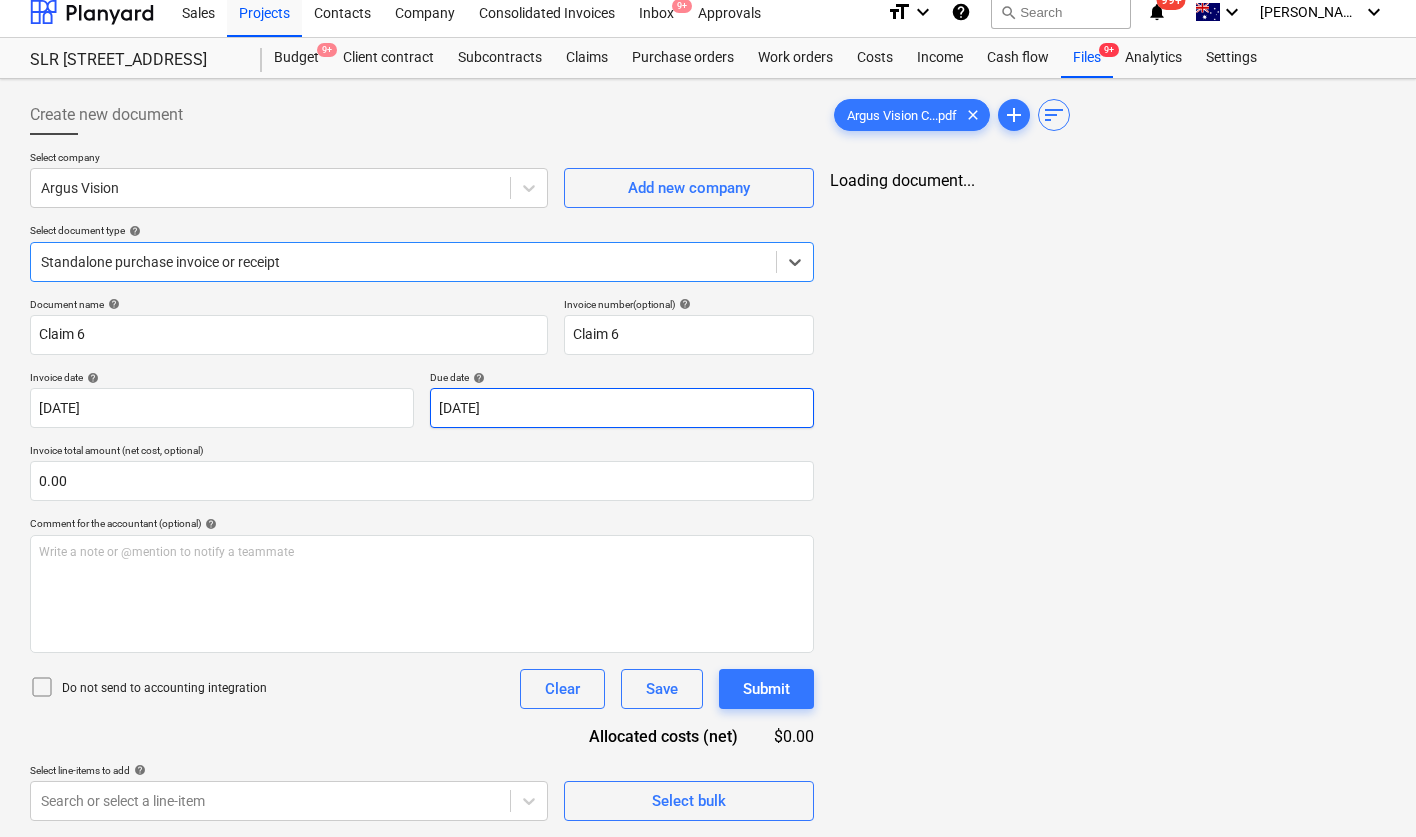 click on "Sales Projects Contacts Company Consolidated Invoices Inbox 9+ Approvals format_size keyboard_arrow_down help search Search notifications 99+ keyboard_arrow_down [PERSON_NAME] keyboard_arrow_down SLR 2 Millaroo Drive Budget 9+ Client contract Subcontracts Claims Purchase orders Work orders Costs Income Cash flow Files 9+ Analytics Settings Create new document Select company Argus Vision   Add new company Select document type help   Select is focused ,type to refine list, press Down to open the menu,  Standalone purchase invoice or receipt Document name help Claim 6 Invoice number  (optional) help Claim 6 Invoice date help [DATE] [DATE] Press the down arrow key to interact with the calendar and
select a date. Press the question mark key to get the keyboard shortcuts for changing dates. Due date help [DATE] 10.07.2025 Press the down arrow key to interact with the calendar and
select a date. Press the question mark key to get the keyboard shortcuts for changing dates. 0.00 help ﻿ Clear Save" at bounding box center [708, 405] 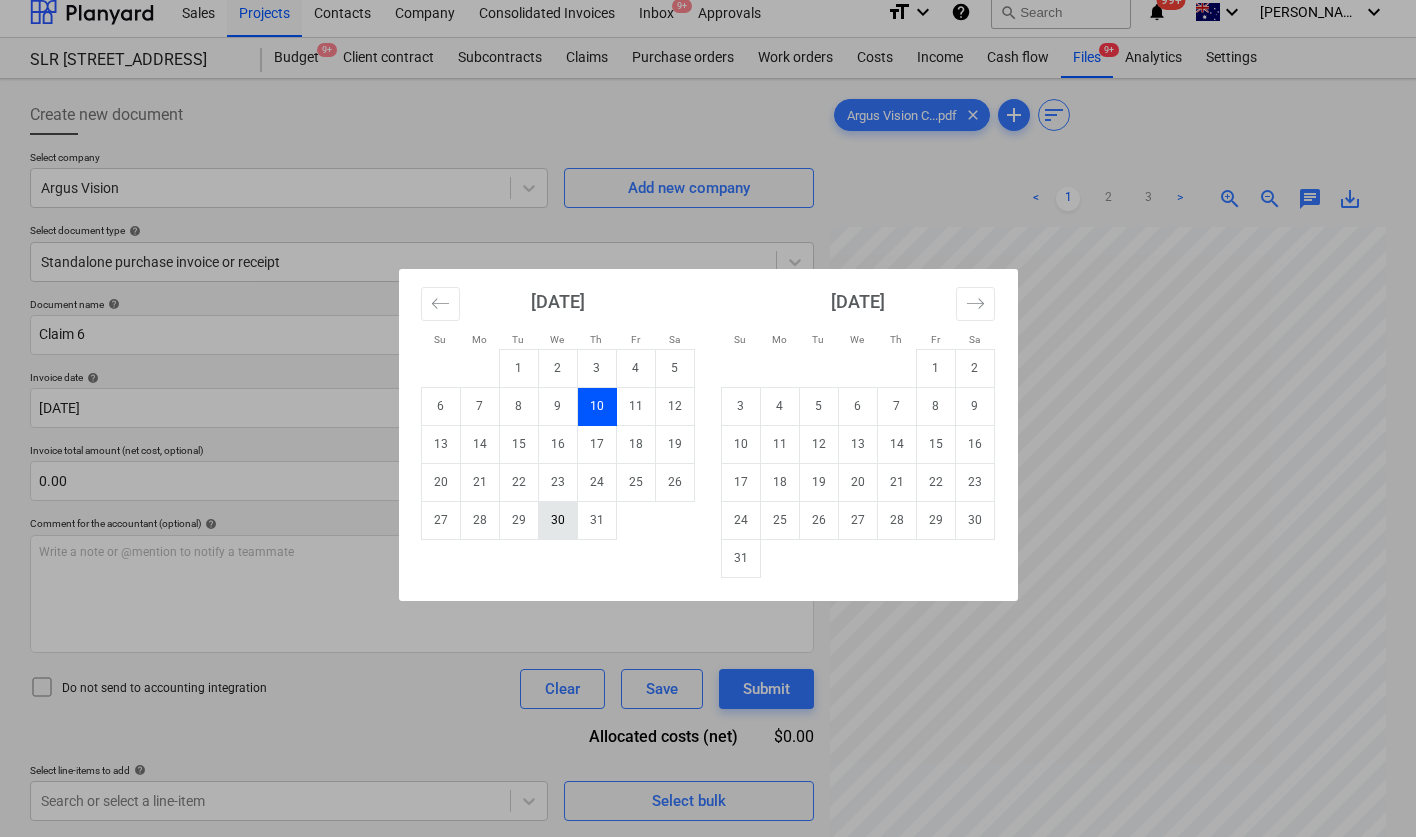 click on "30" at bounding box center (557, 520) 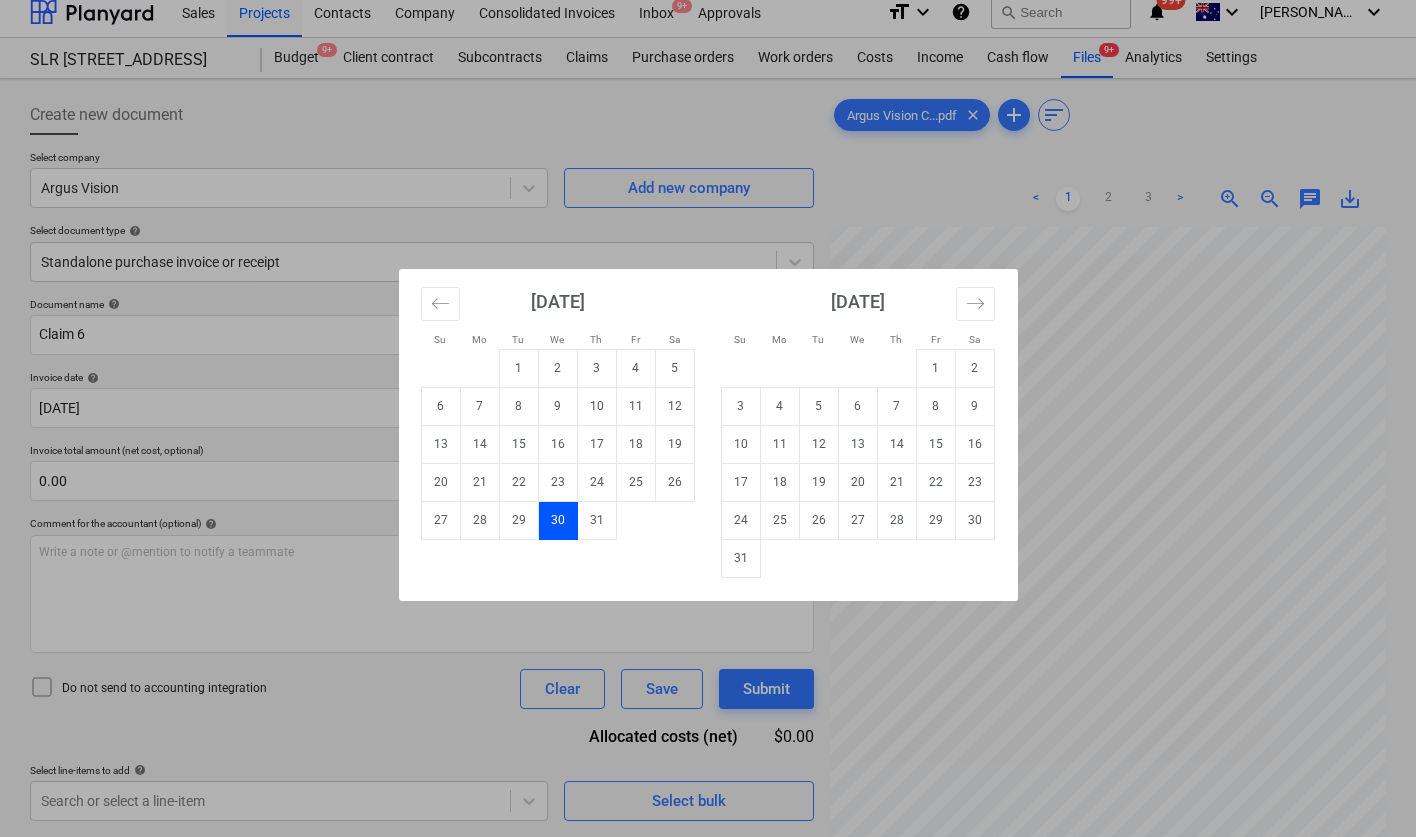 click on "Sales Projects Contacts Company Consolidated Invoices Inbox 9+ Approvals format_size keyboard_arrow_down help search Search notifications 99+ keyboard_arrow_down [PERSON_NAME] keyboard_arrow_down SLR 2 Millaroo Drive Budget 9+ Client contract Subcontracts Claims Purchase orders Work orders Costs Income Cash flow Files 9+ Analytics Settings Create new document Select company Argus Vision   Add new company Select document type help Standalone purchase invoice or receipt Document name help Claim 6 Invoice number  (optional) help Claim 6 Invoice date help [DATE] [DATE] Press the down arrow key to interact with the calendar and
select a date. Press the question mark key to get the keyboard shortcuts for changing dates. Due date help [DATE] [DATE] Press the down arrow key to interact with the calendar and
select a date. Press the question mark key to get the keyboard shortcuts for changing dates. Invoice total amount (net cost, optional) 0.00 Comment for the accountant (optional) help ﻿ add" at bounding box center [708, 405] 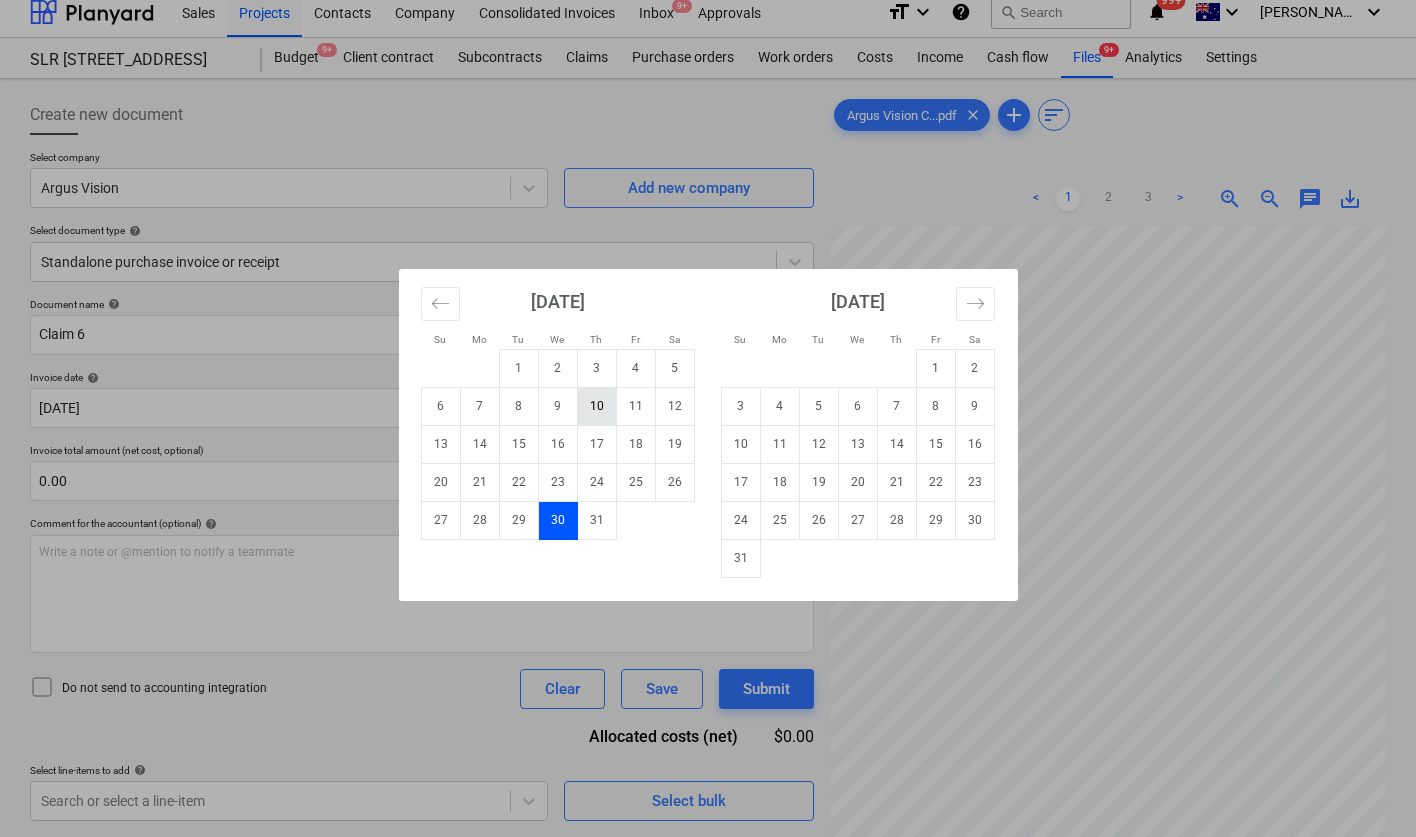 click on "10" at bounding box center (596, 406) 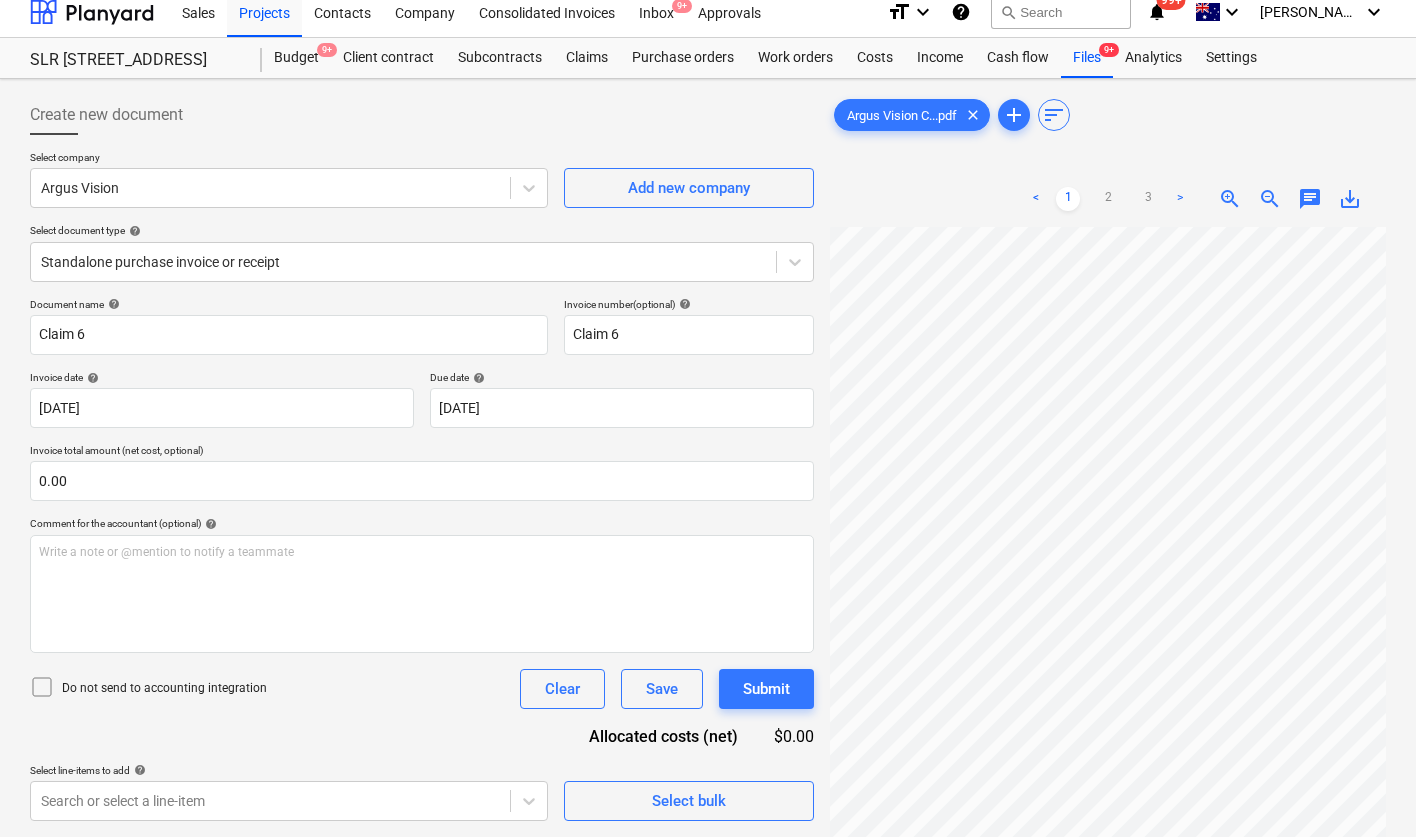 scroll, scrollTop: 0, scrollLeft: 0, axis: both 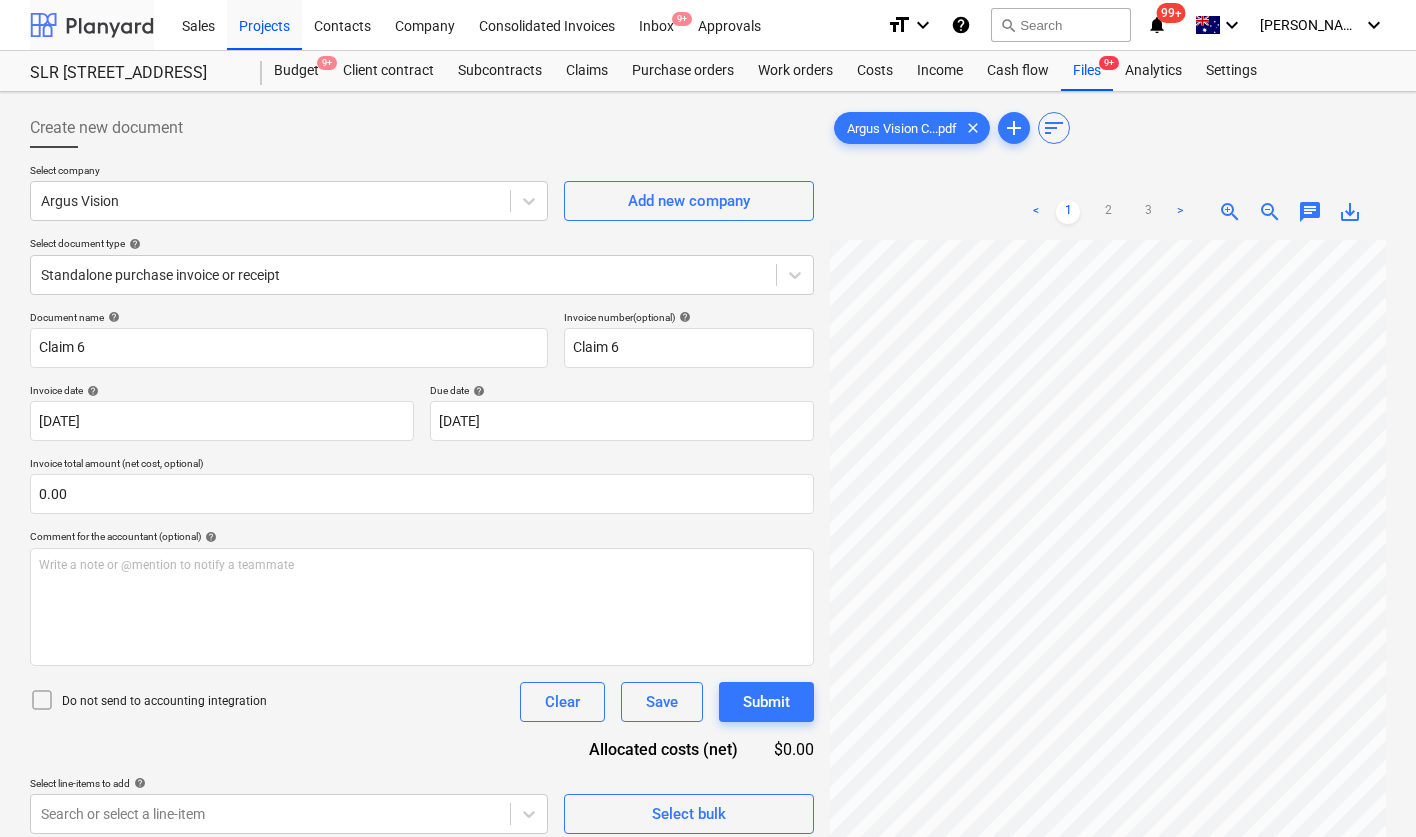 click at bounding box center [92, 25] 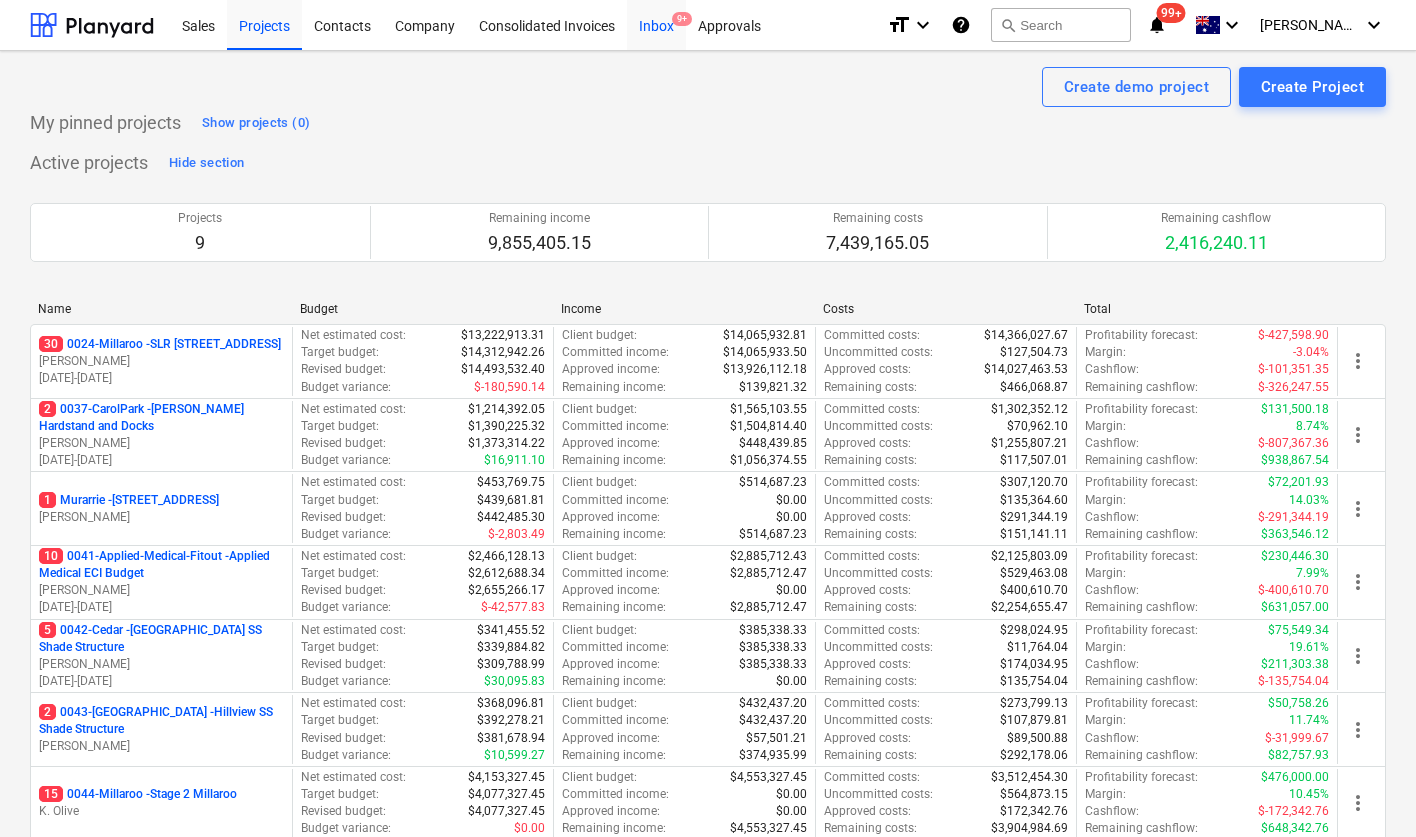 click on "Inbox 9+" at bounding box center (656, 24) 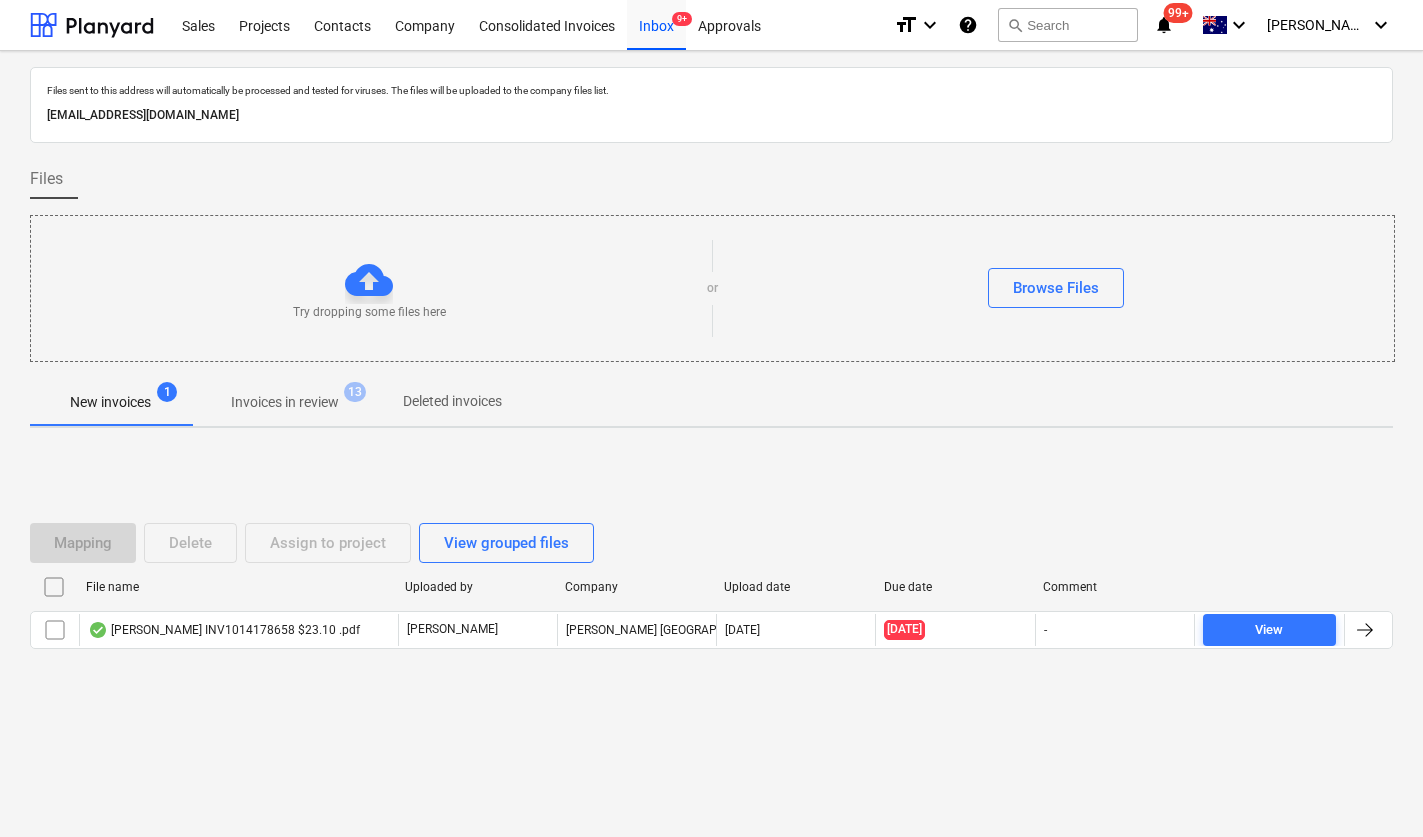 click on "Invoices in review" at bounding box center (285, 402) 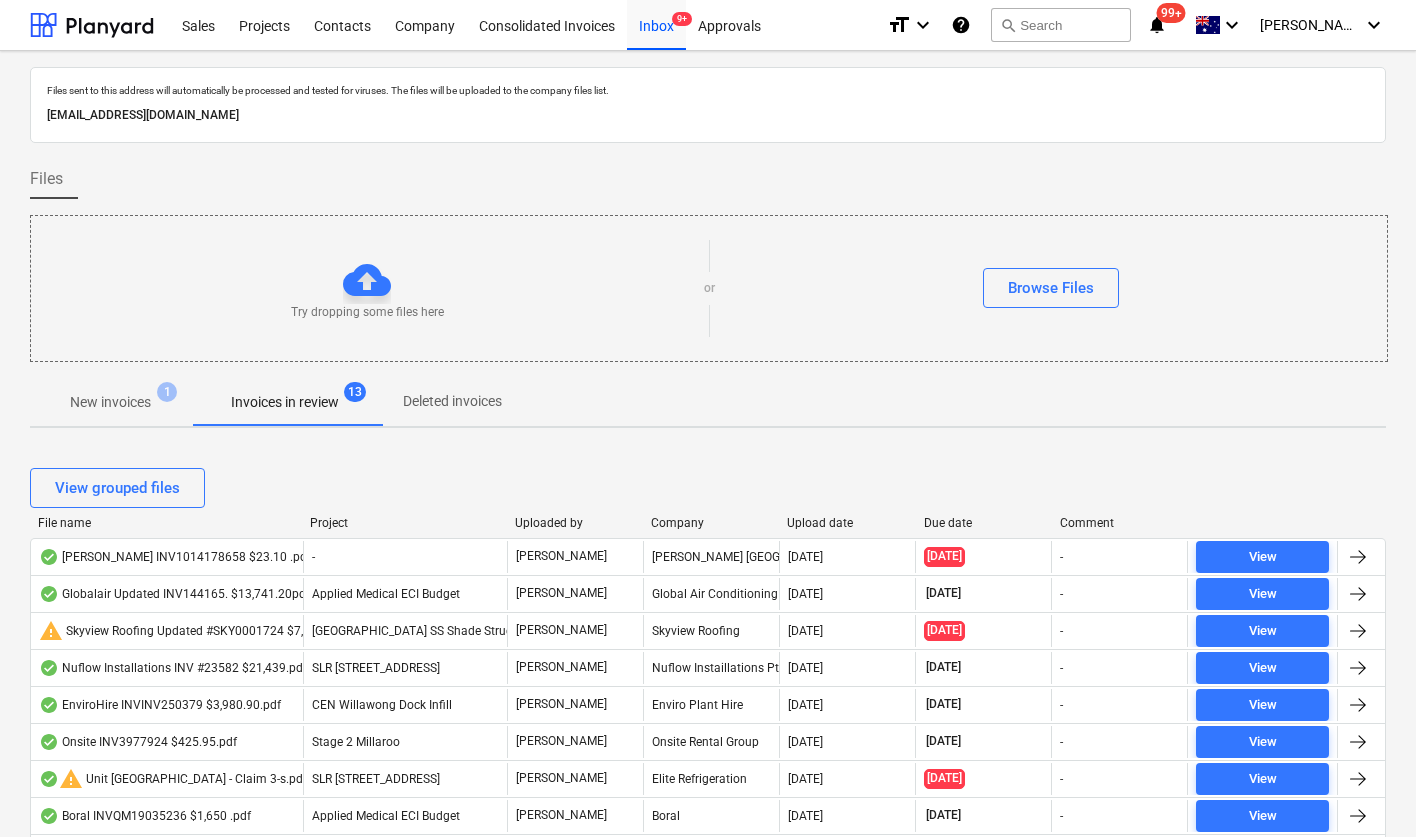 click on "Upload date" at bounding box center [847, 523] 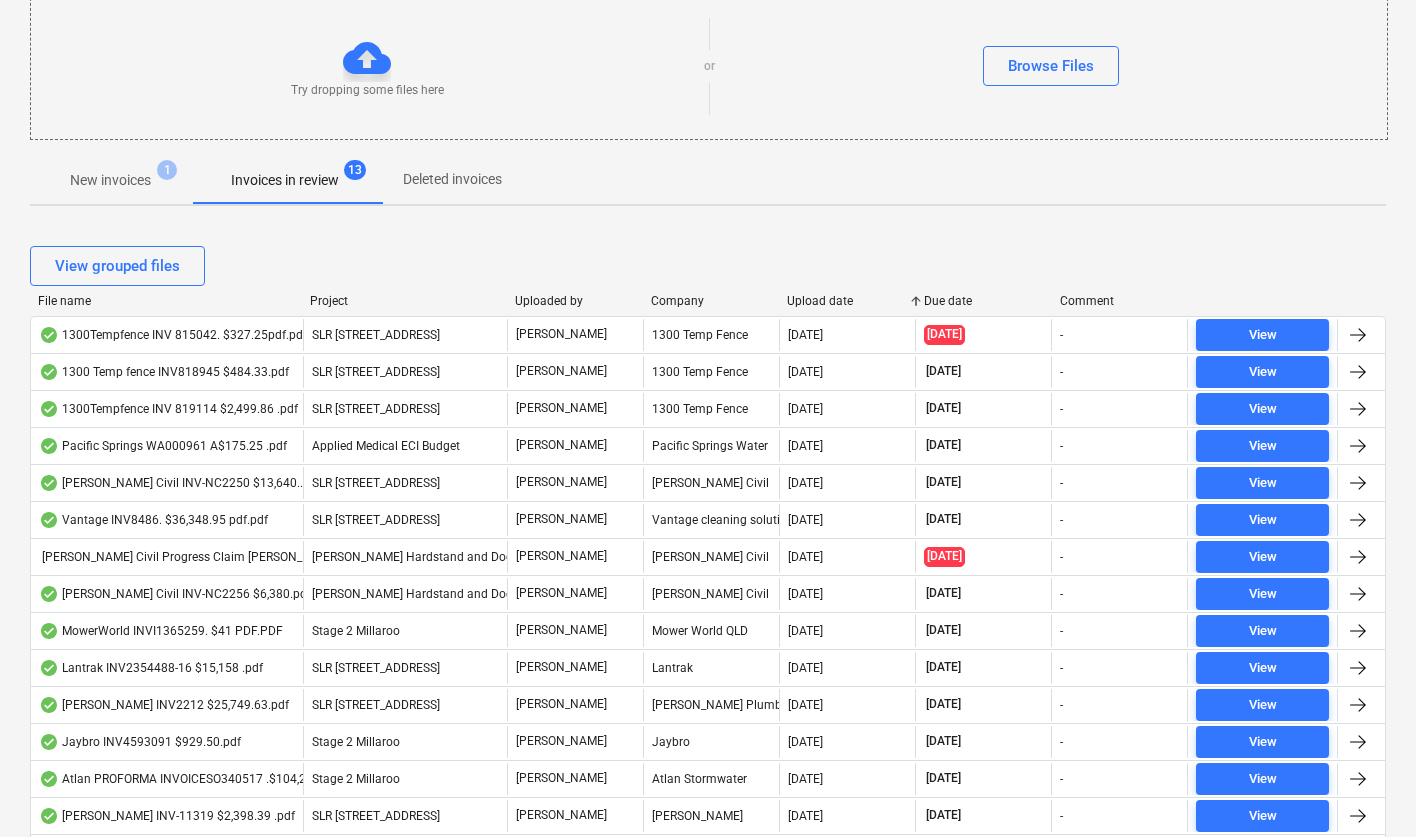 scroll, scrollTop: 198, scrollLeft: 0, axis: vertical 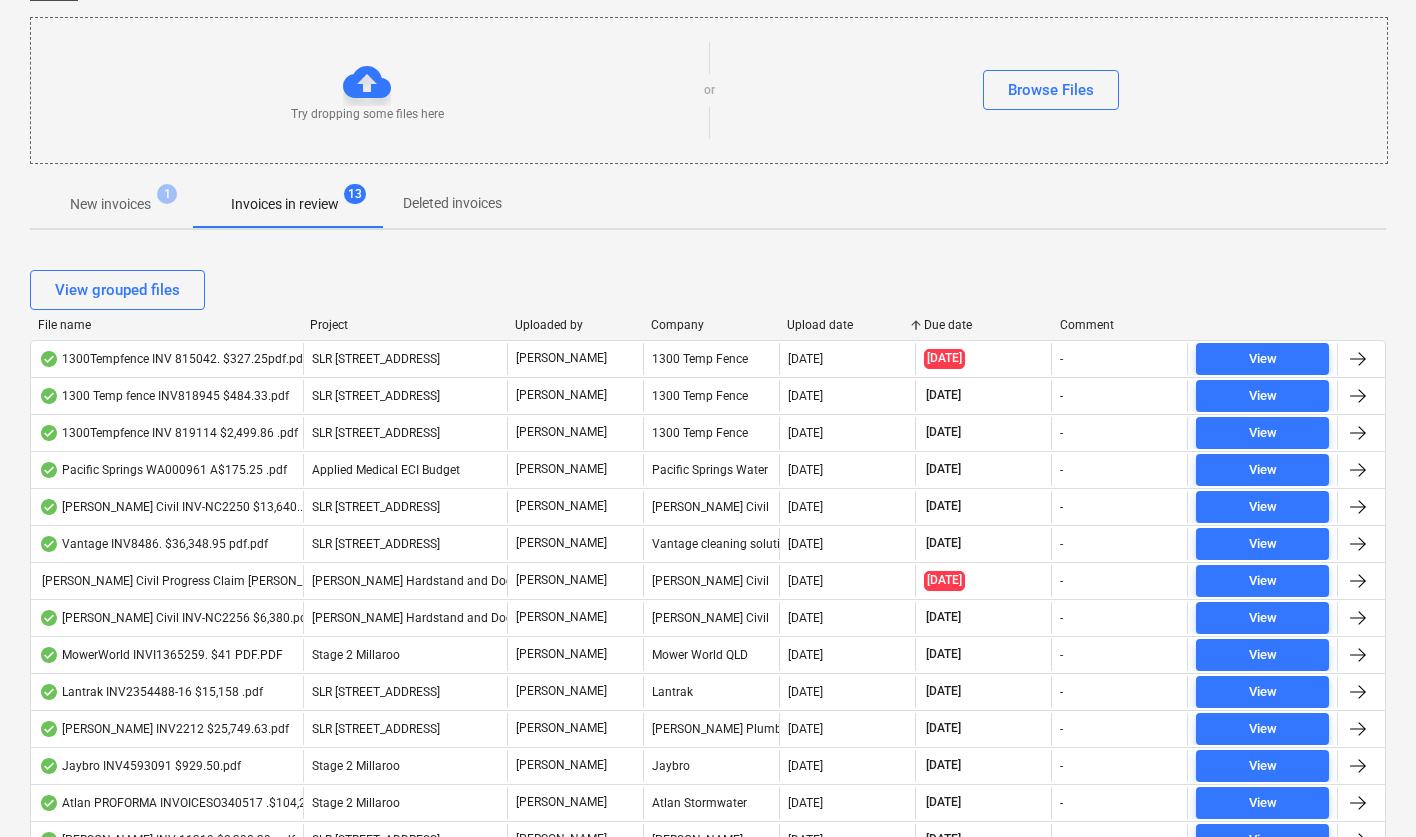 click on "Due date" at bounding box center [984, 325] 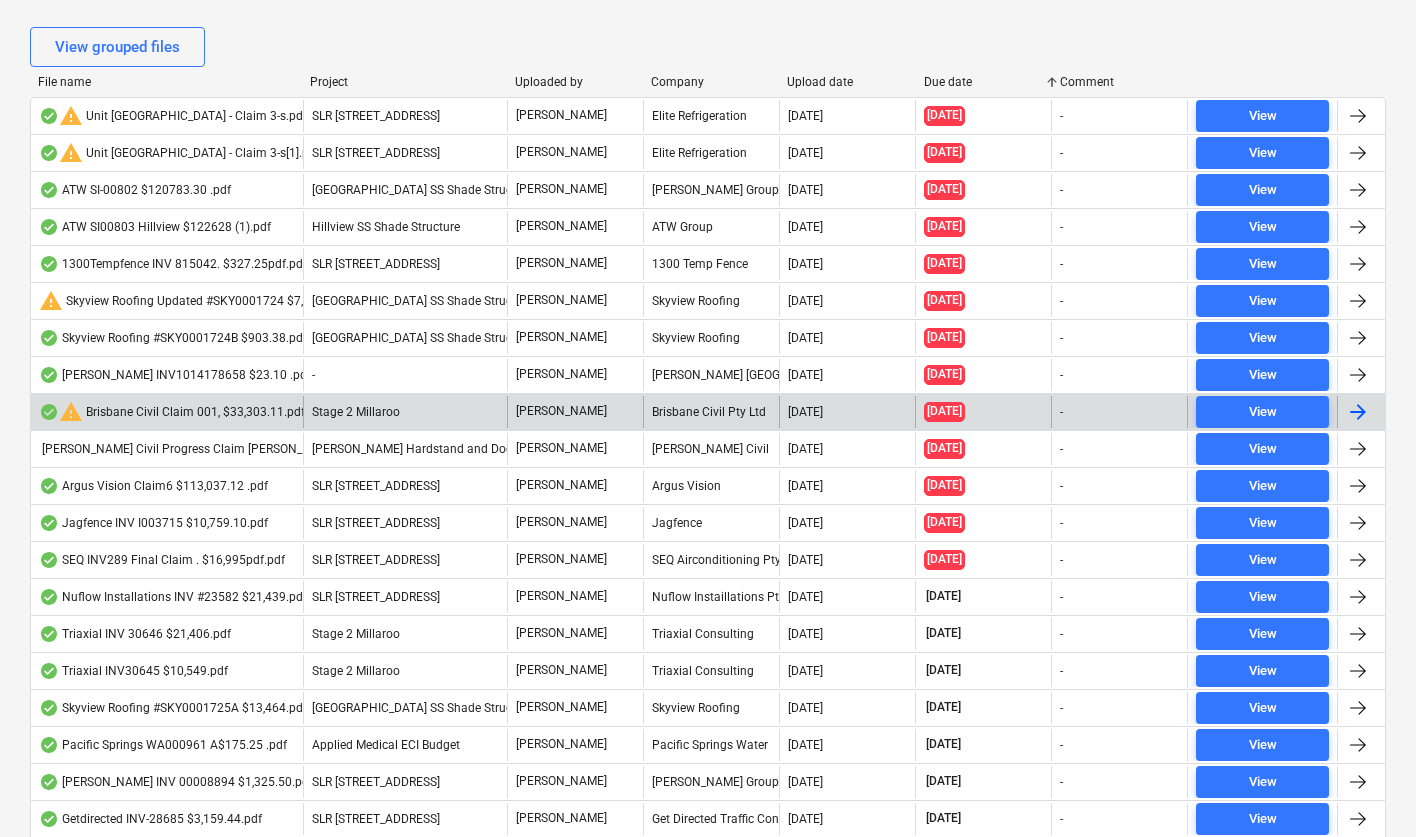 scroll, scrollTop: 461, scrollLeft: 0, axis: vertical 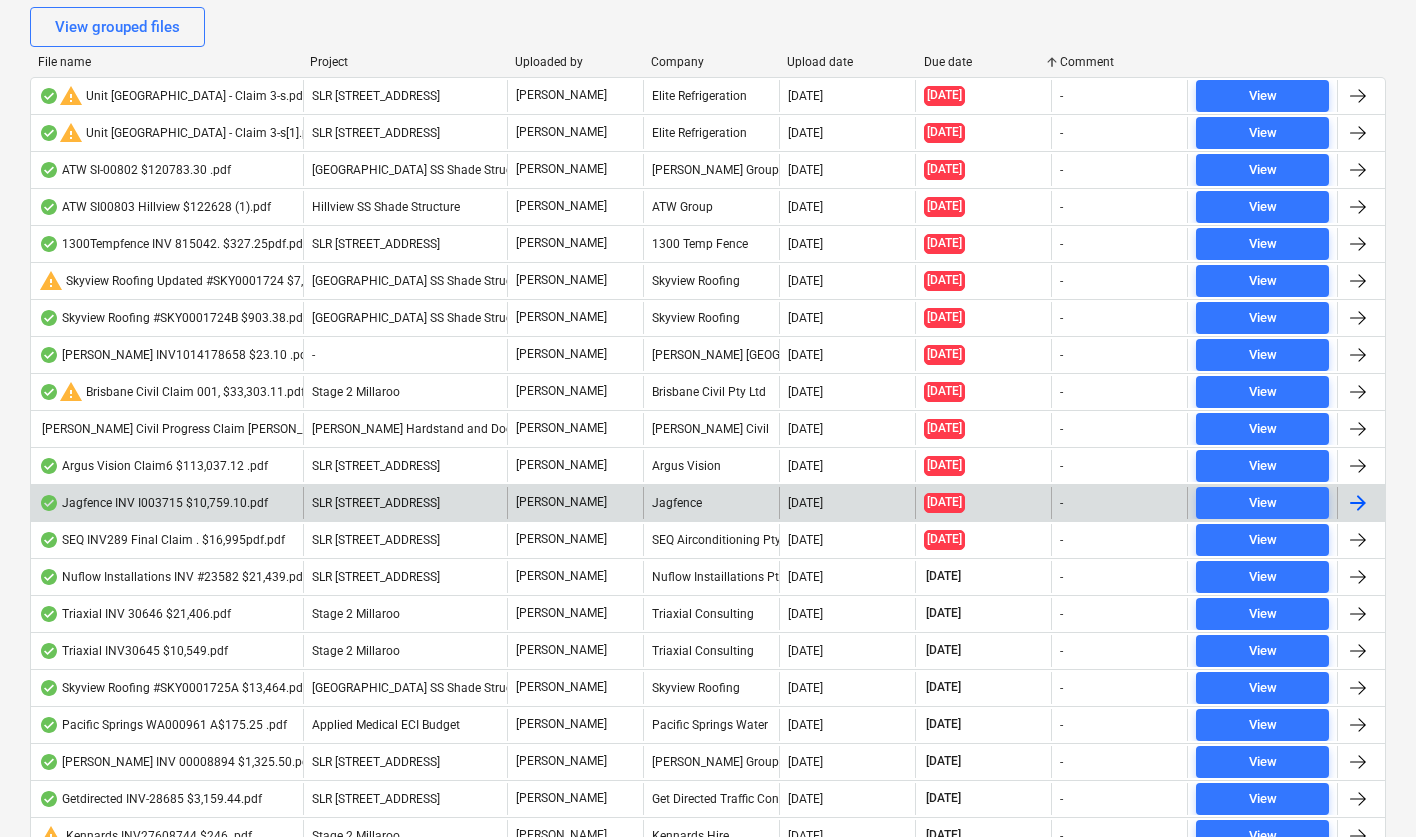 click on "Jagfence INV I003715 $10,759.10.pdf" at bounding box center (153, 503) 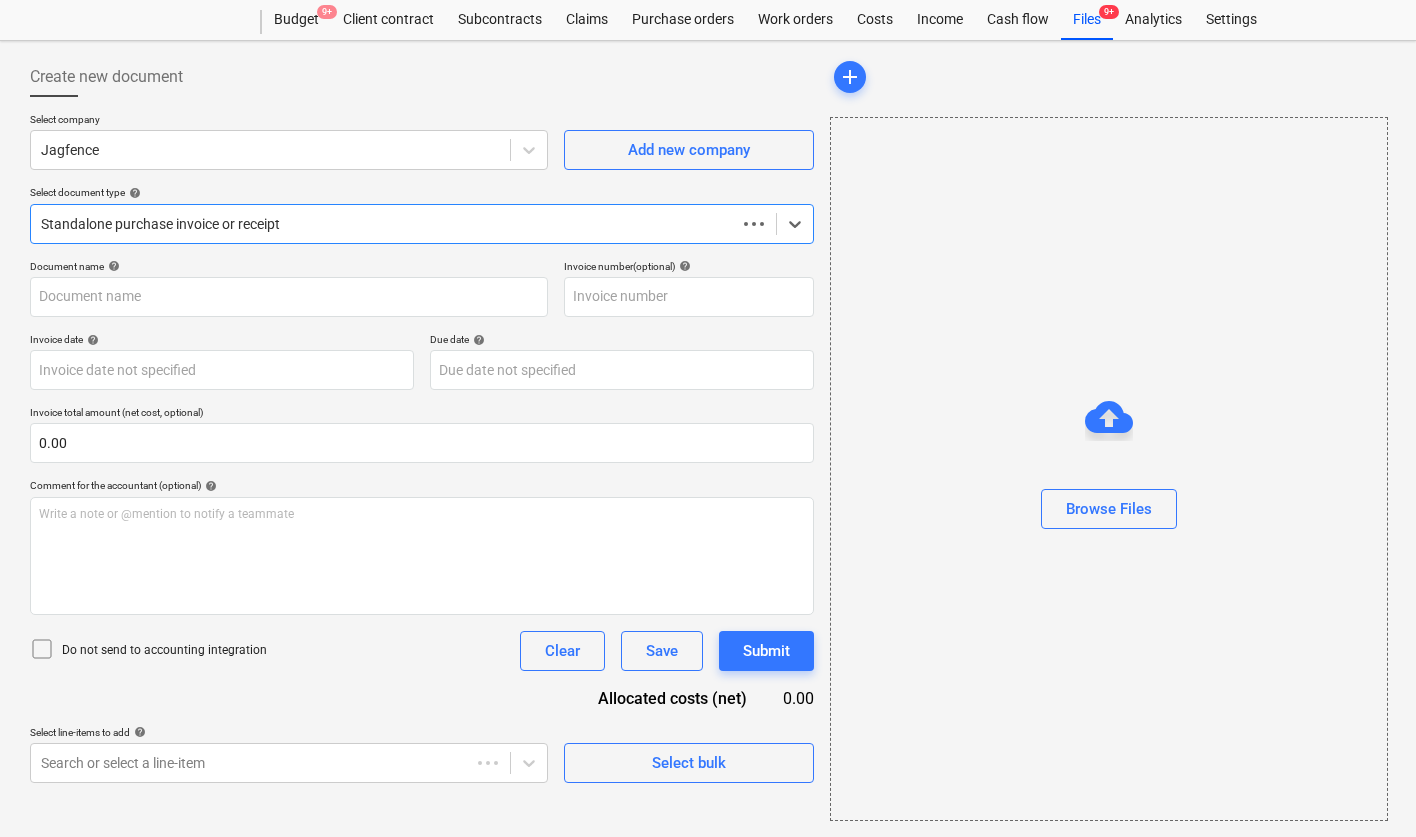 type on "1003715" 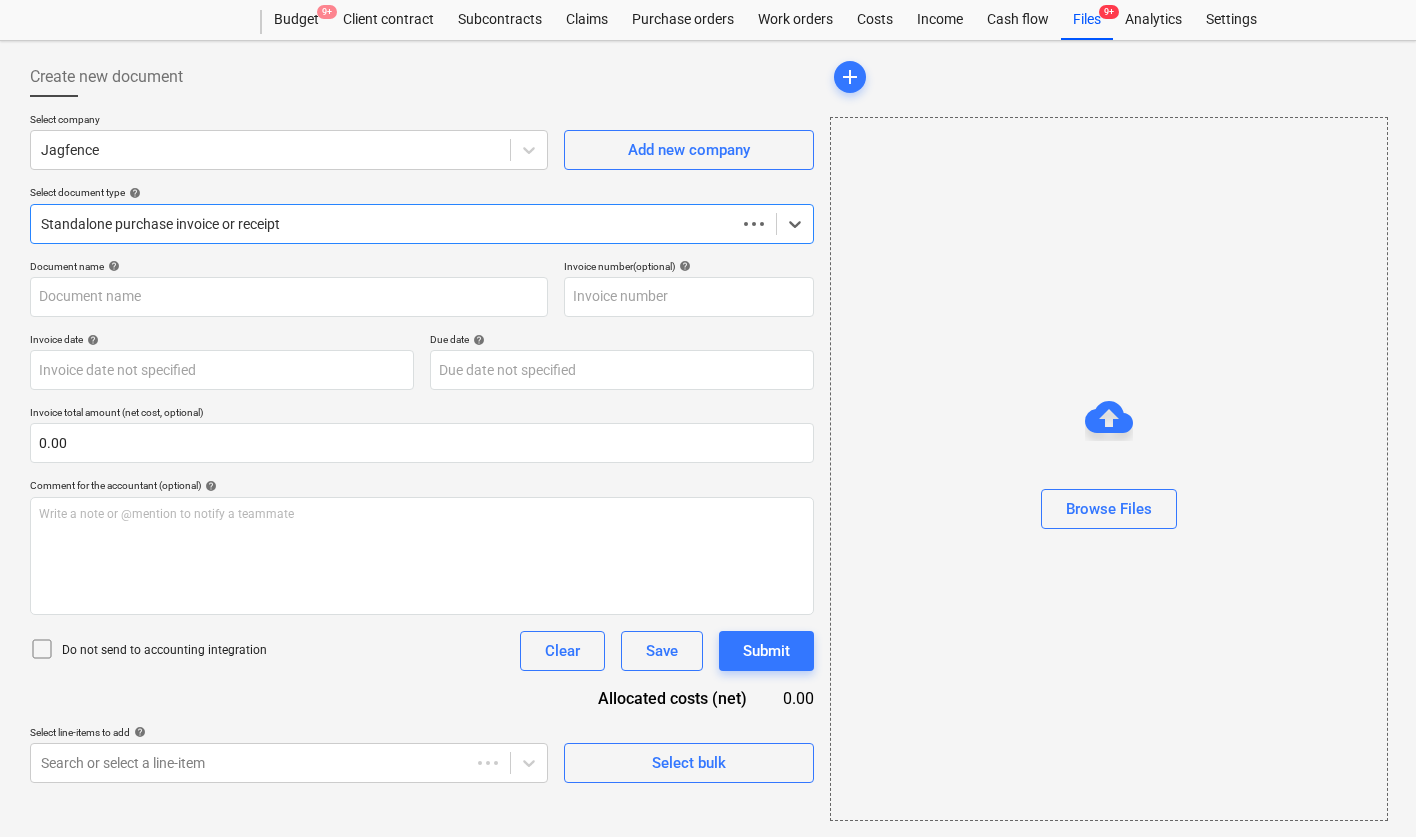type on "1003715" 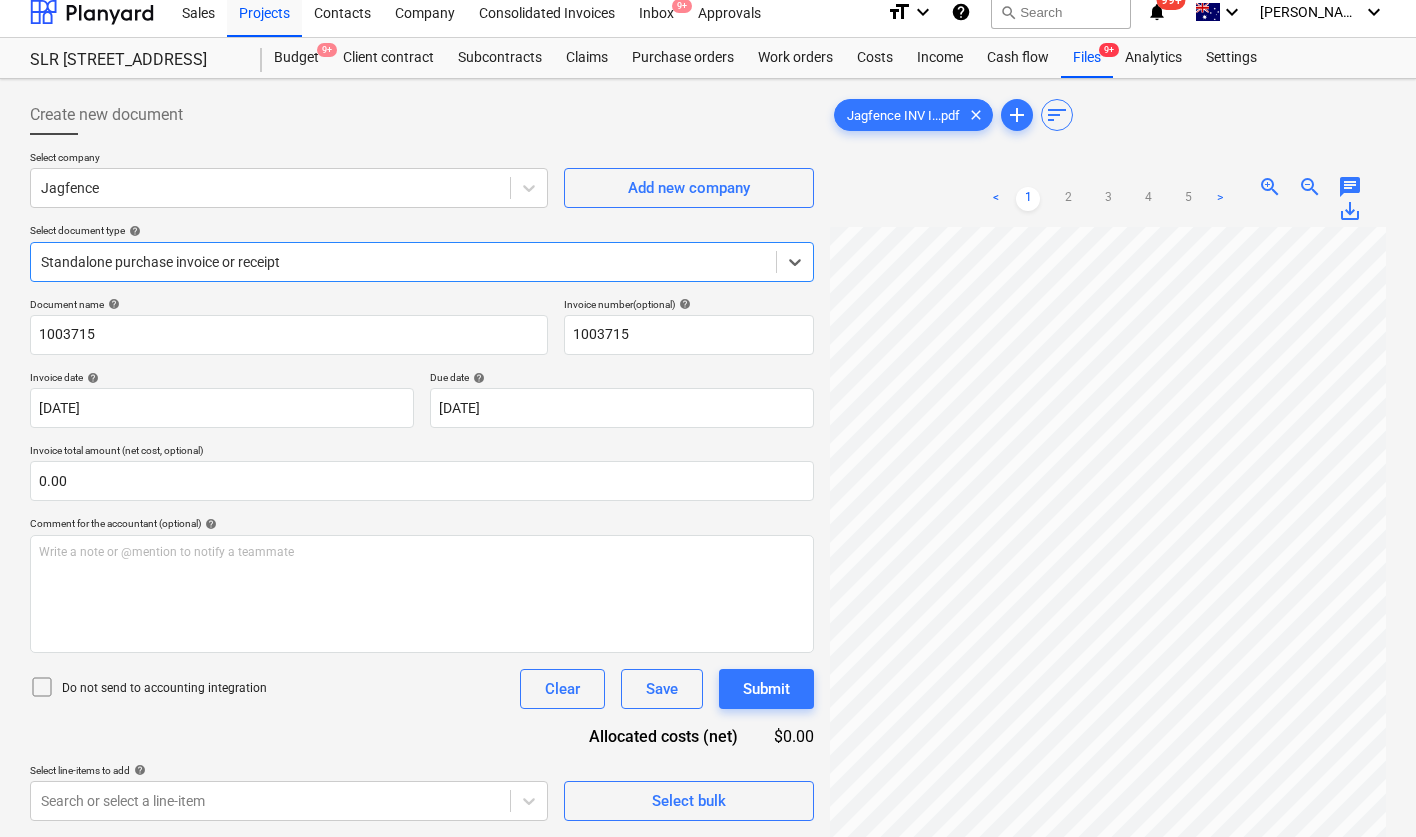 scroll, scrollTop: 51, scrollLeft: 0, axis: vertical 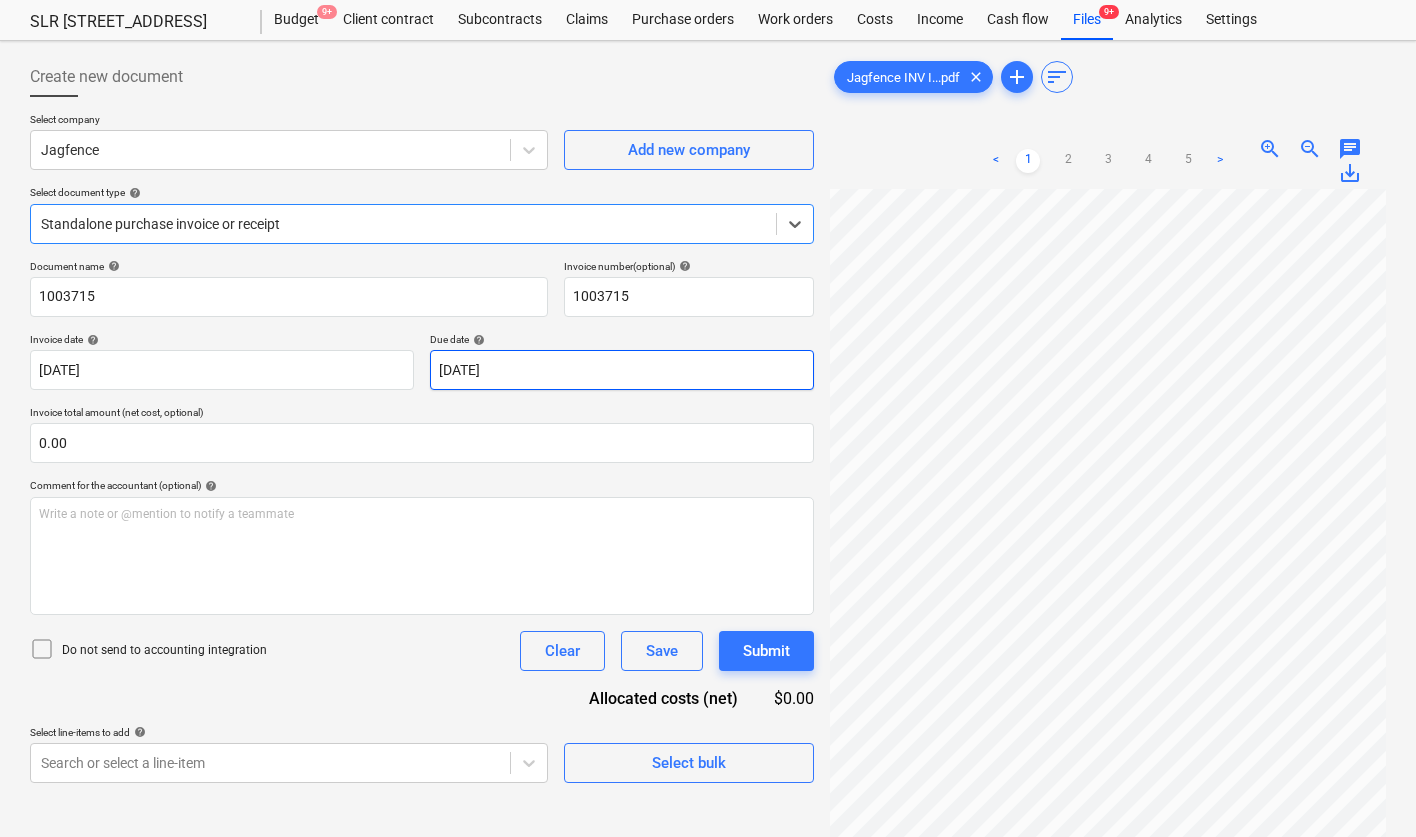 click on "Sales Projects Contacts Company Consolidated Invoices Inbox 9+ Approvals format_size keyboard_arrow_down help search Search notifications 99+ keyboard_arrow_down [PERSON_NAME] keyboard_arrow_down SLR 2 Millaroo Drive Budget 9+ Client contract Subcontracts Claims Purchase orders Work orders Costs Income Cash flow Files 9+ Analytics Settings Create new document Select company Jagfence   Add new company Select document type help   Select is focused ,type to refine list, press Down to open the menu,  Standalone purchase invoice or receipt Document name help 1003715 Invoice number  (optional) help 1003715 Invoice date help [DATE] [DATE] Press the down arrow key to interact with the calendar and
select a date. Press the question mark key to get the keyboard shortcuts for changing dates. Due date help [DATE] 10.07.2025 Press the down arrow key to interact with the calendar and
select a date. Press the question mark key to get the keyboard shortcuts for changing dates. 0.00 help ﻿ Clear Save help" at bounding box center (708, 367) 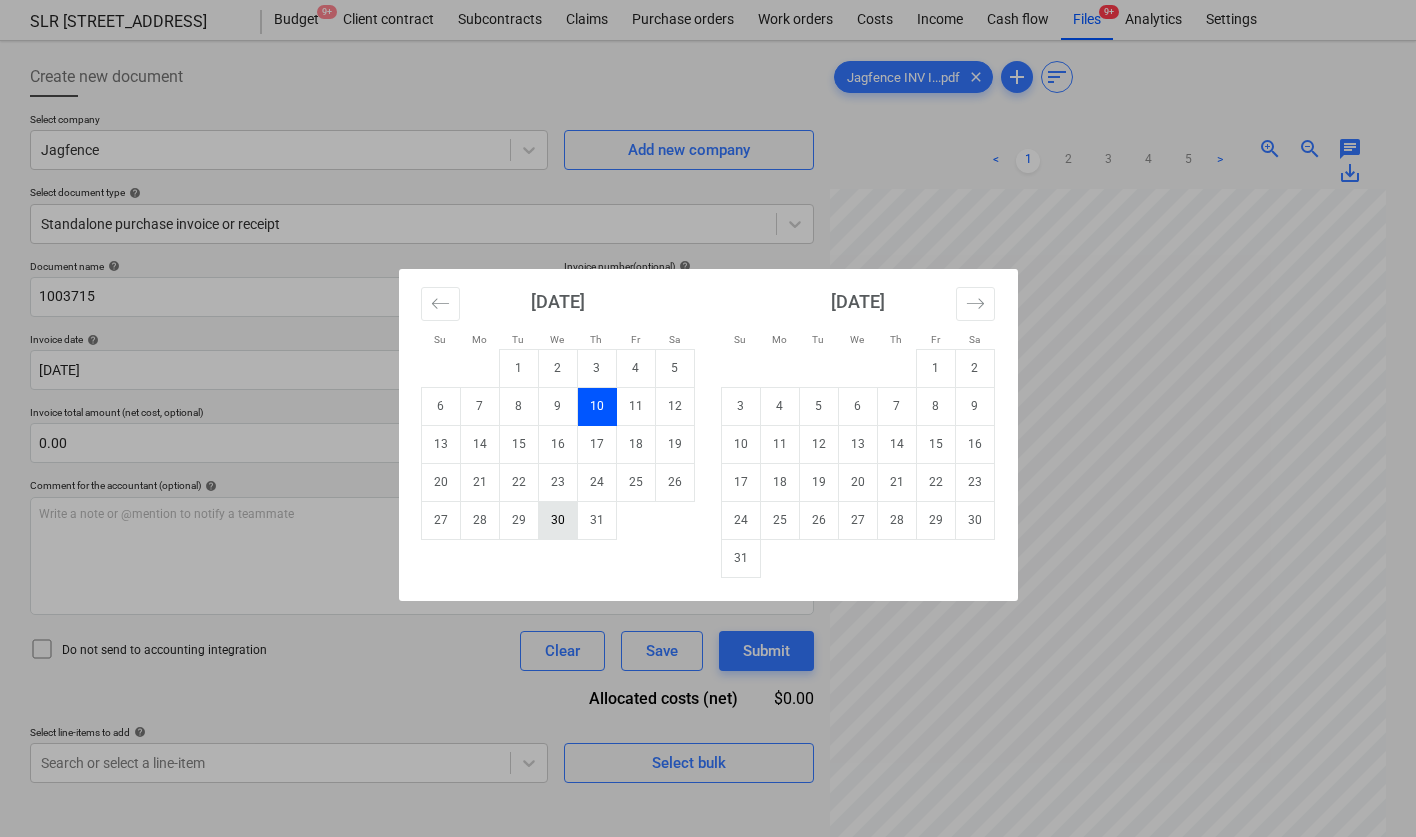 click on "30" at bounding box center [557, 520] 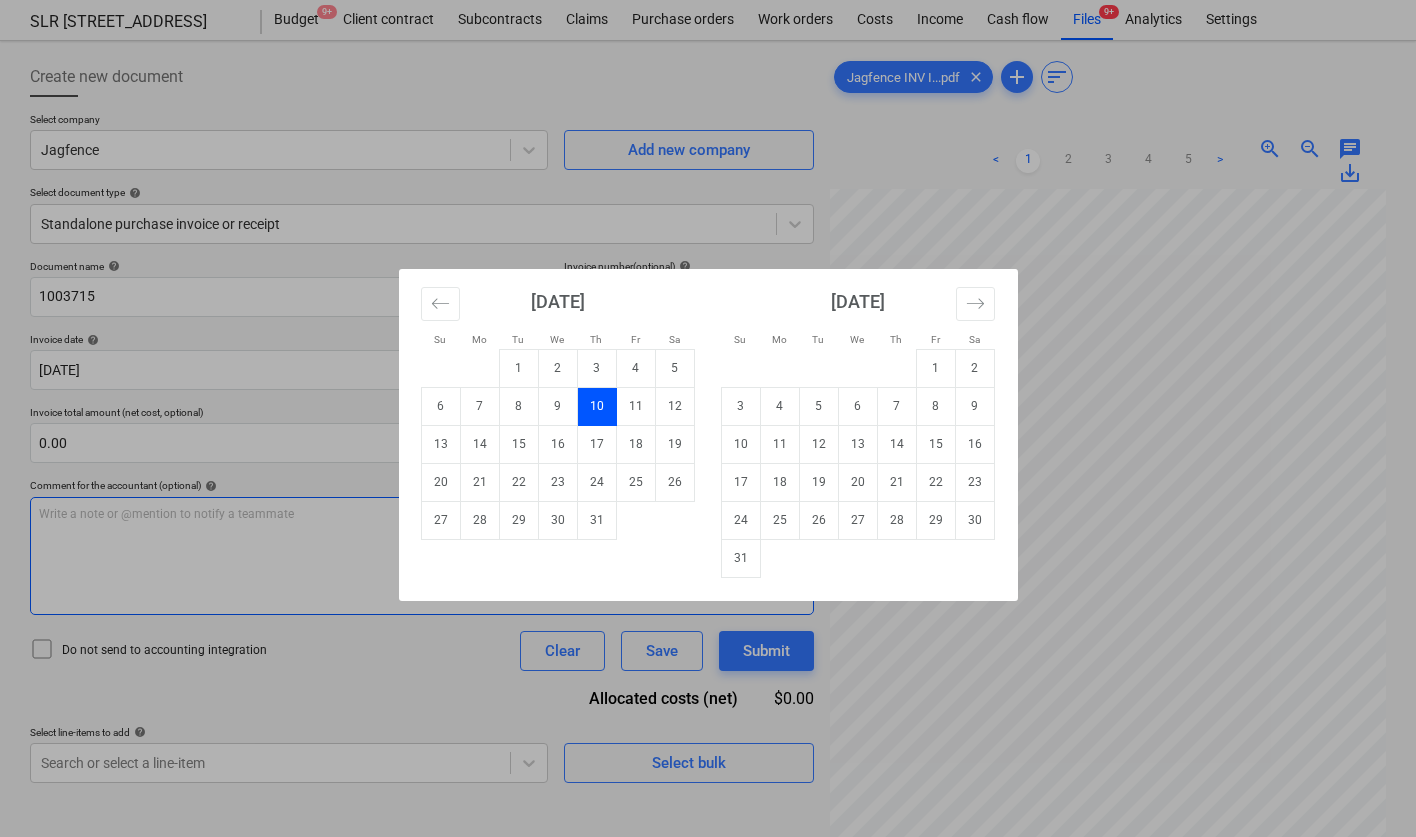 type on "[DATE]" 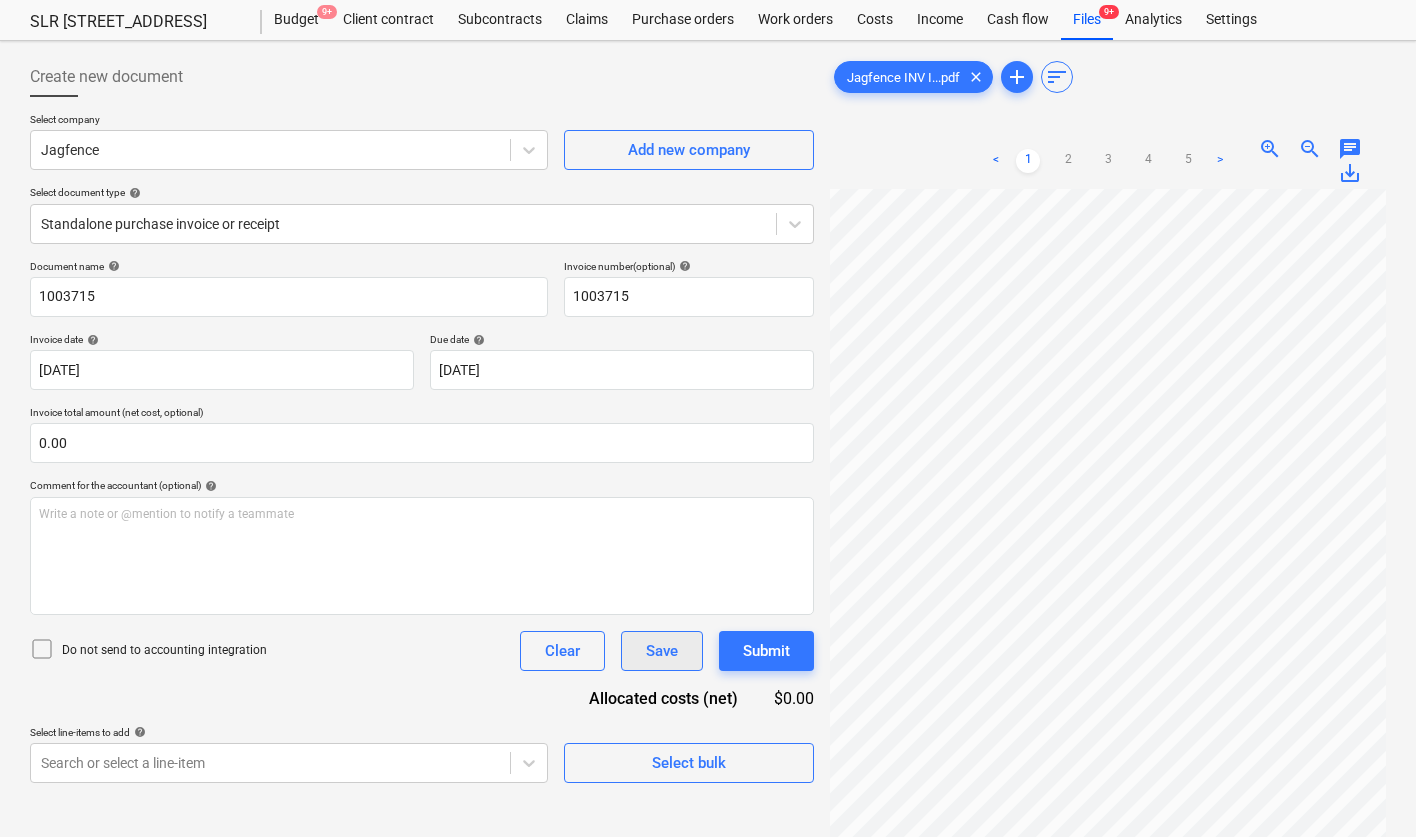 click on "Save" at bounding box center (662, 651) 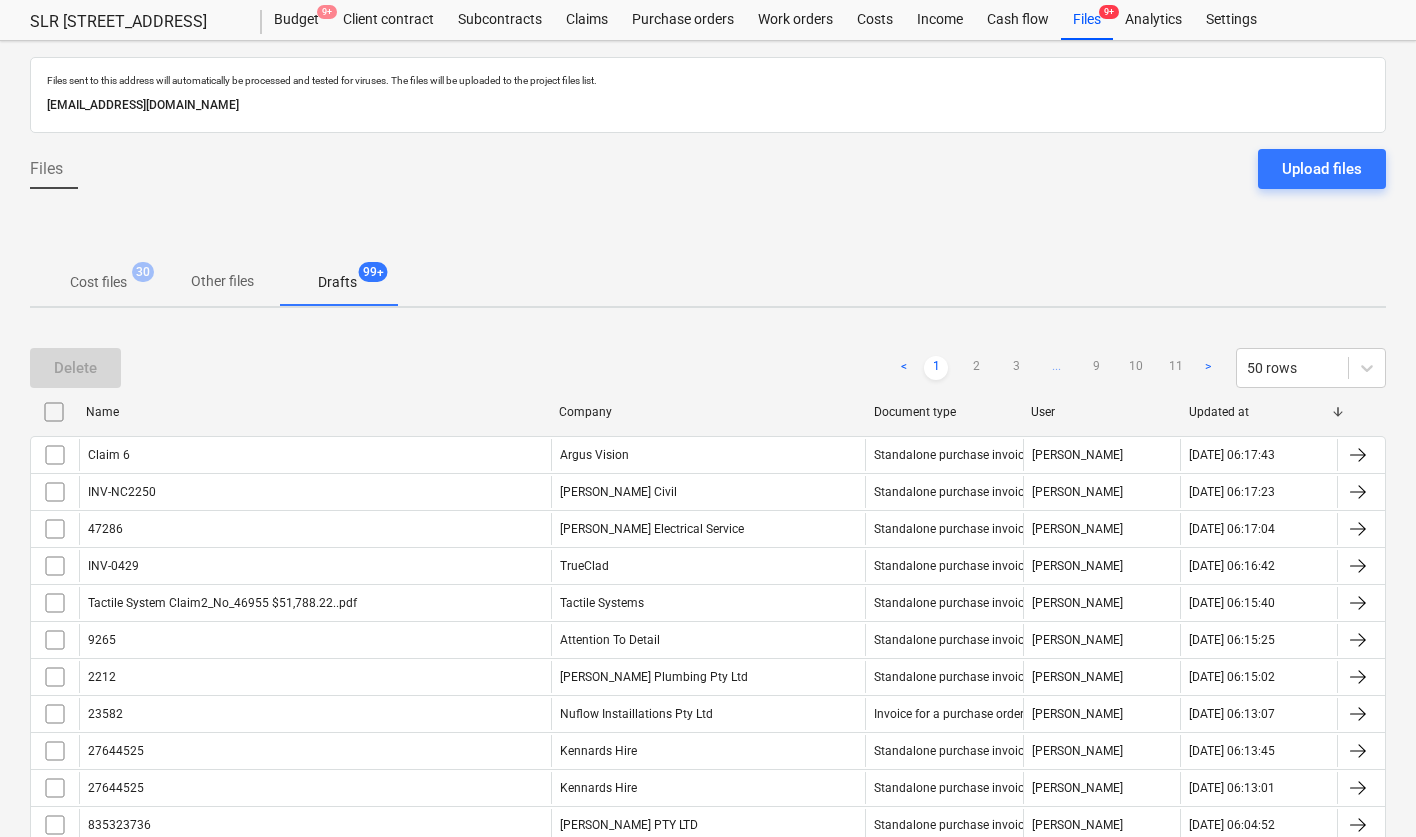 scroll, scrollTop: 0, scrollLeft: 0, axis: both 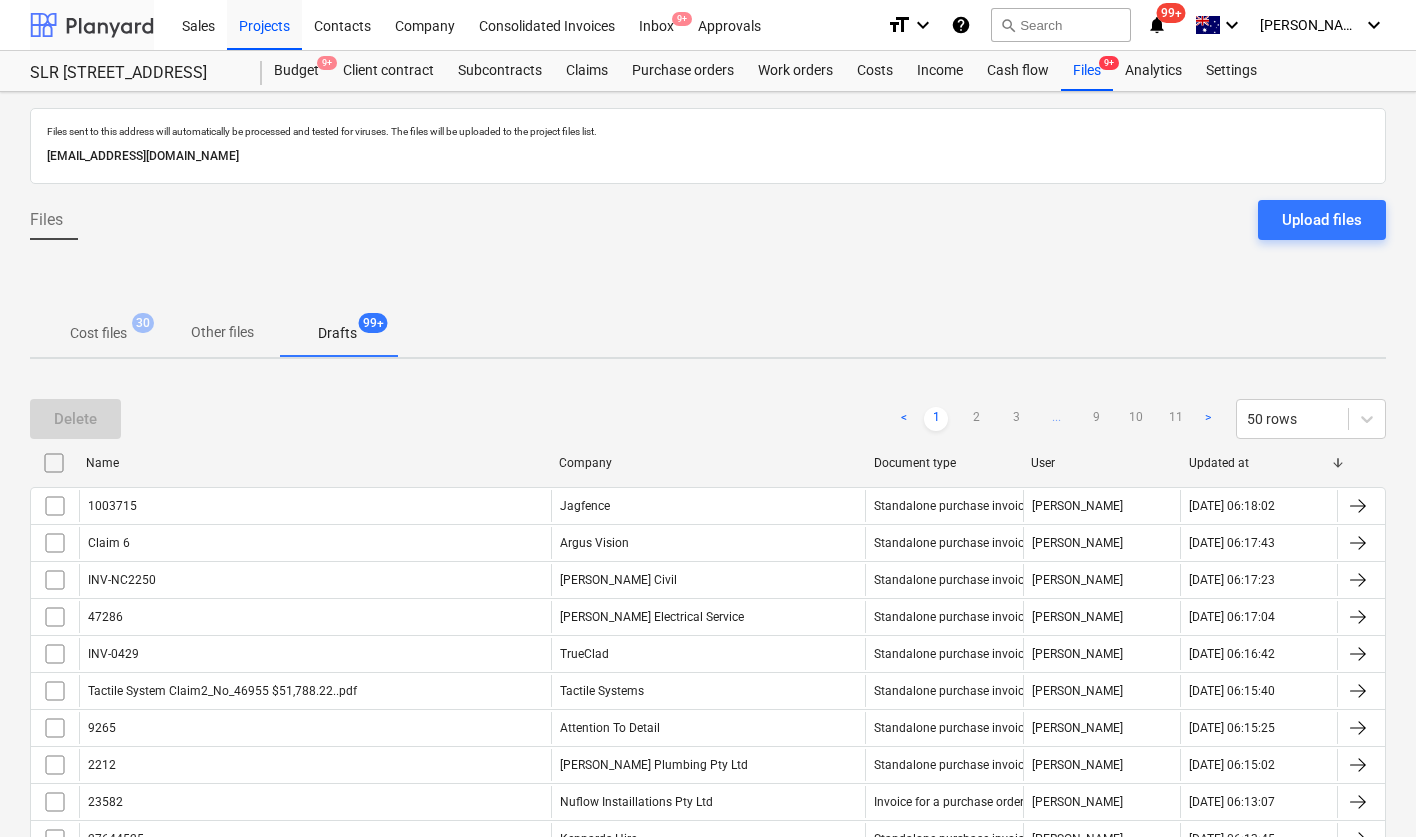 click at bounding box center [92, 25] 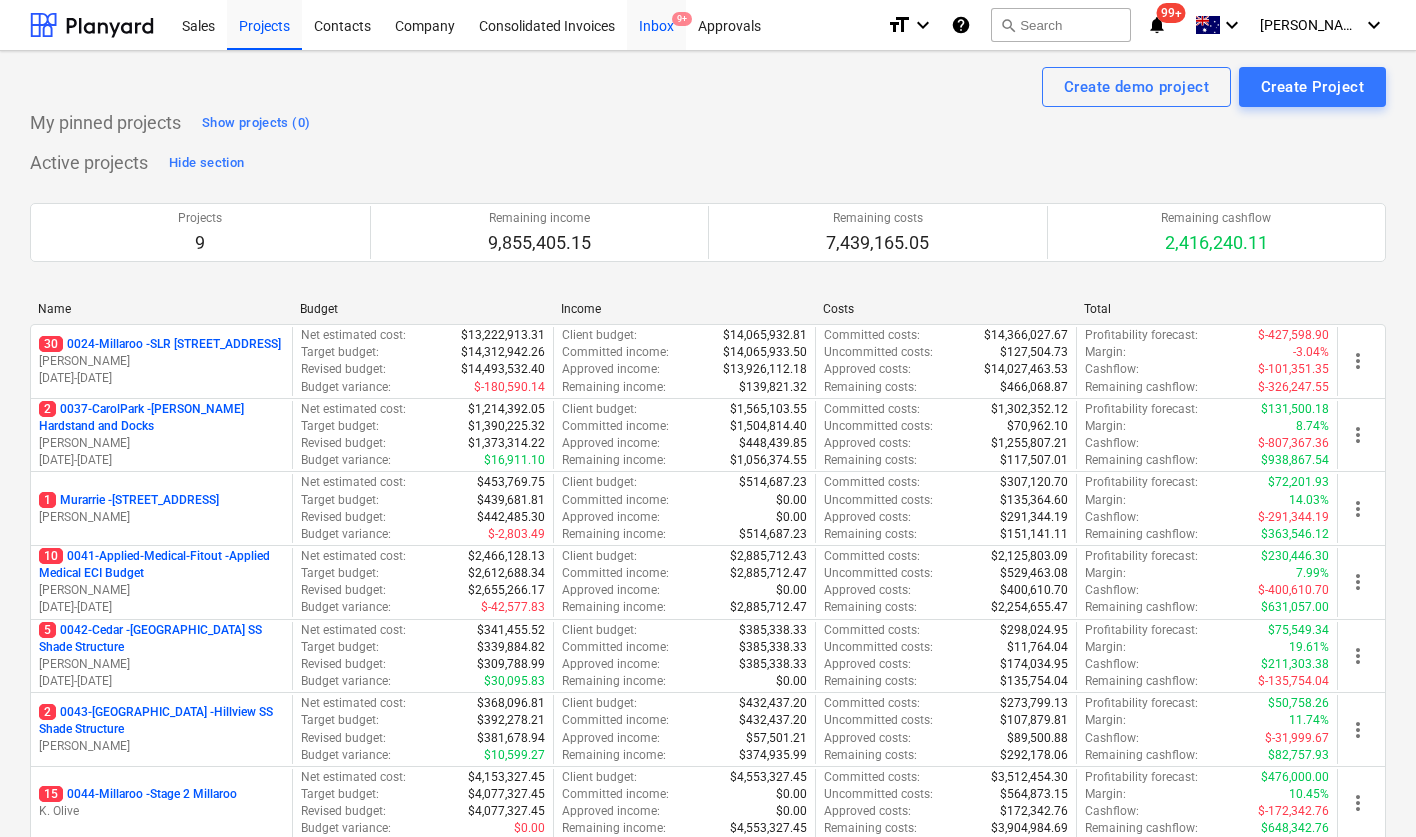 click on "Inbox 9+" at bounding box center [656, 24] 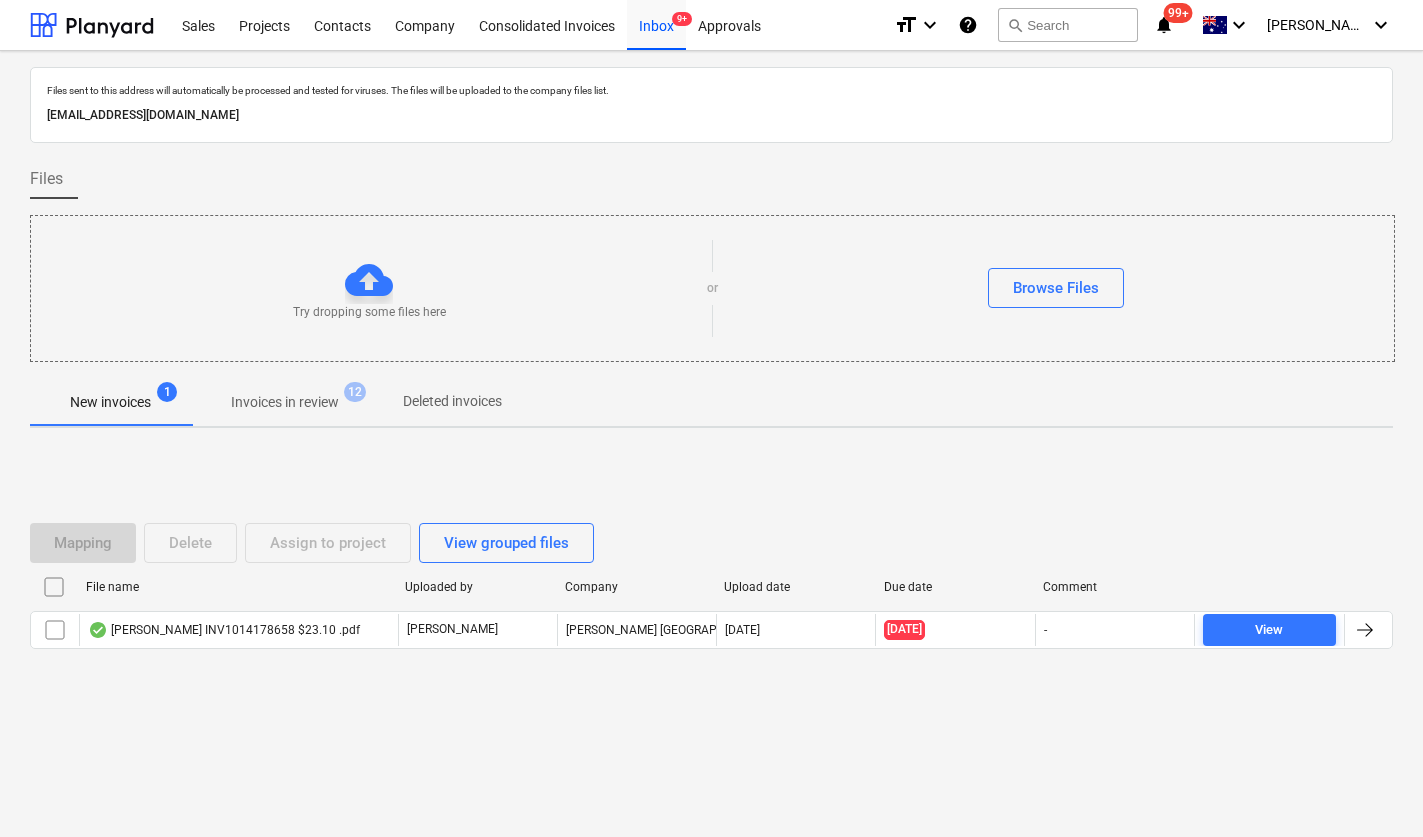 click on "Invoices in review" at bounding box center [285, 402] 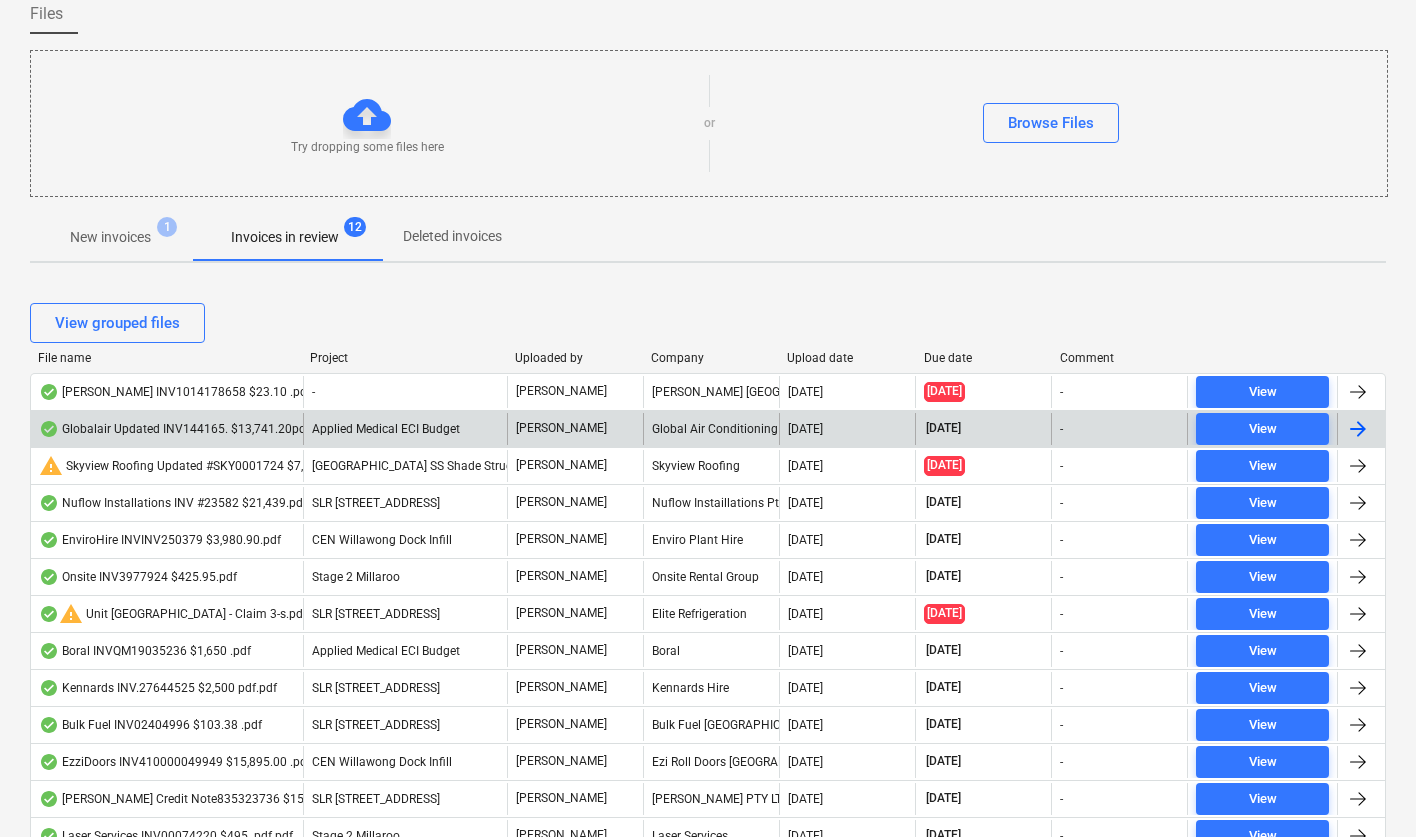 scroll, scrollTop: 192, scrollLeft: 0, axis: vertical 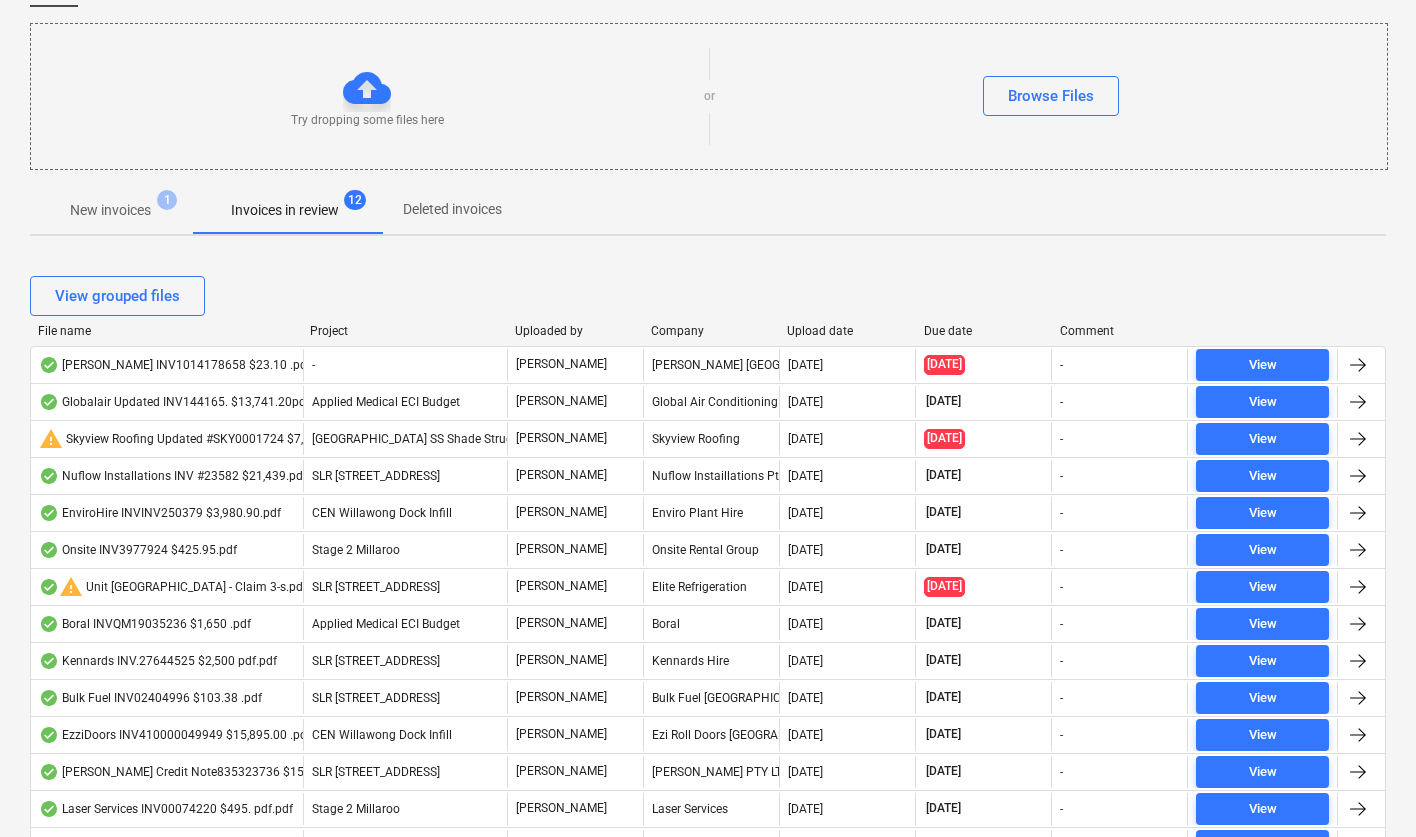 click on "Due date" at bounding box center (984, 331) 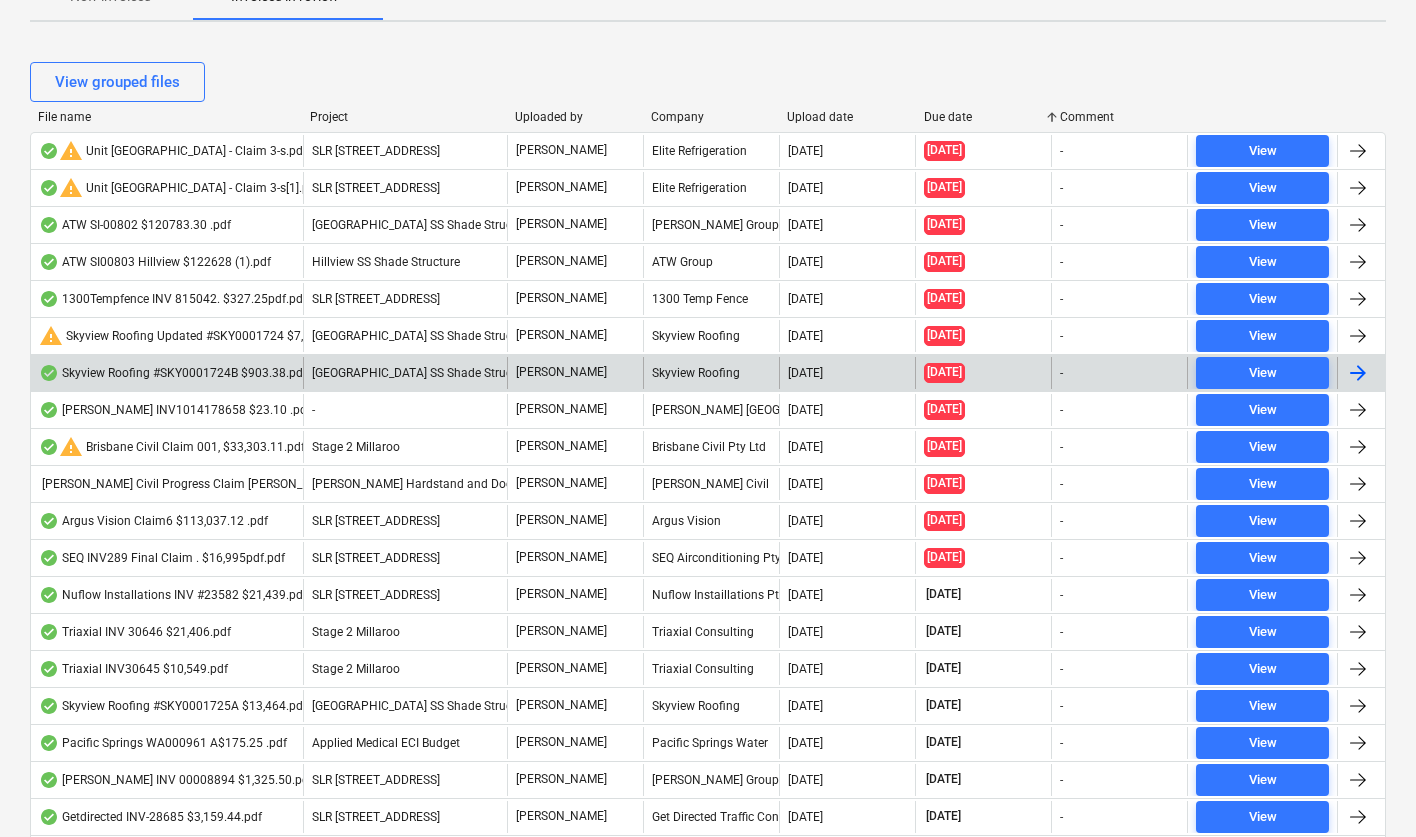 scroll, scrollTop: 408, scrollLeft: 0, axis: vertical 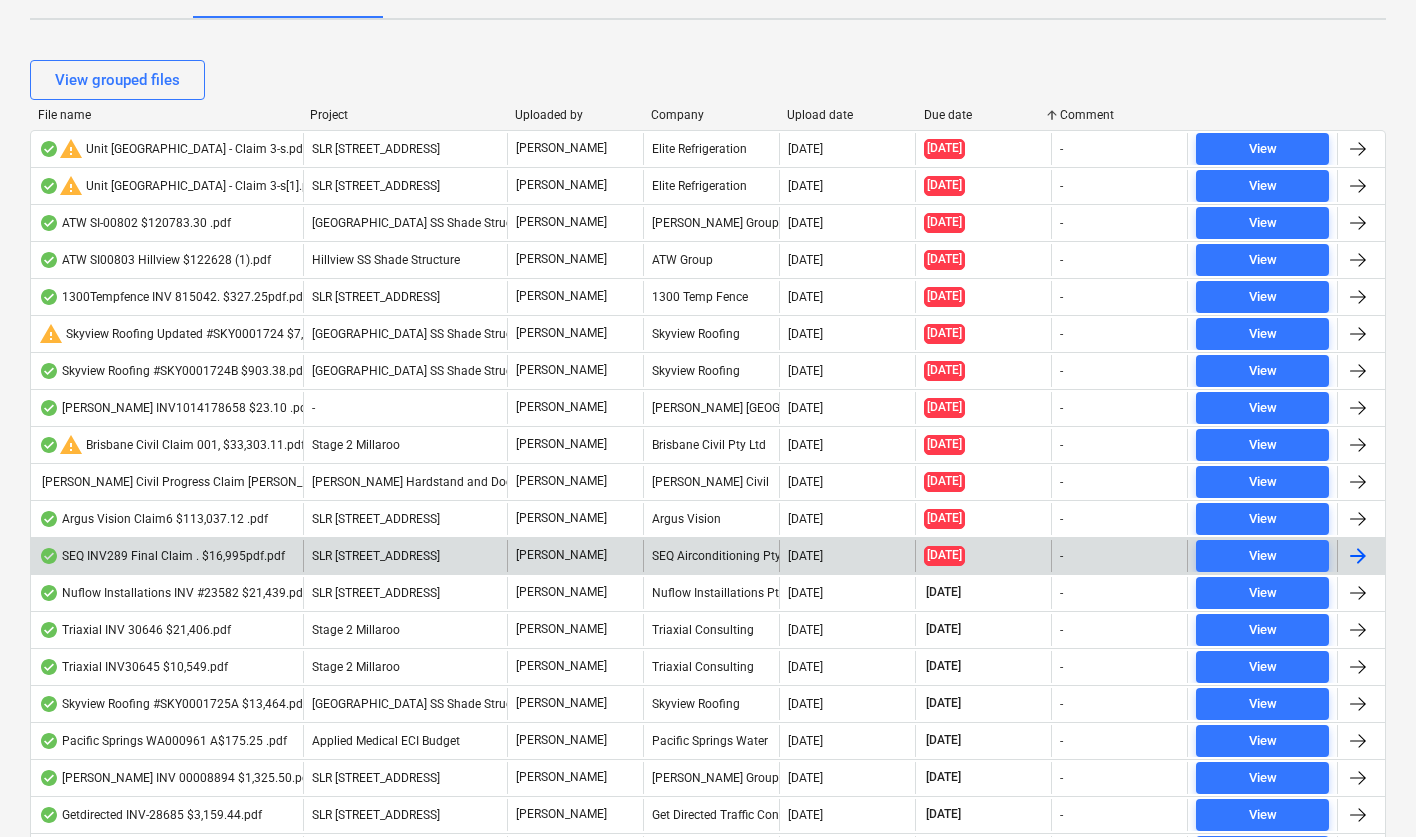 click on "SEQ INV289 Final Claim . $16,995pdf.pdf" at bounding box center (162, 556) 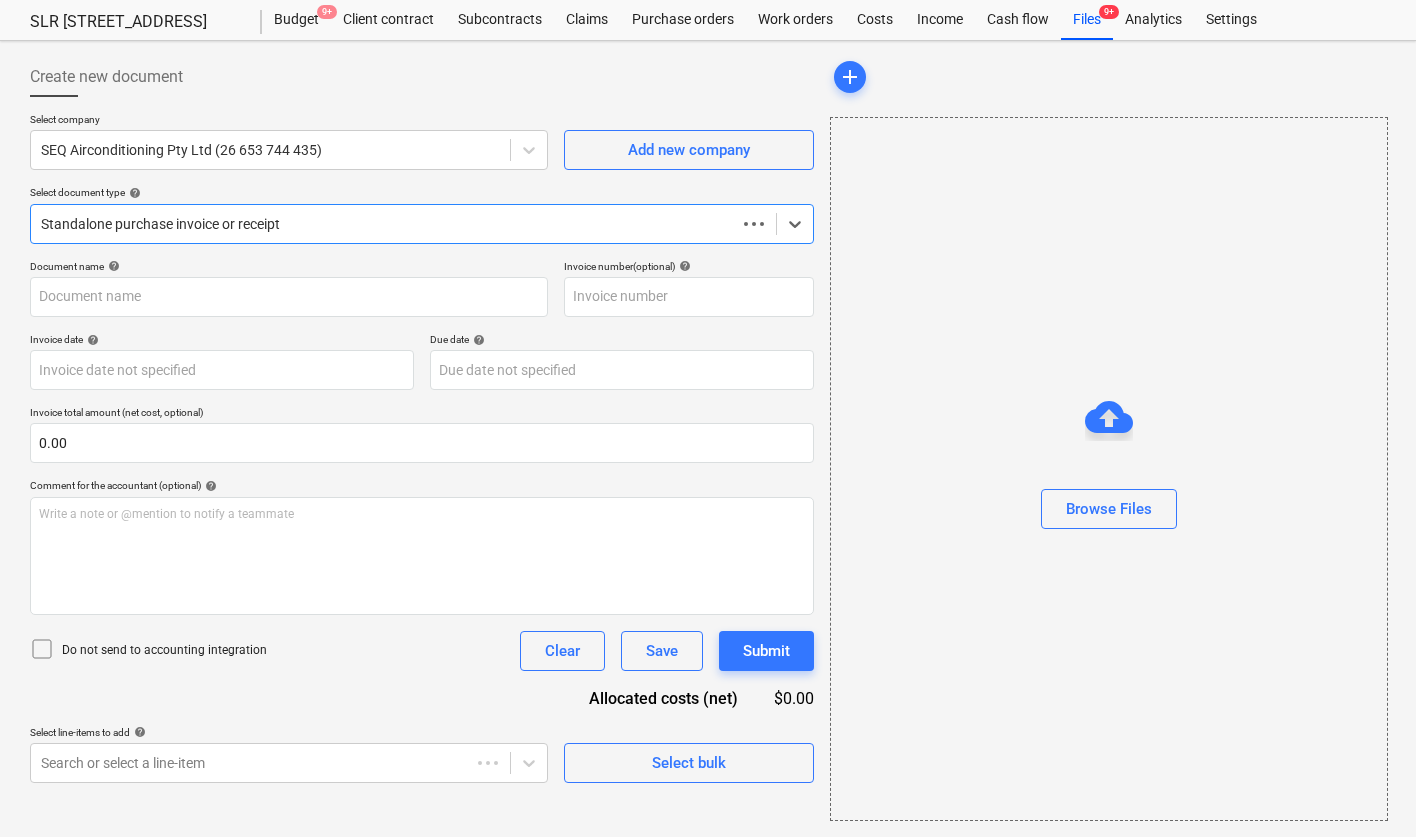 type on "289" 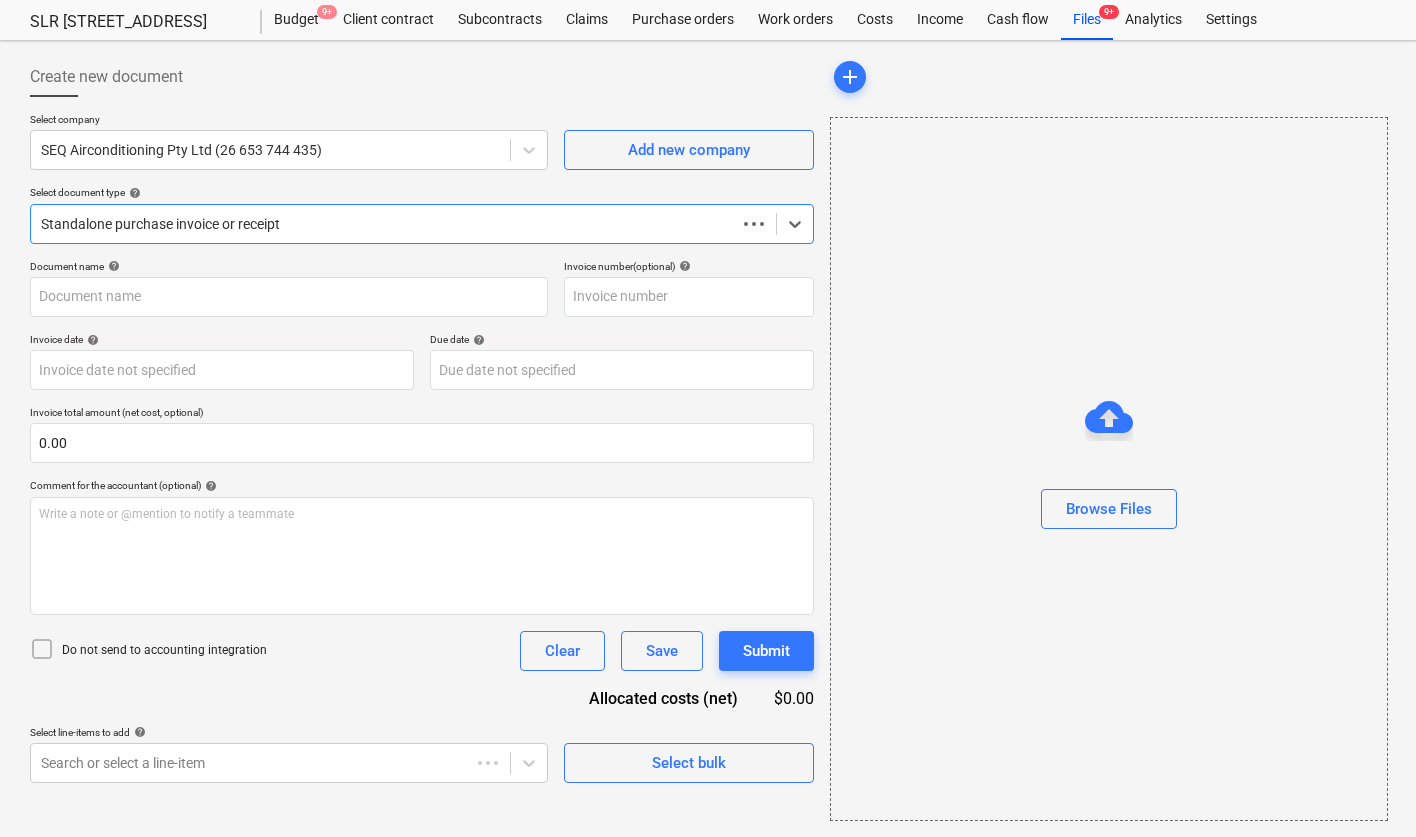 type on "289" 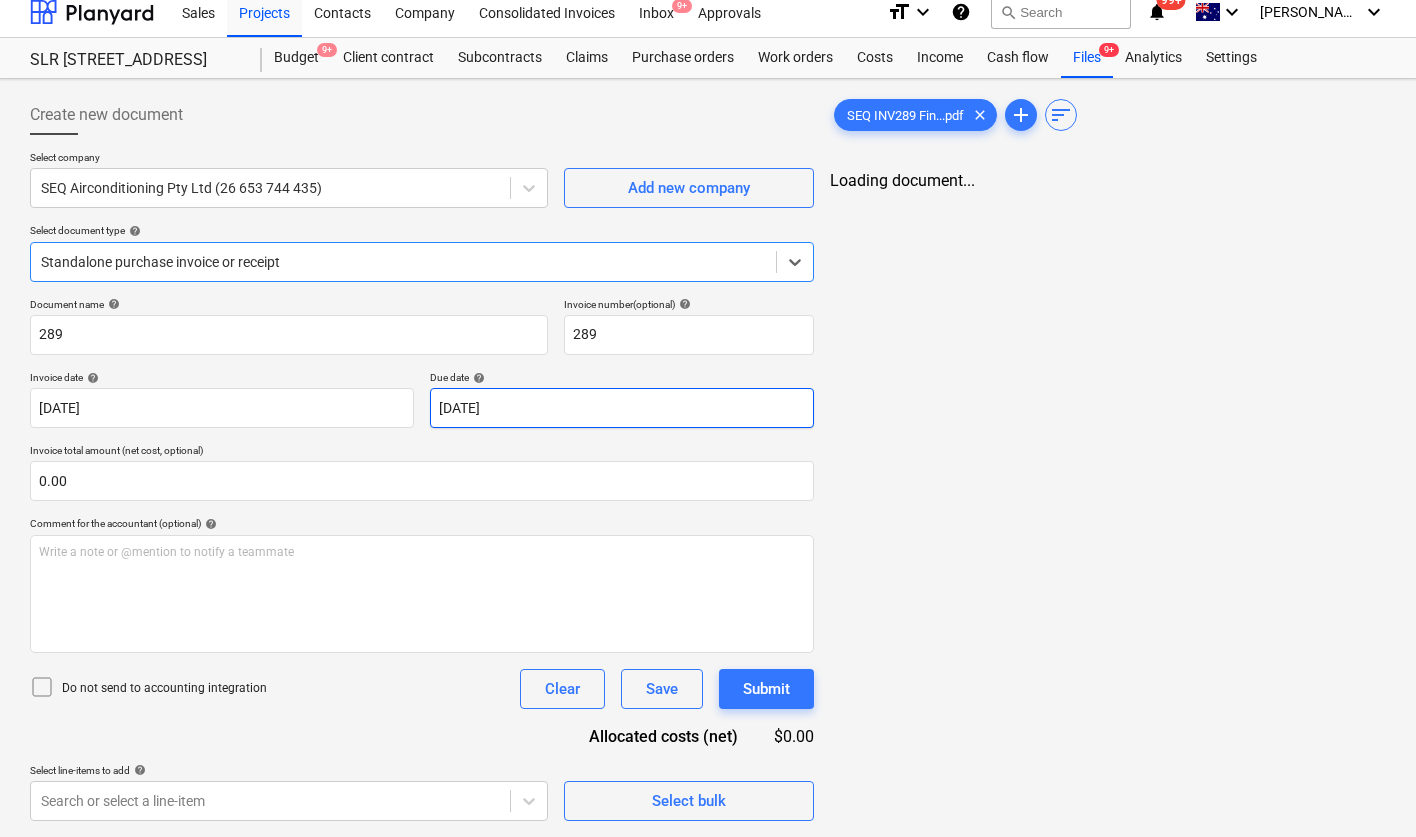 scroll, scrollTop: 51, scrollLeft: 0, axis: vertical 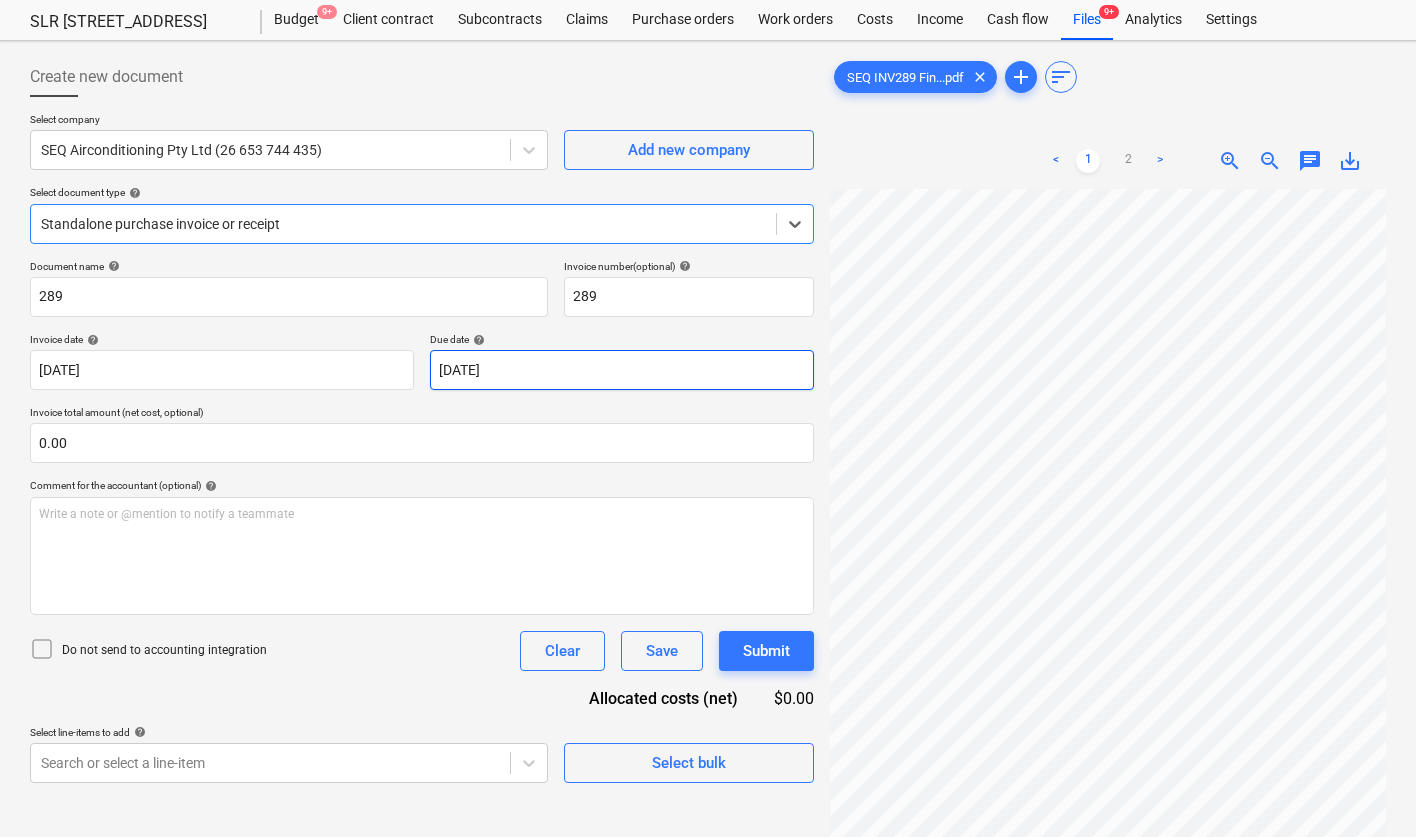 click on "Sales Projects Contacts Company Consolidated Invoices Inbox 9+ Approvals format_size keyboard_arrow_down help search Search notifications 99+ keyboard_arrow_down [PERSON_NAME] keyboard_arrow_down SLR 2 Millaroo Drive Budget 9+ Client contract Subcontracts Claims Purchase orders Work orders Costs Income Cash flow Files 9+ Analytics Settings Create new document Select company SEQ Airconditioning Pty Ltd (26 653 744 435)  Add new company Select document type help   Select is focused ,type to refine list, press Down to open the menu,  Standalone purchase invoice or receipt Document name help 289 Invoice number  (optional) help 289 Invoice date help [DATE] [DATE] Press the down arrow key to interact with the calendar and
select a date. Press the question mark key to get the keyboard shortcuts for changing dates. Due date help [DATE] 10.07.2025 Press the down arrow key to interact with the calendar and
select a date. Press the question mark key to get the keyboard shortcuts for changing dates. <" at bounding box center [708, 367] 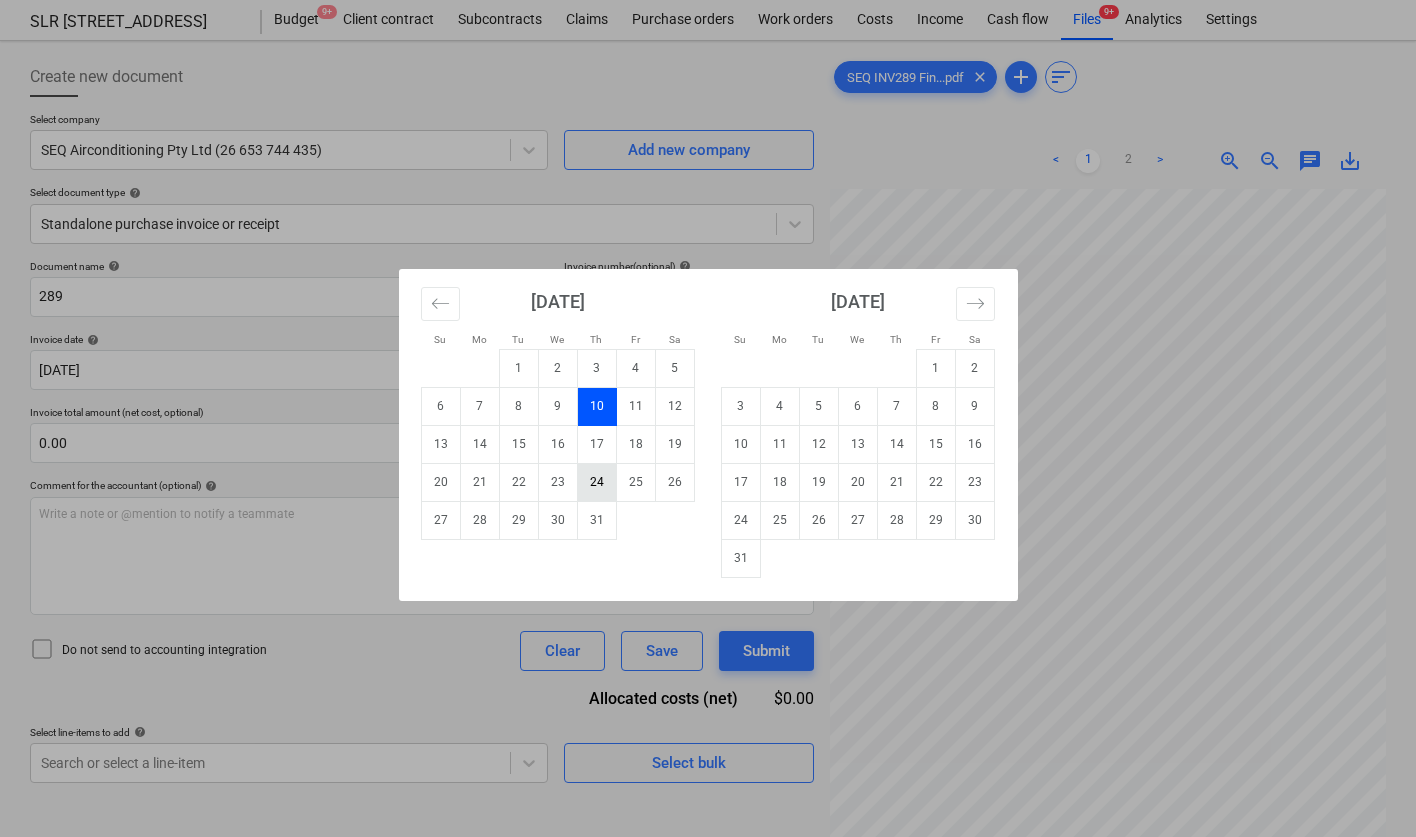 click on "24" at bounding box center [596, 482] 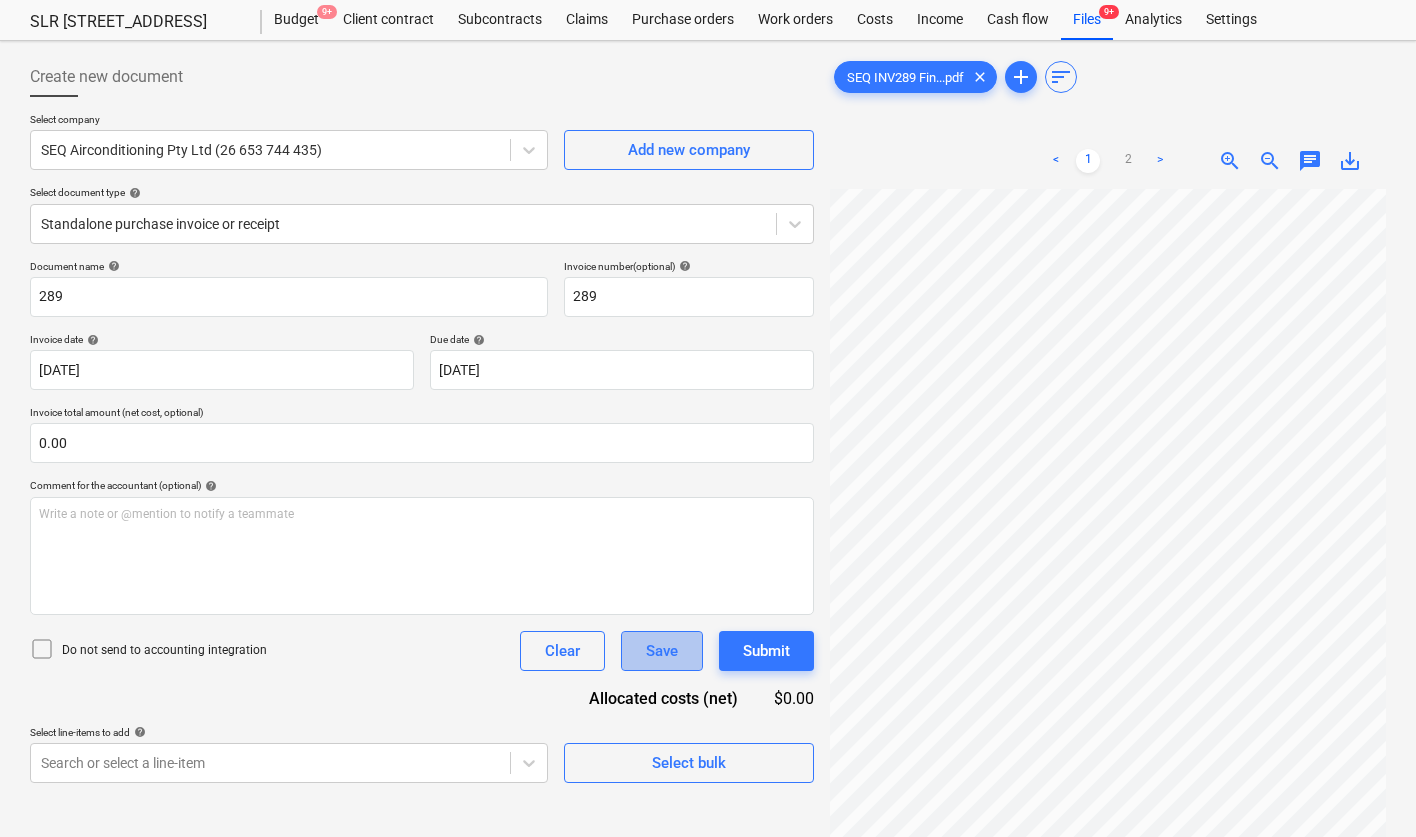 click on "Save" at bounding box center (662, 651) 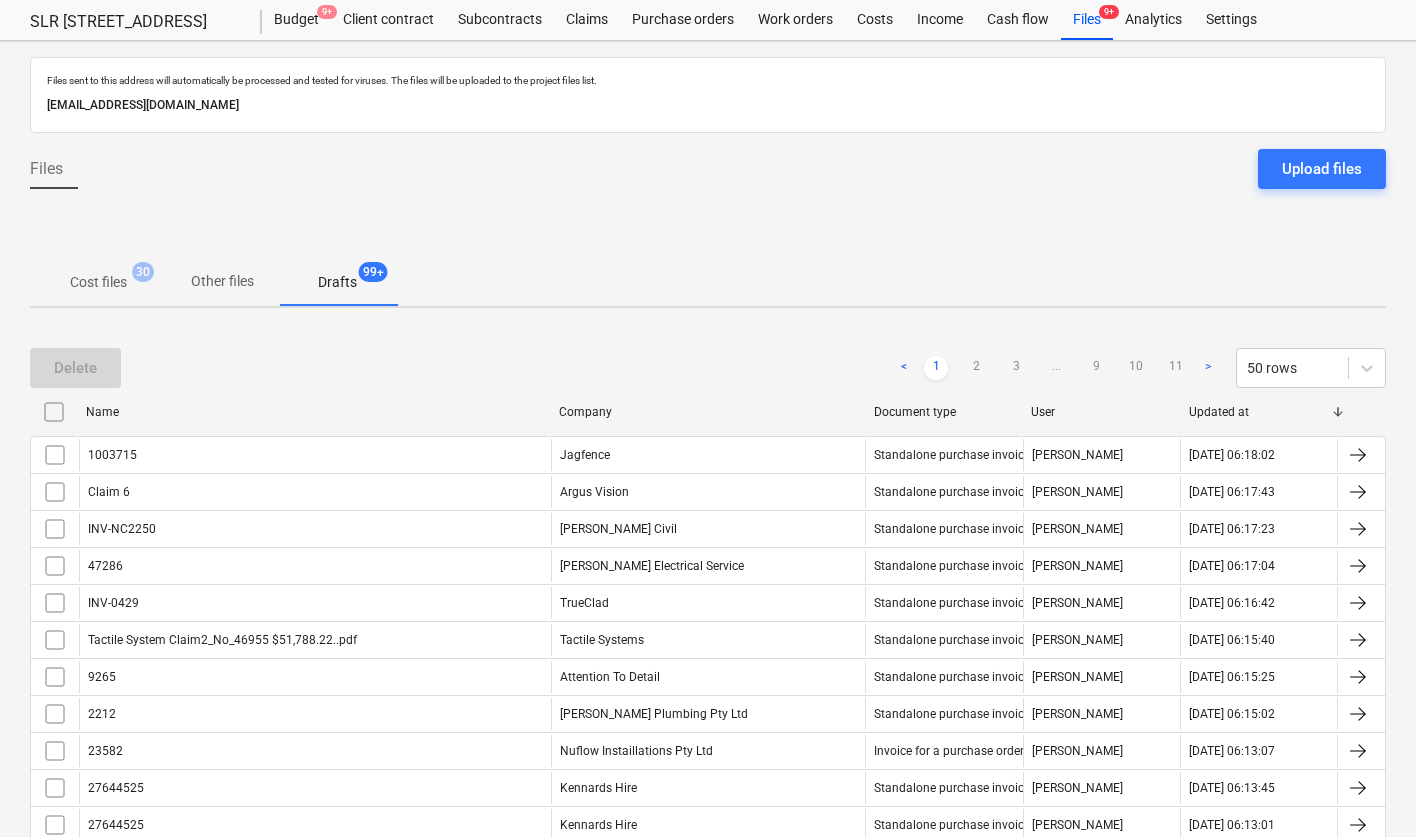 scroll, scrollTop: 0, scrollLeft: 0, axis: both 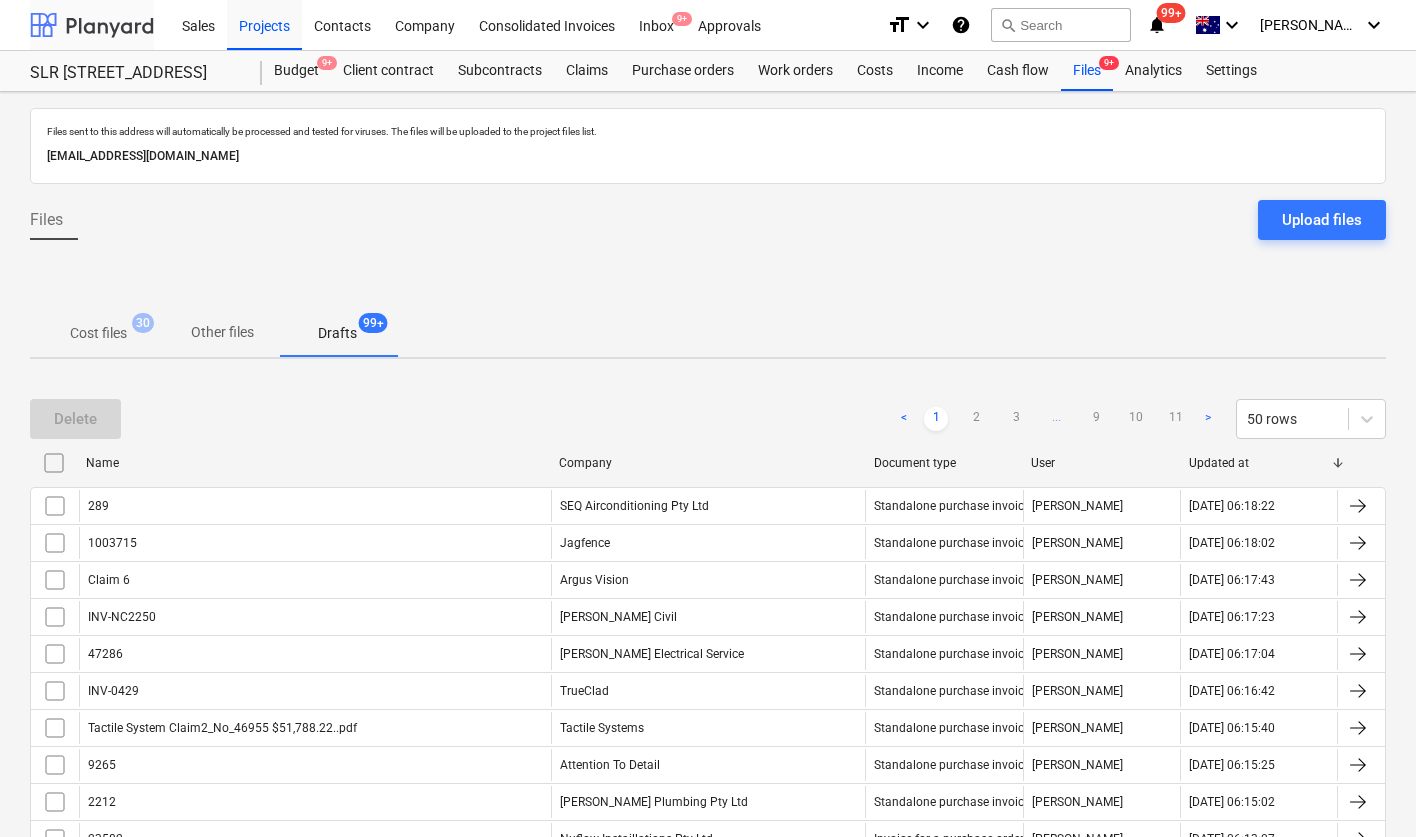 click at bounding box center (92, 25) 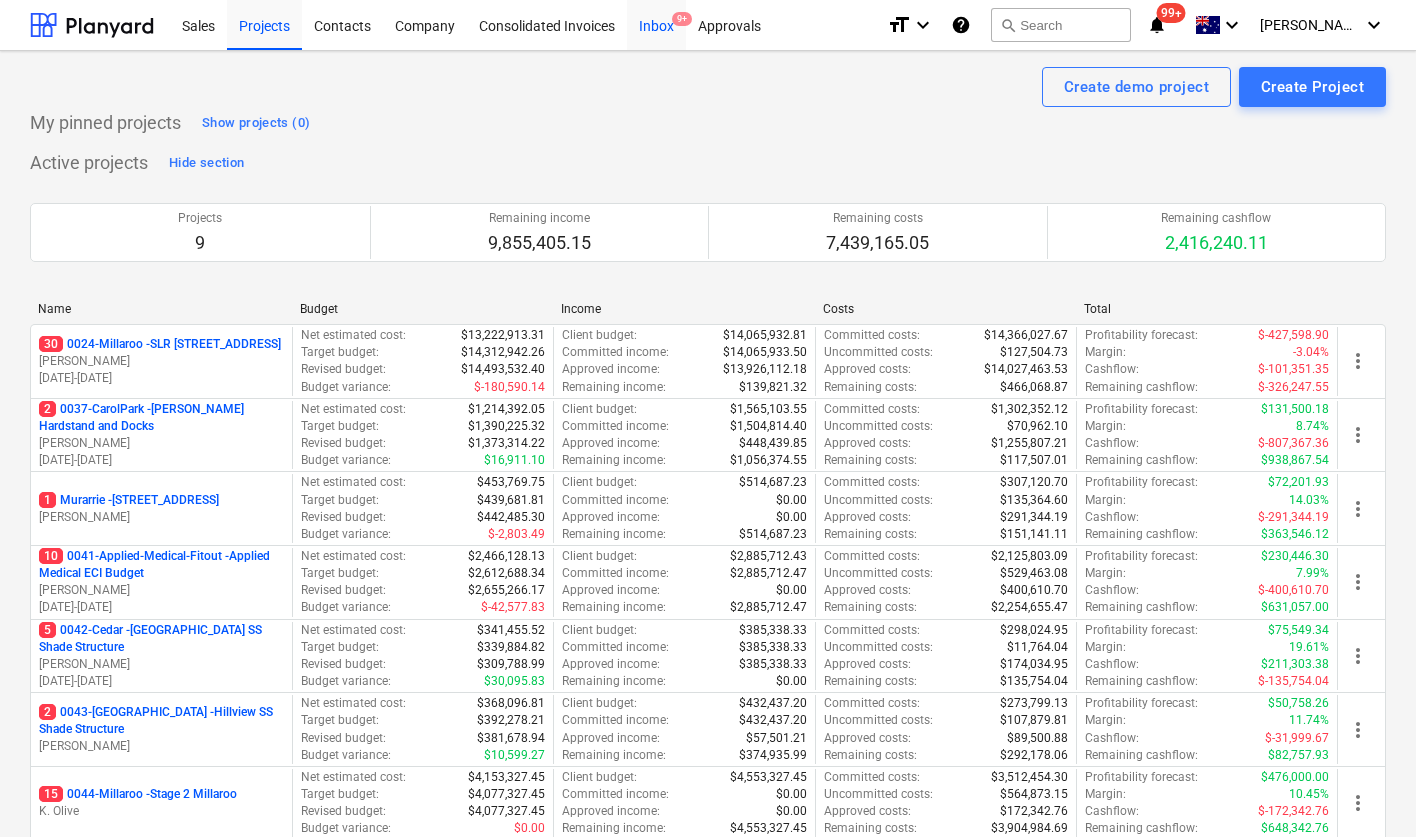 click on "Inbox 9+" at bounding box center [656, 24] 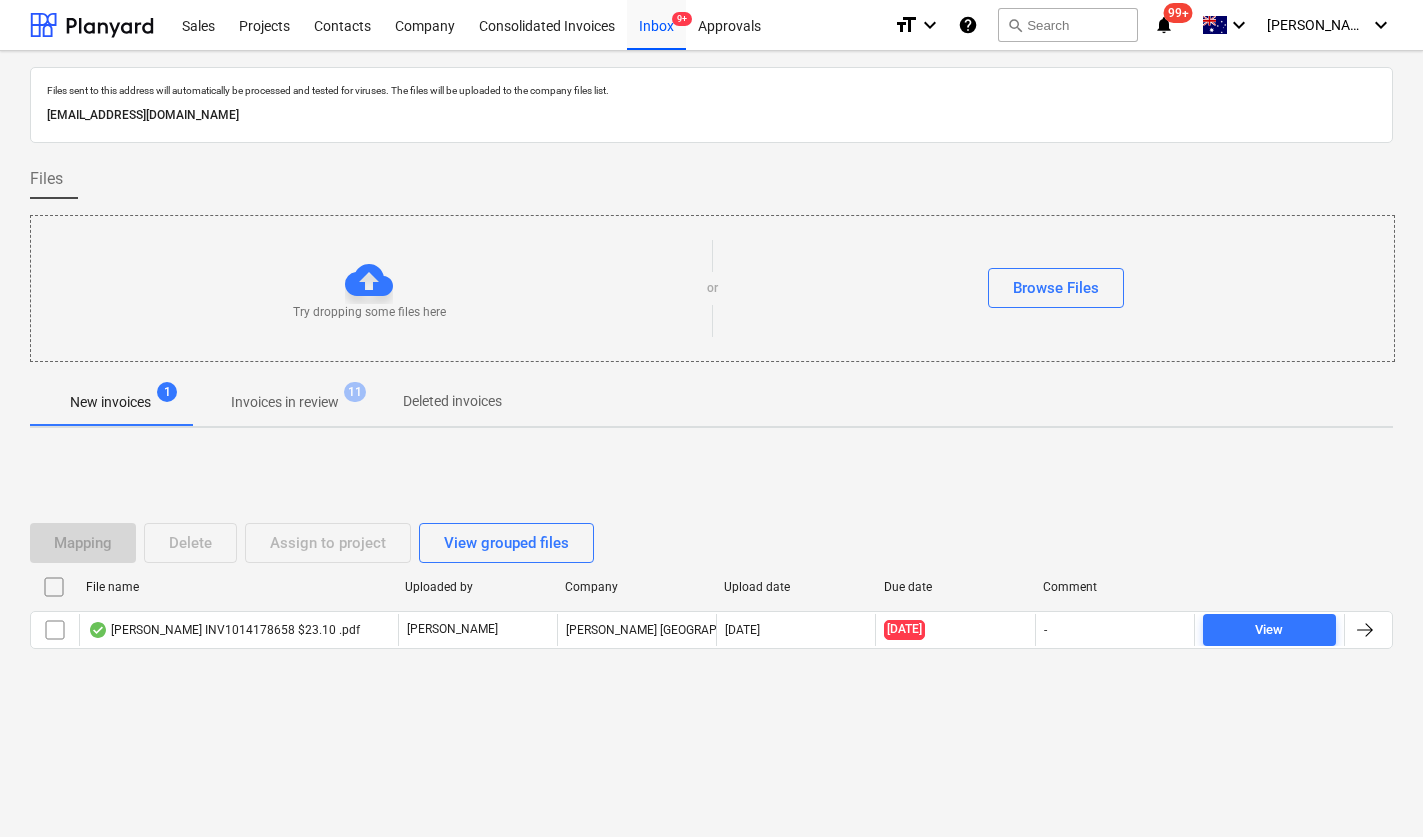 click on "Invoices in review" at bounding box center (285, 402) 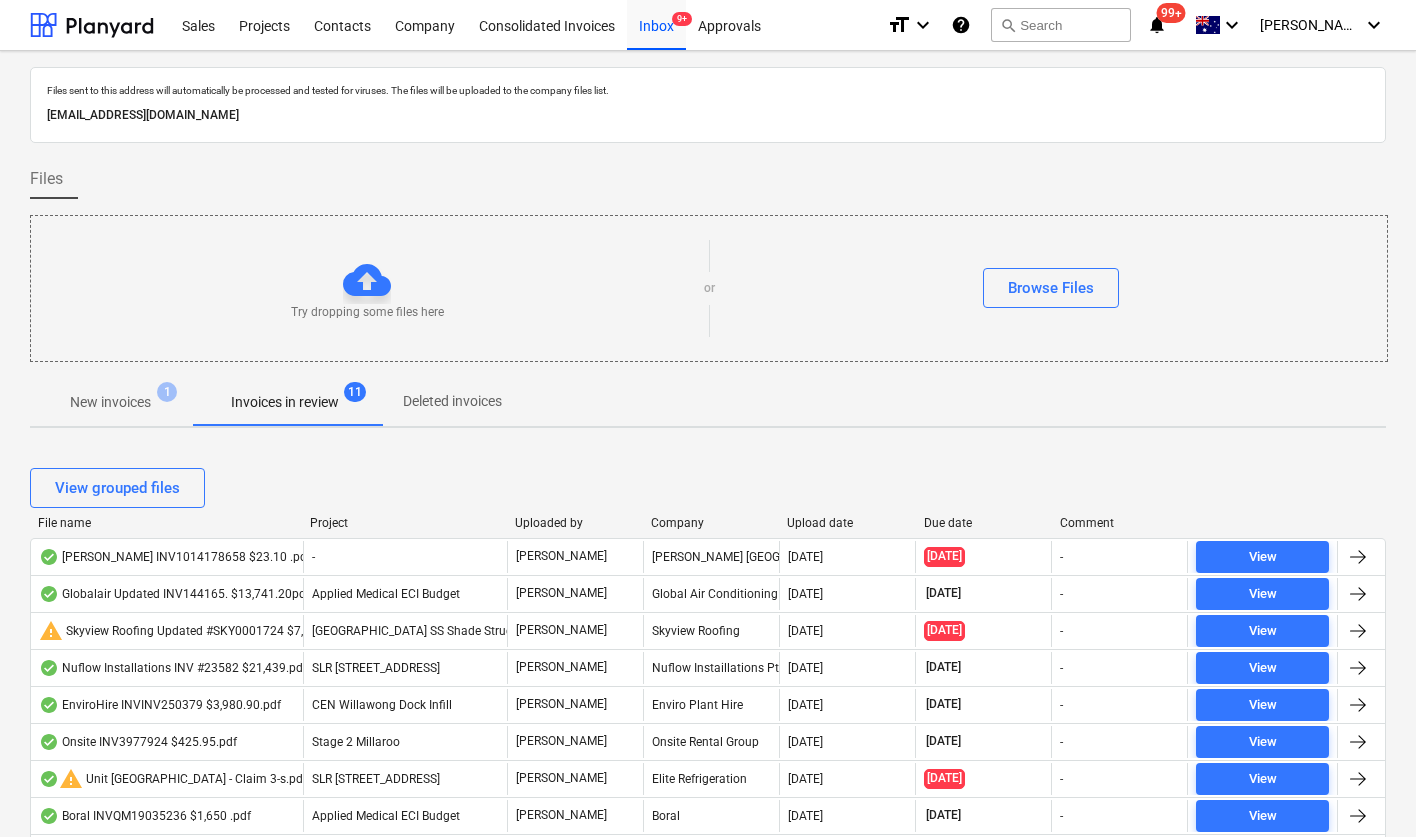 click on "Due date" at bounding box center [984, 523] 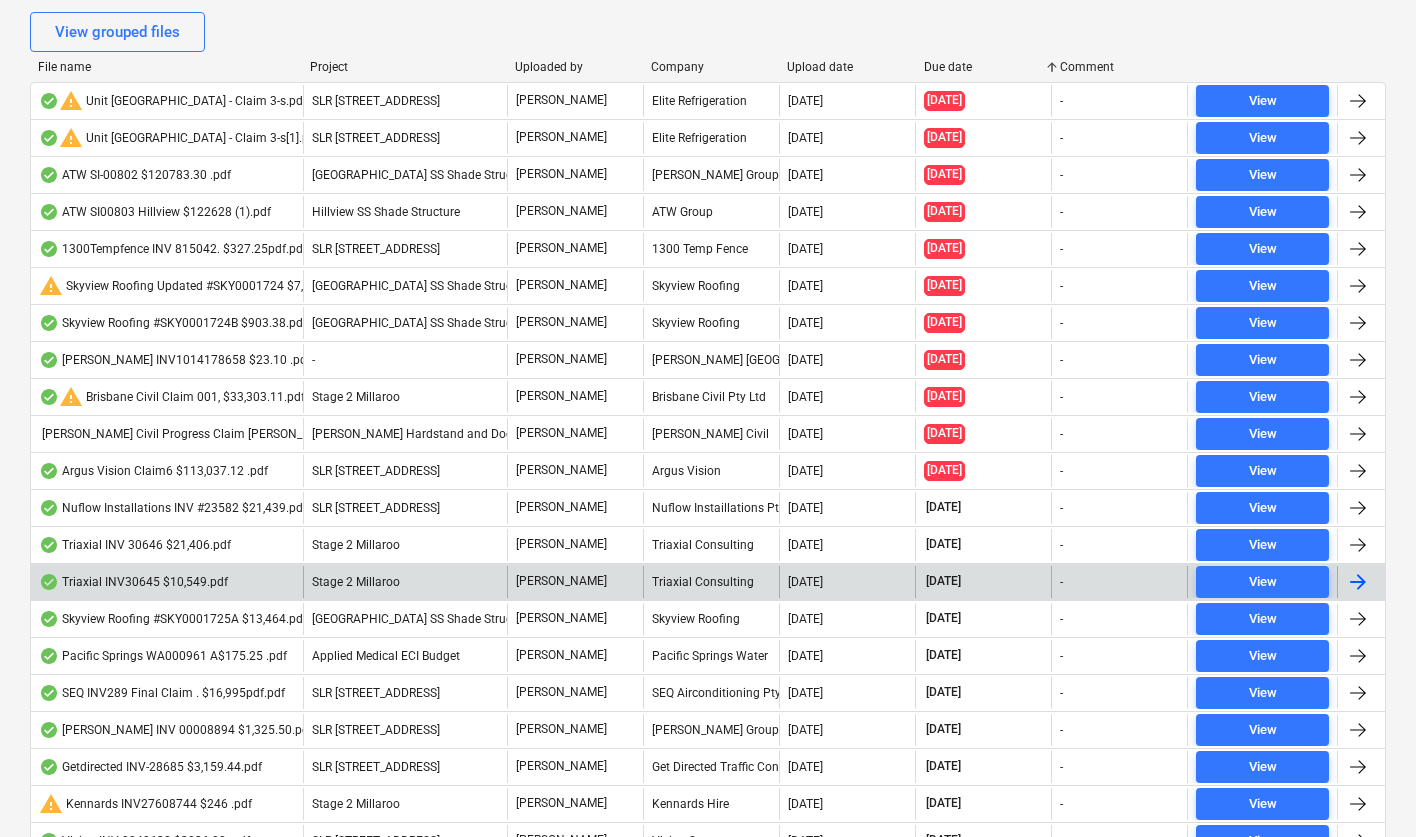 scroll, scrollTop: 458, scrollLeft: 0, axis: vertical 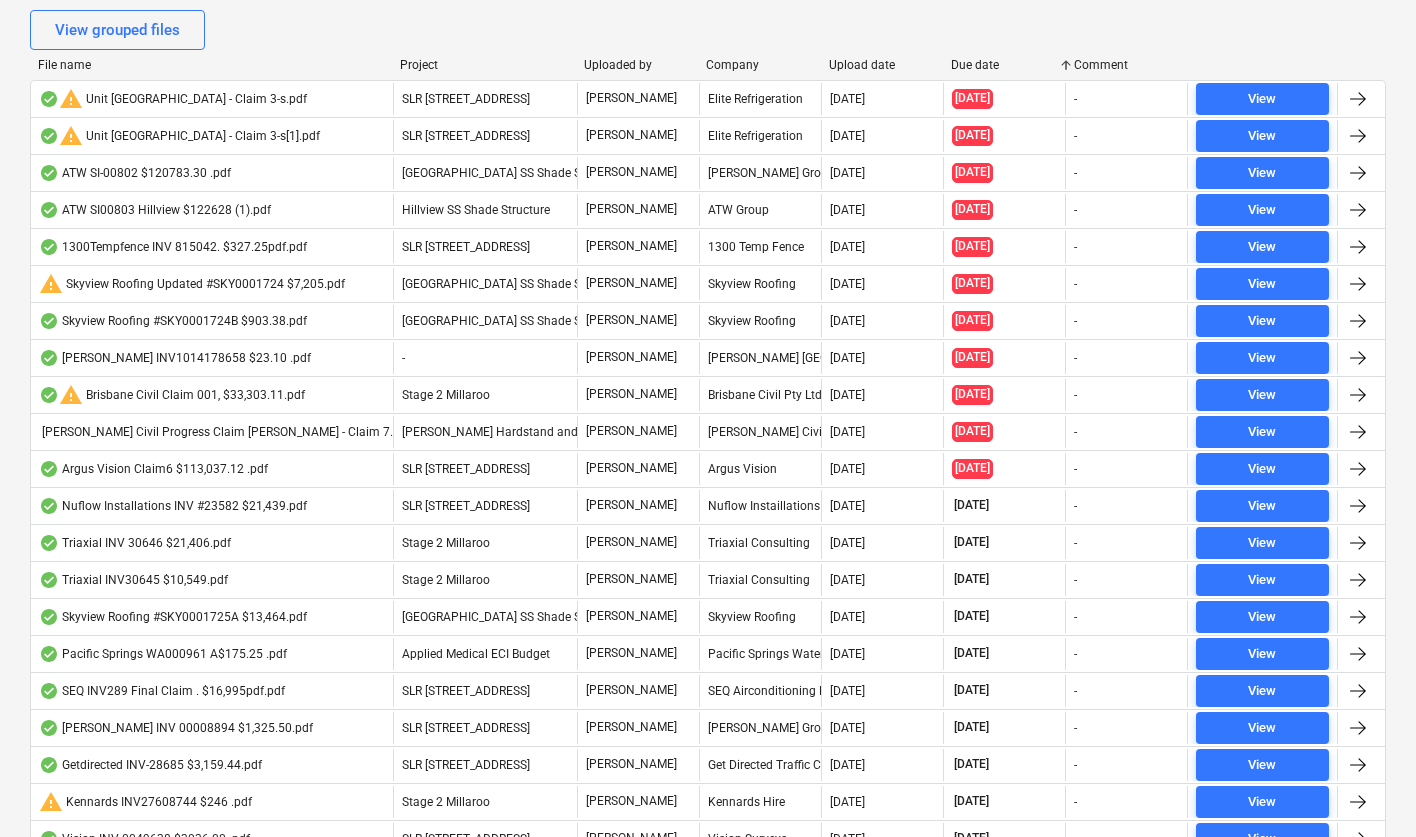 drag, startPoint x: 303, startPoint y: 65, endPoint x: 391, endPoint y: 66, distance: 88.005684 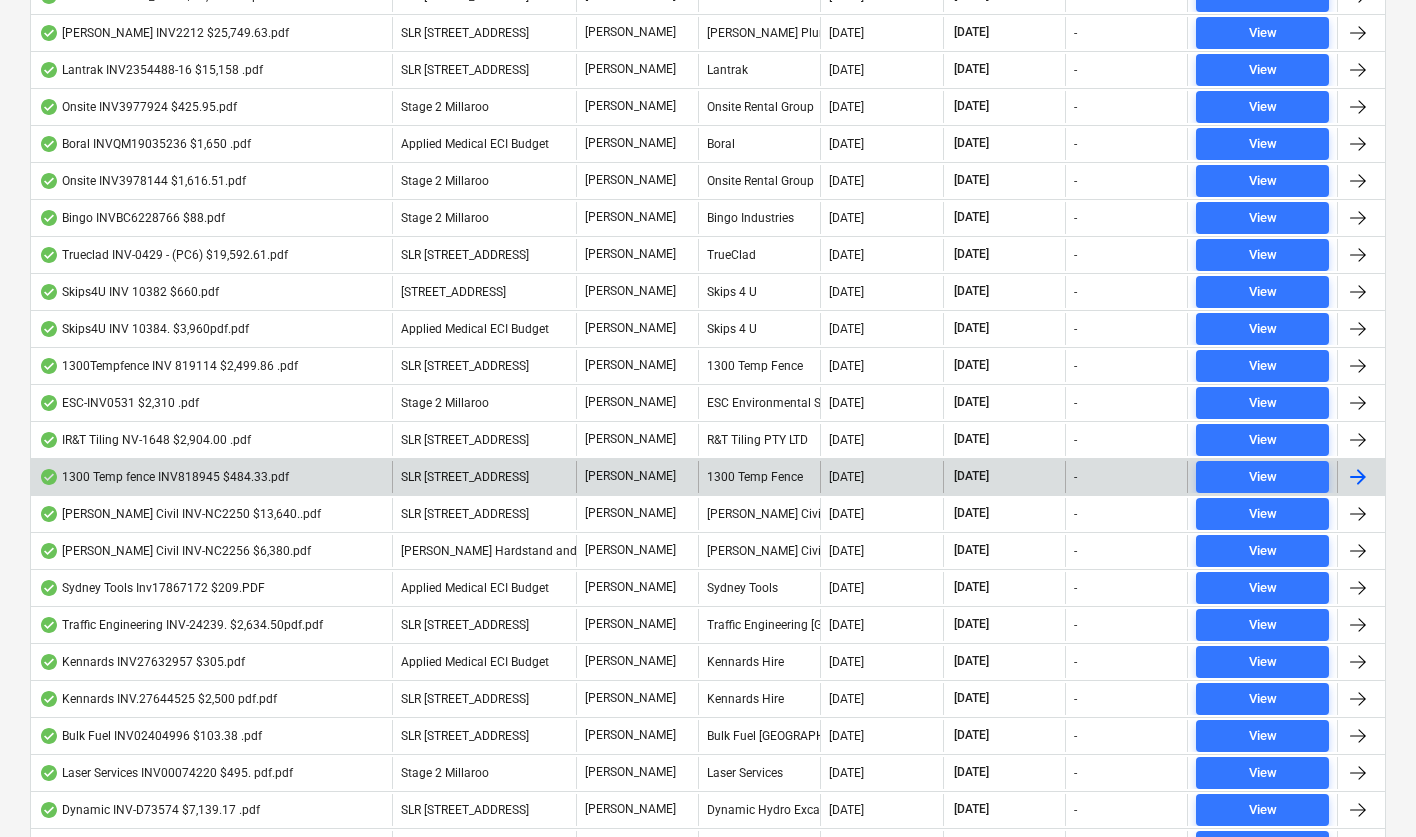 scroll, scrollTop: 1620, scrollLeft: 0, axis: vertical 